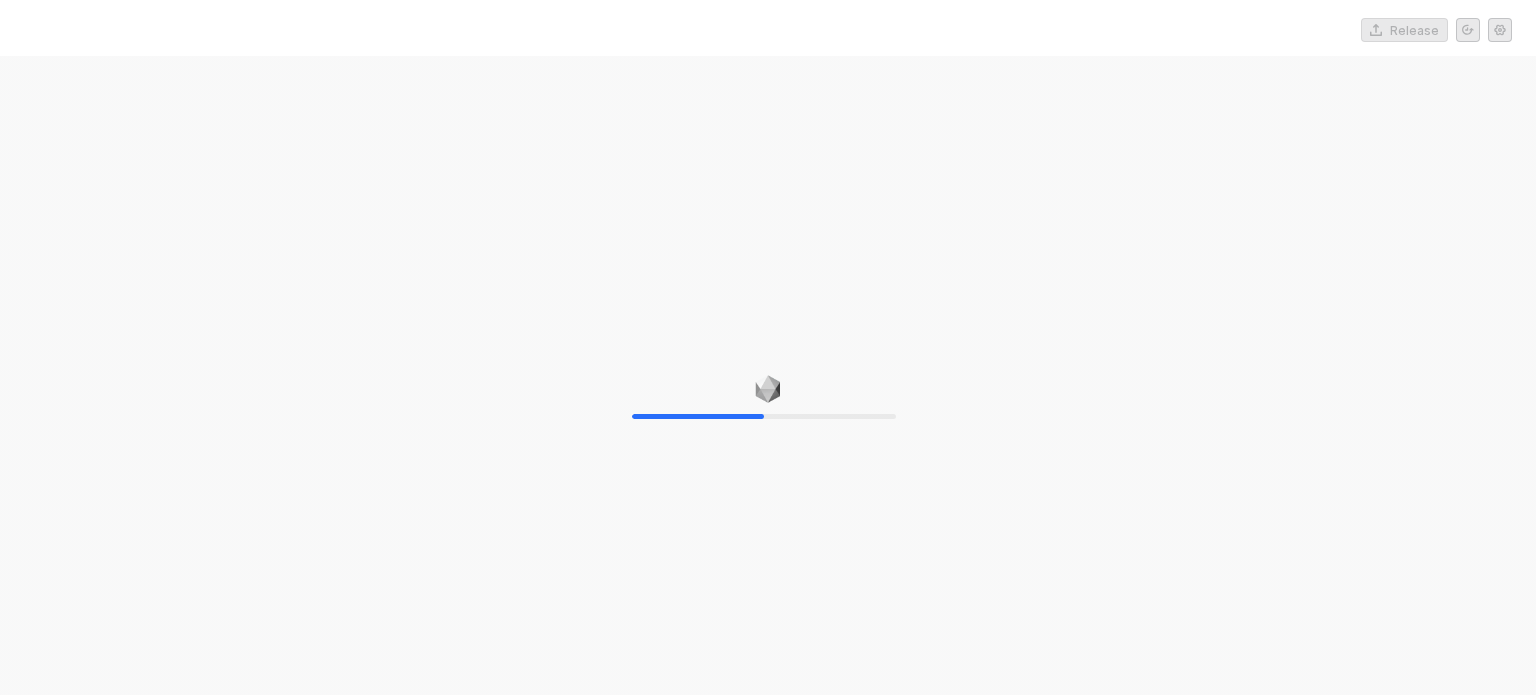 scroll, scrollTop: 0, scrollLeft: 0, axis: both 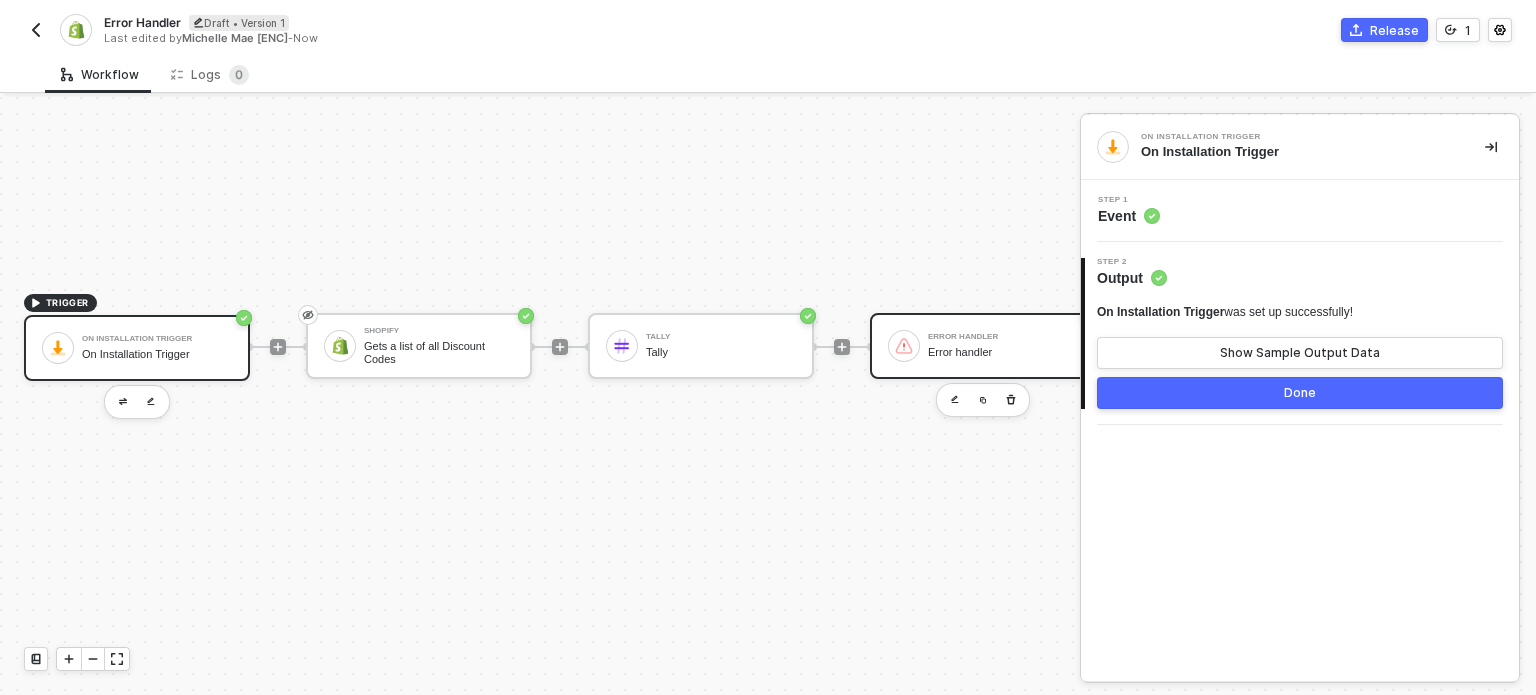 click on "Error handler Error handler" at bounding box center [1003, 346] 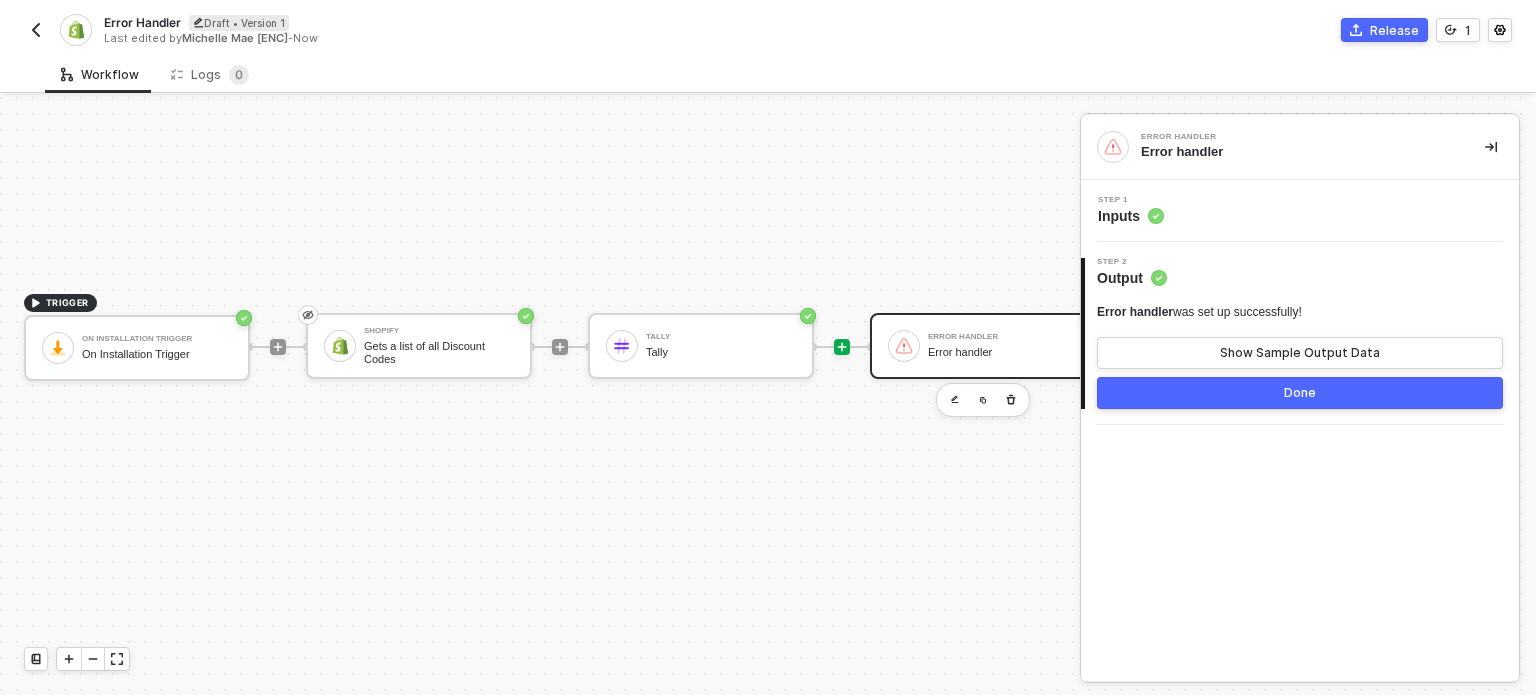 click at bounding box center [137, 348] 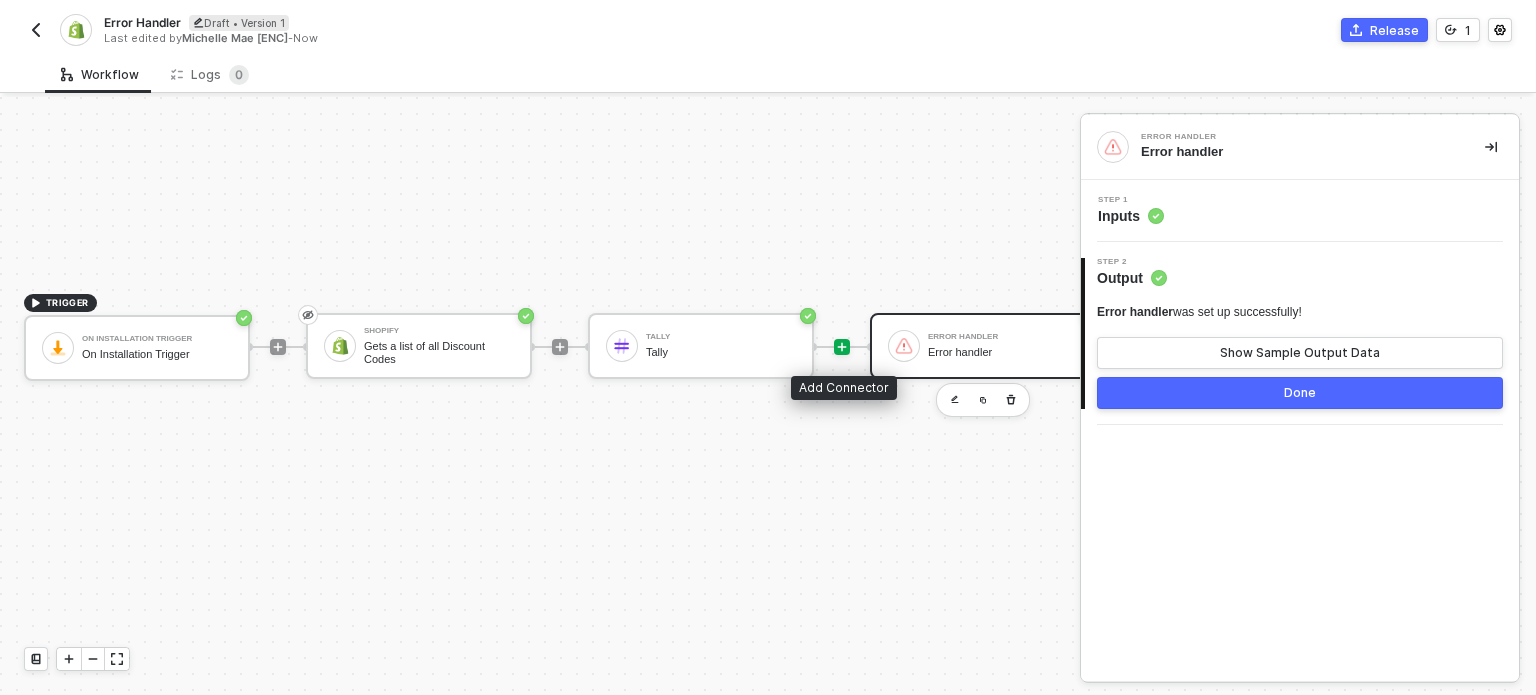 click at bounding box center [842, 347] 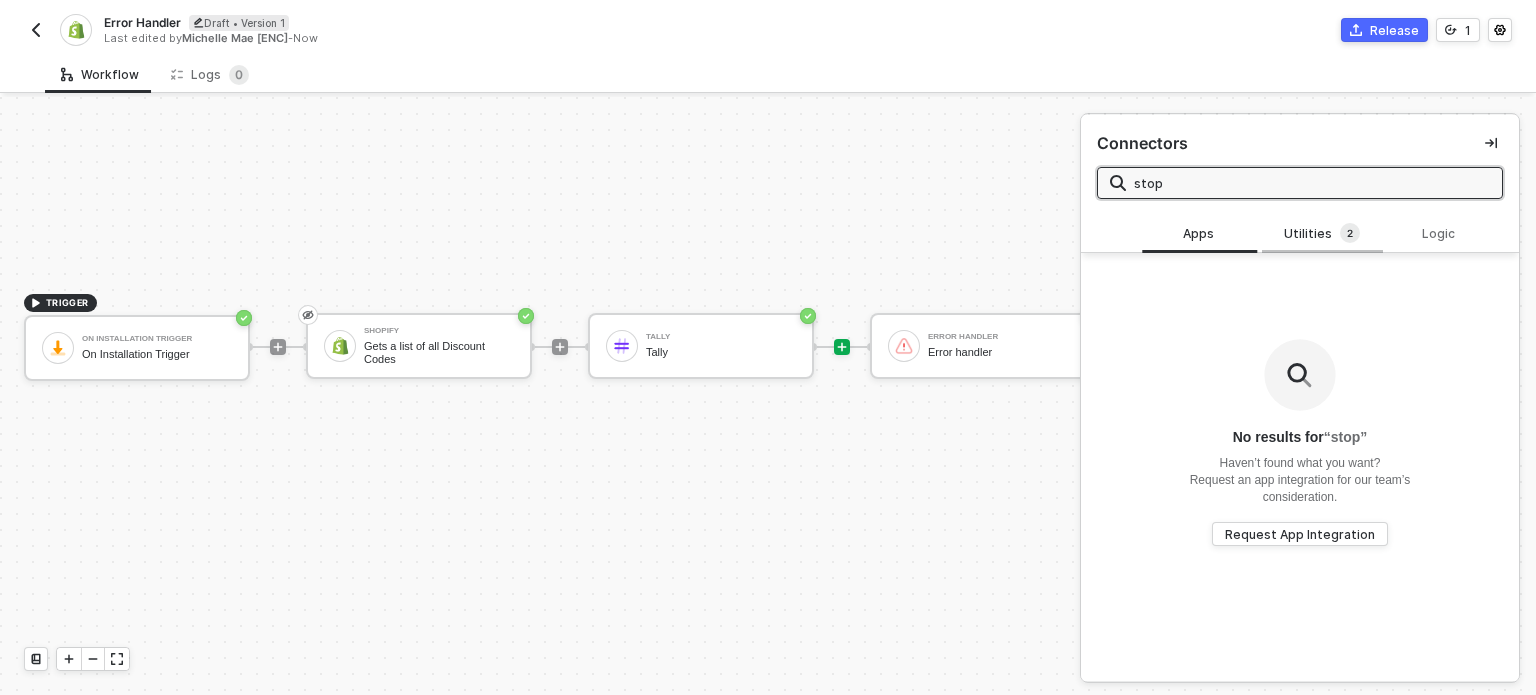 type on "stop" 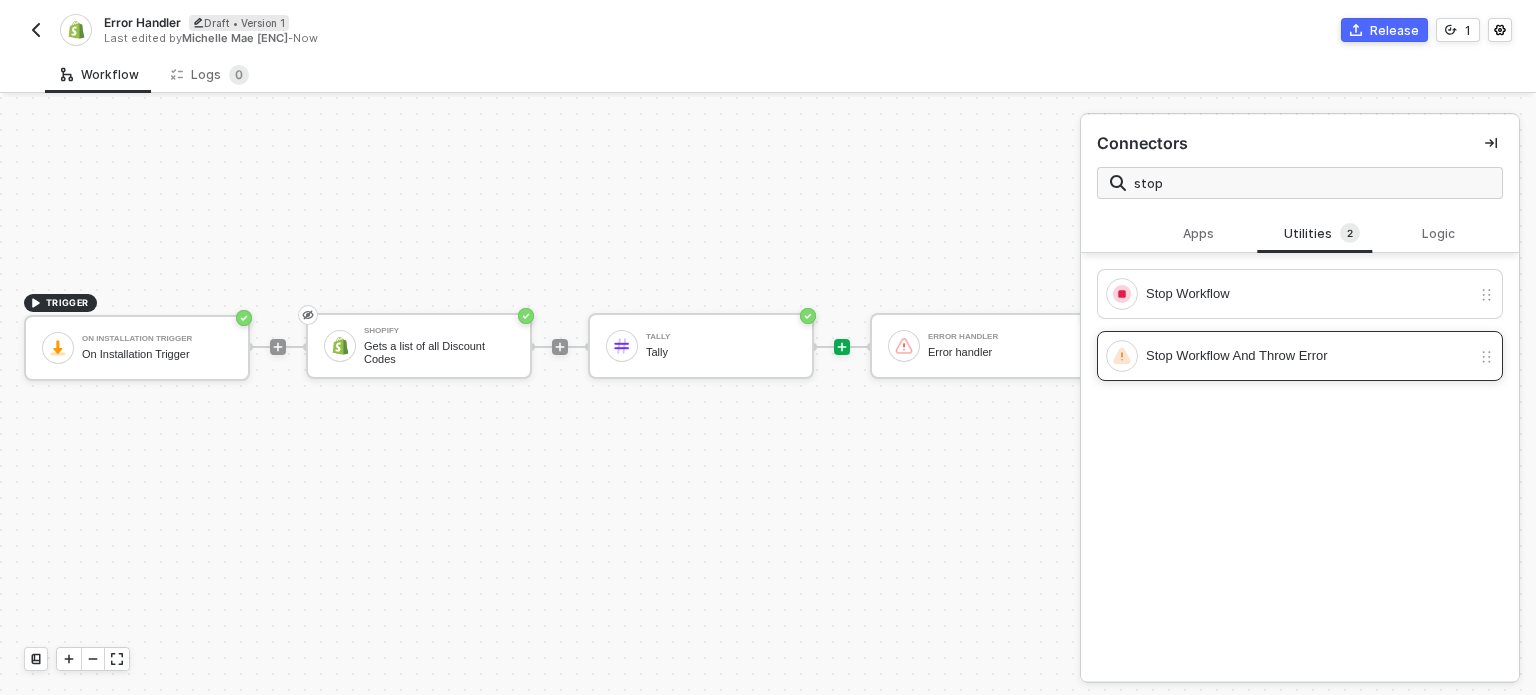 click on "Stop Workflow And Throw Error" at bounding box center (1308, 294) 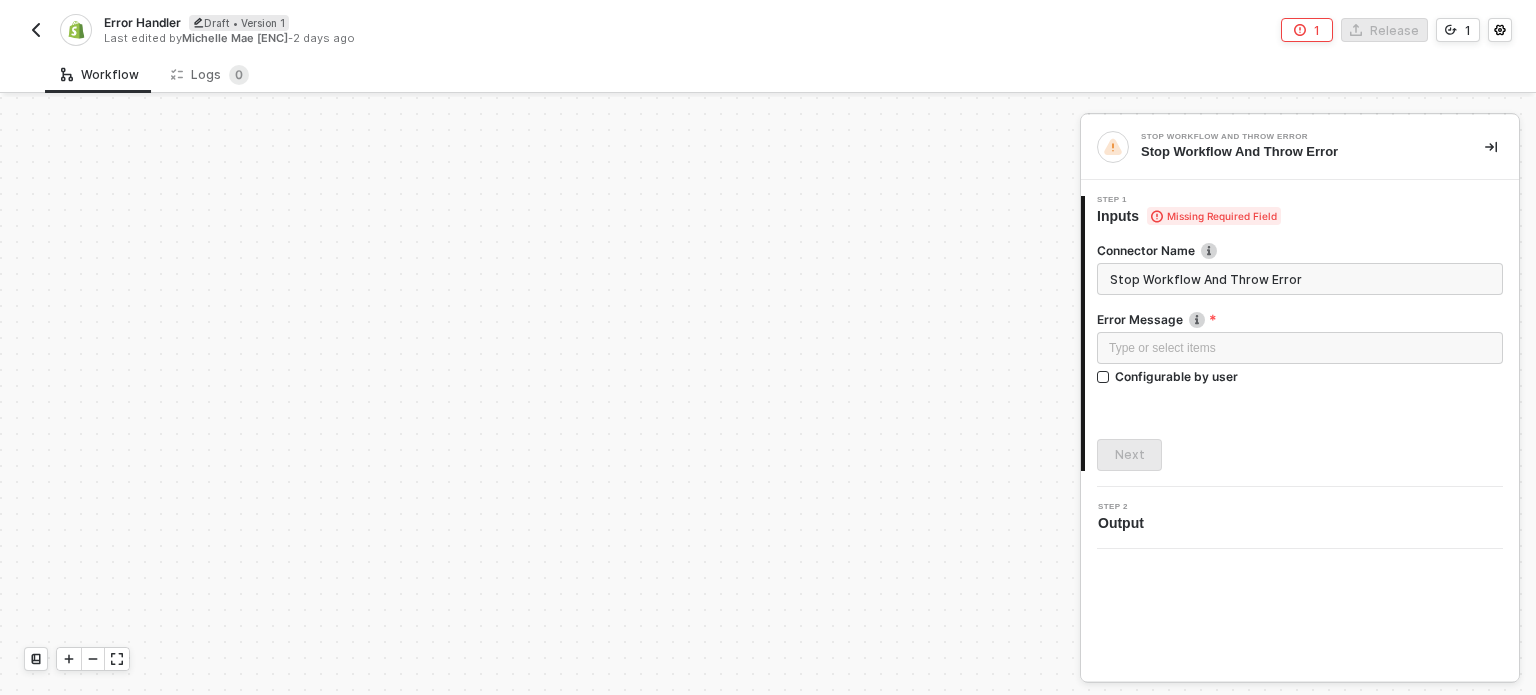 scroll, scrollTop: 1348, scrollLeft: 0, axis: vertical 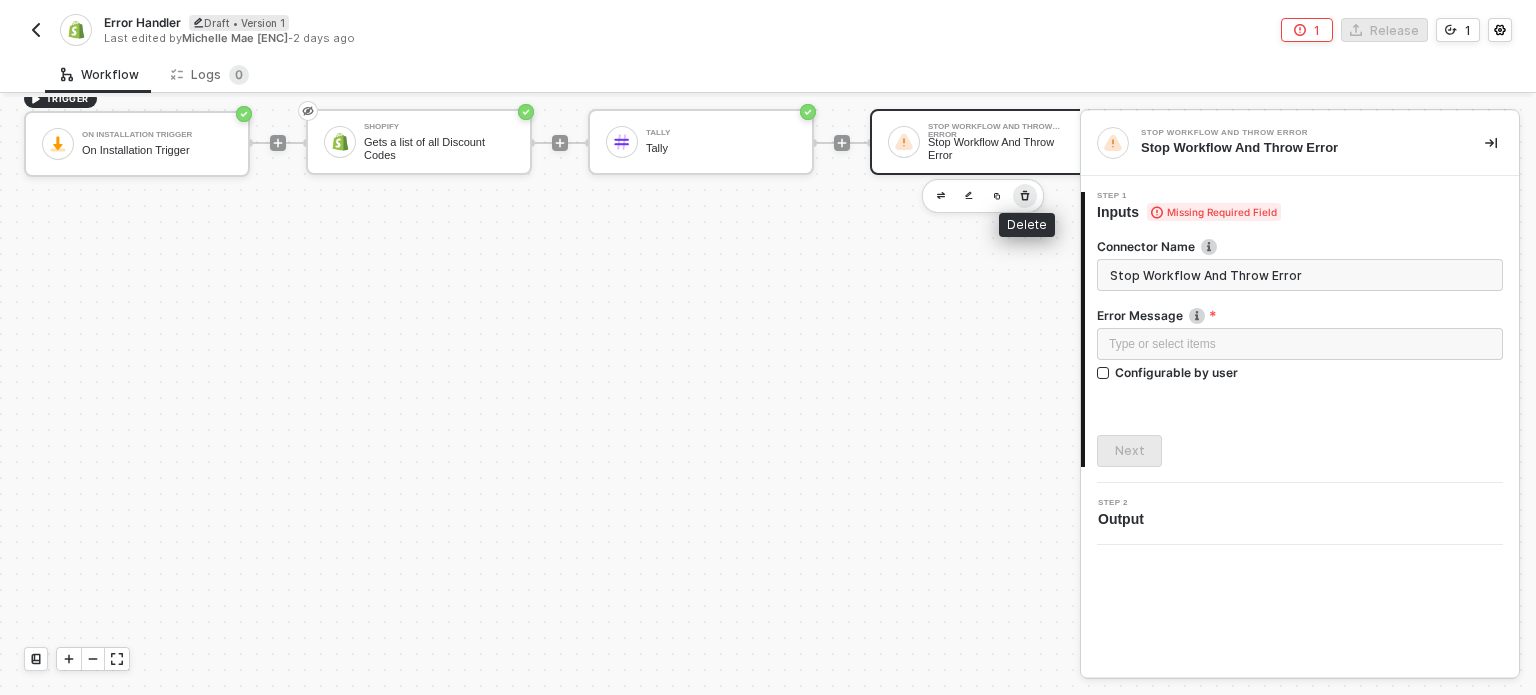 click at bounding box center (1025, 196) 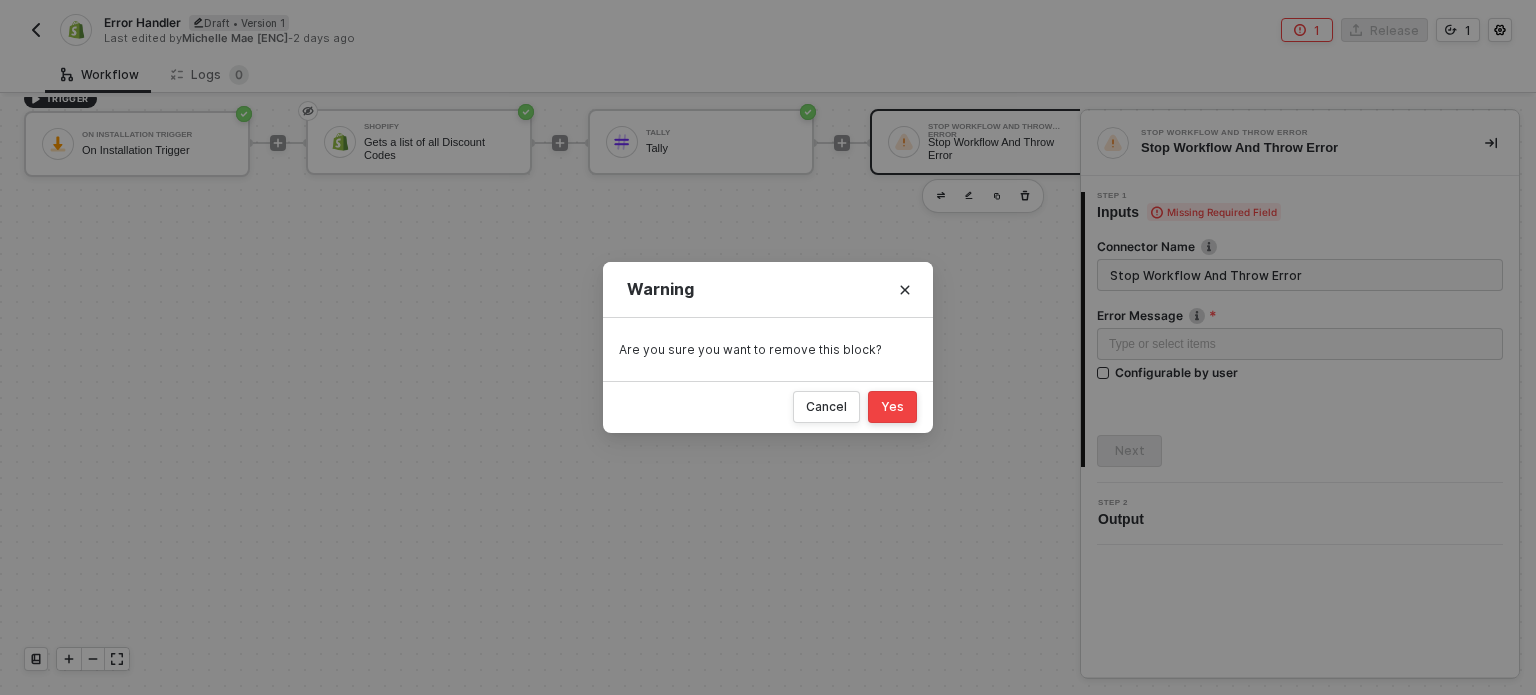 click on "Yes" at bounding box center [892, 407] 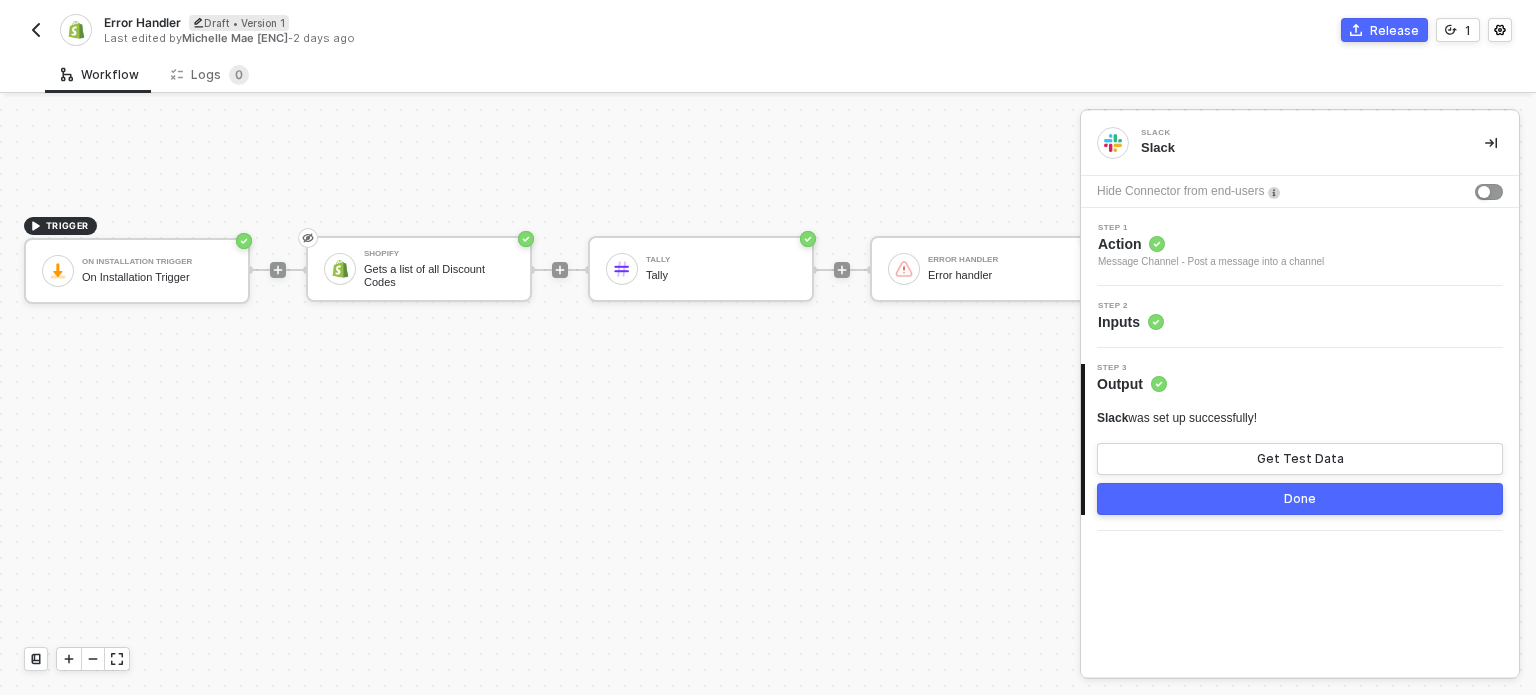 scroll, scrollTop: 848, scrollLeft: 0, axis: vertical 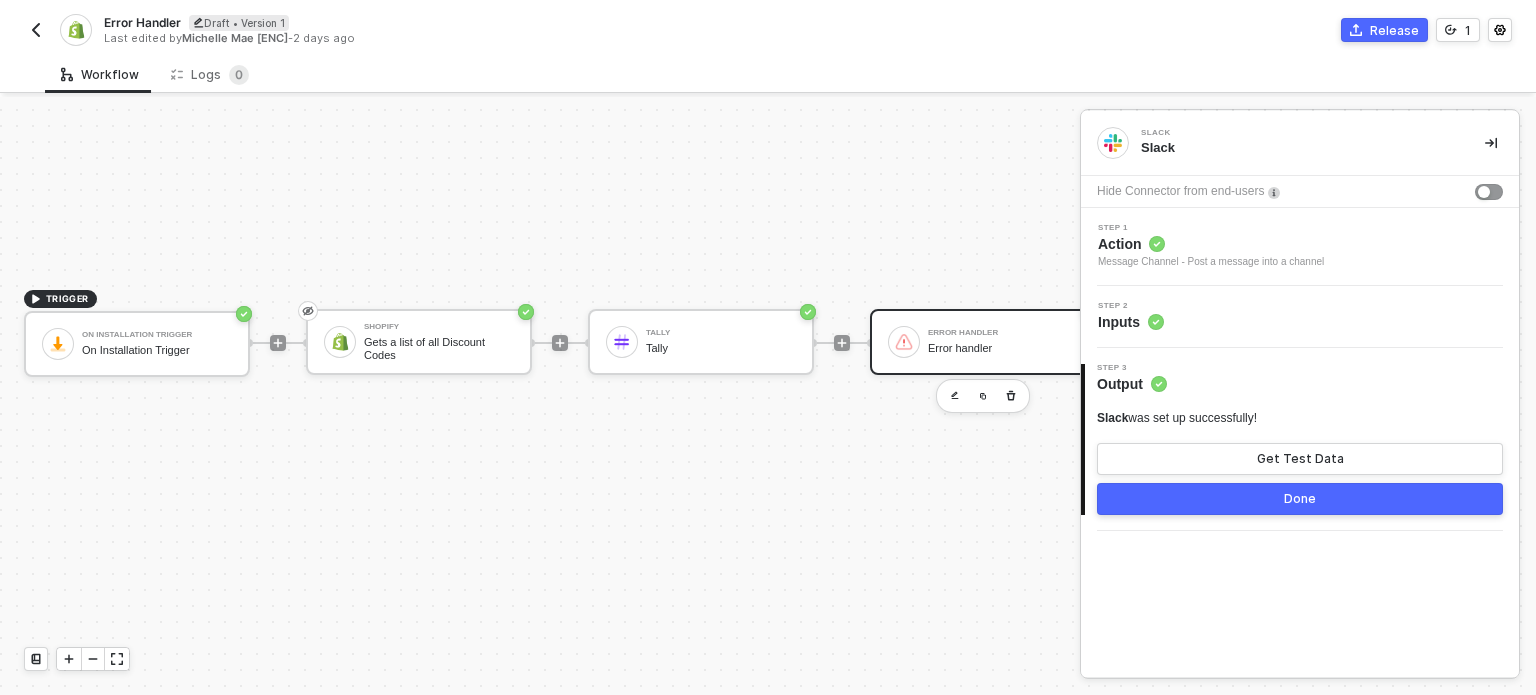 click on "Error handler" at bounding box center [1003, 348] 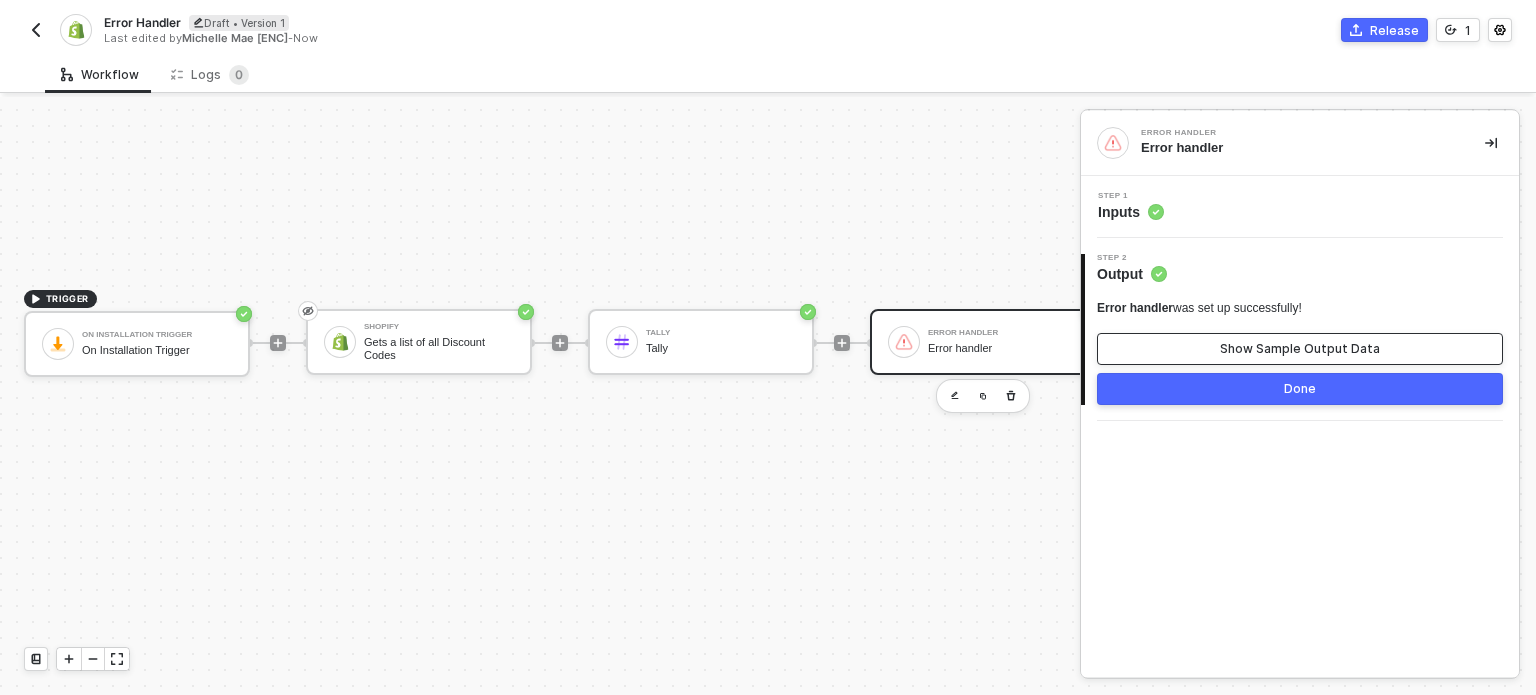 click on "Show Sample Output Data" at bounding box center [1300, 349] 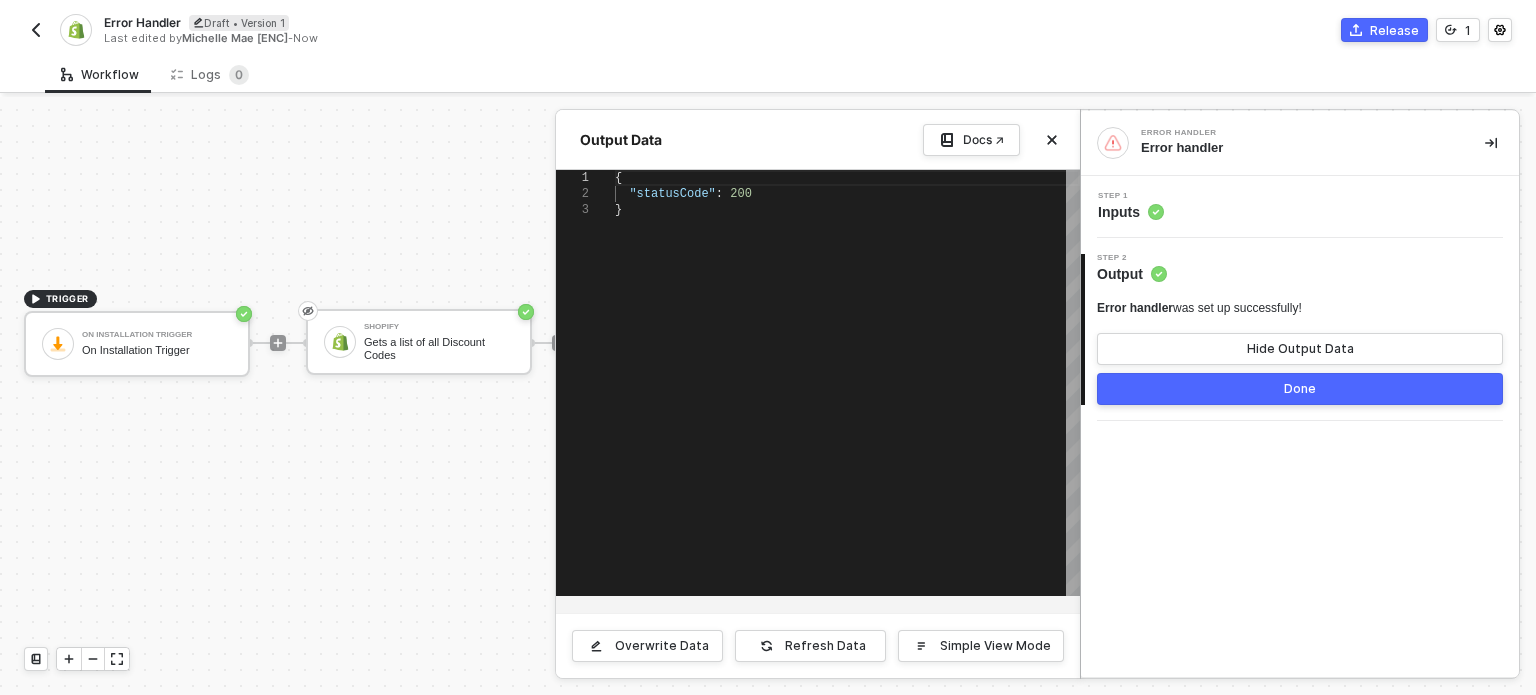 drag, startPoint x: 336, startPoint y: 483, endPoint x: 493, endPoint y: 446, distance: 161.30096 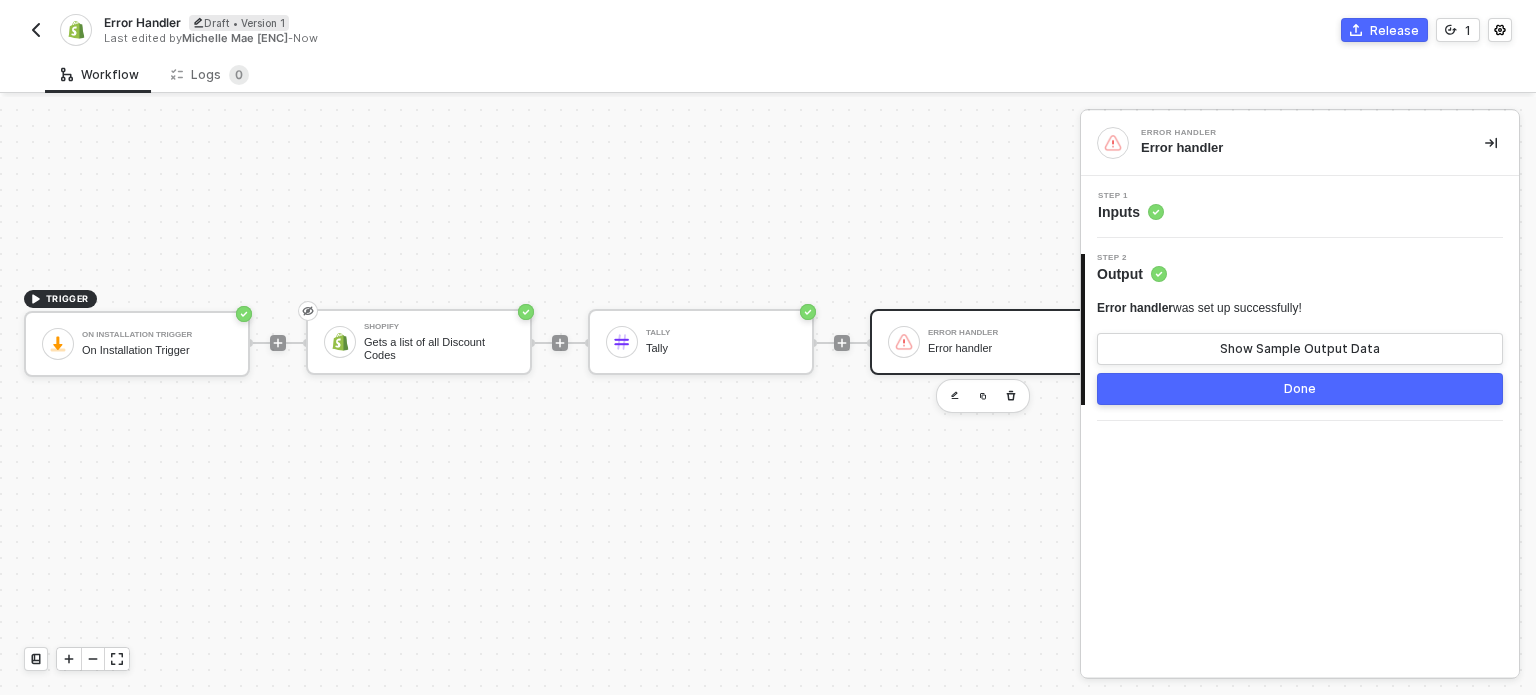 click on "Error handler Error handler" at bounding box center [1003, 342] 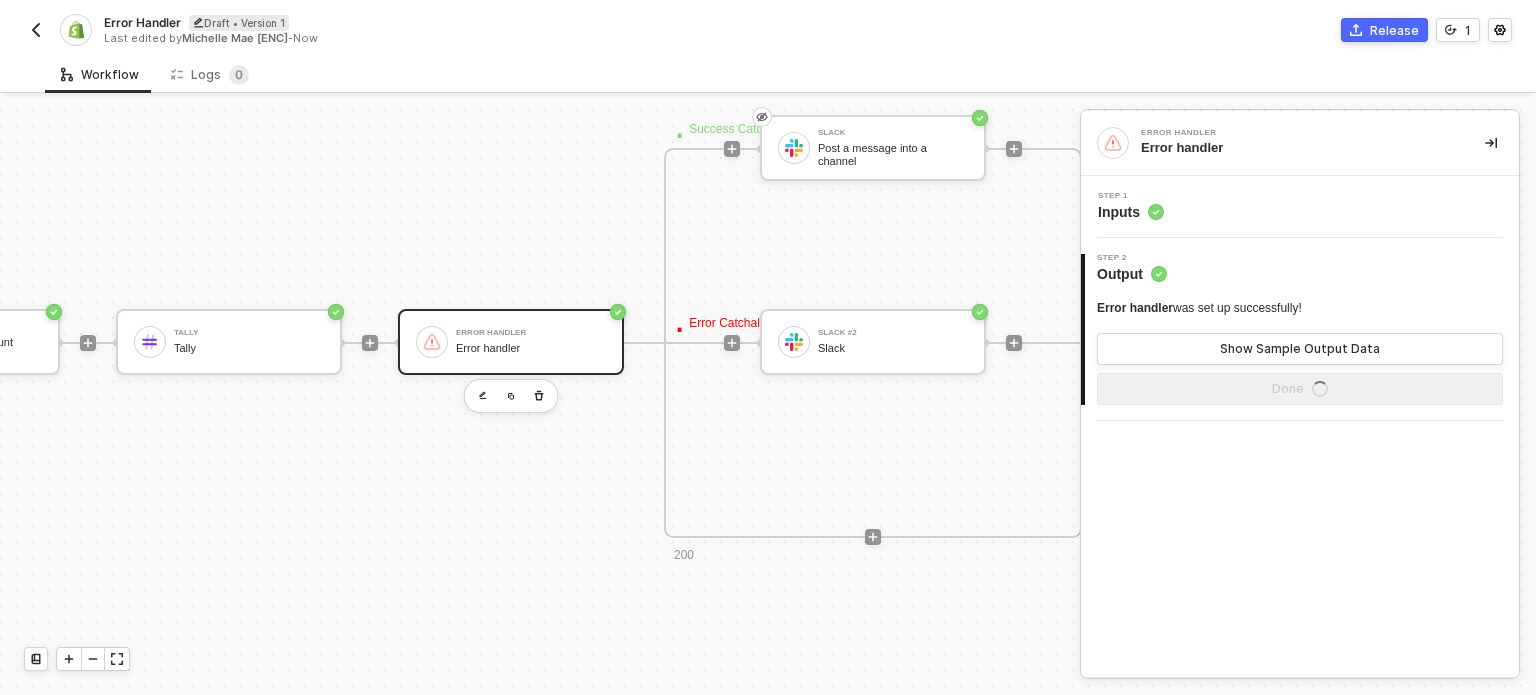scroll, scrollTop: 848, scrollLeft: 700, axis: both 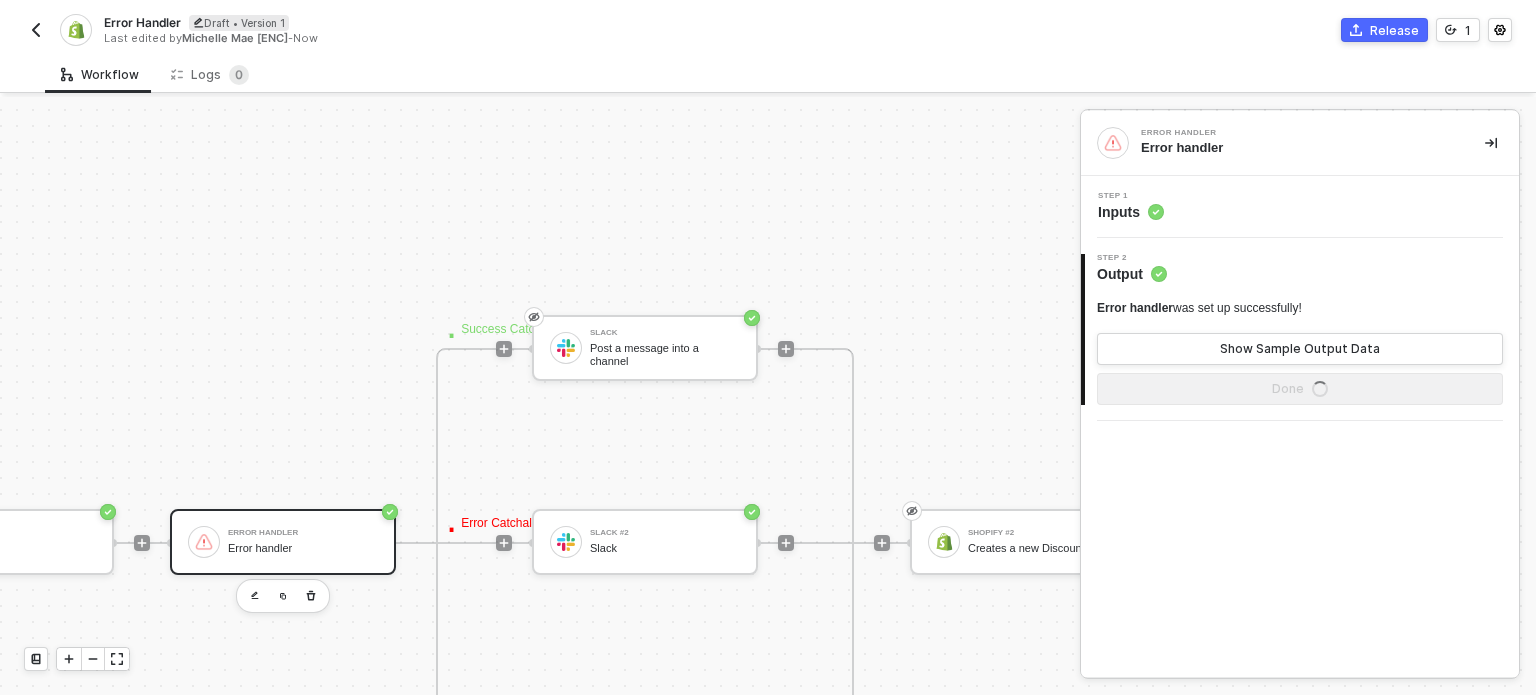 click on "Step 1 Inputs" at bounding box center [1302, 207] 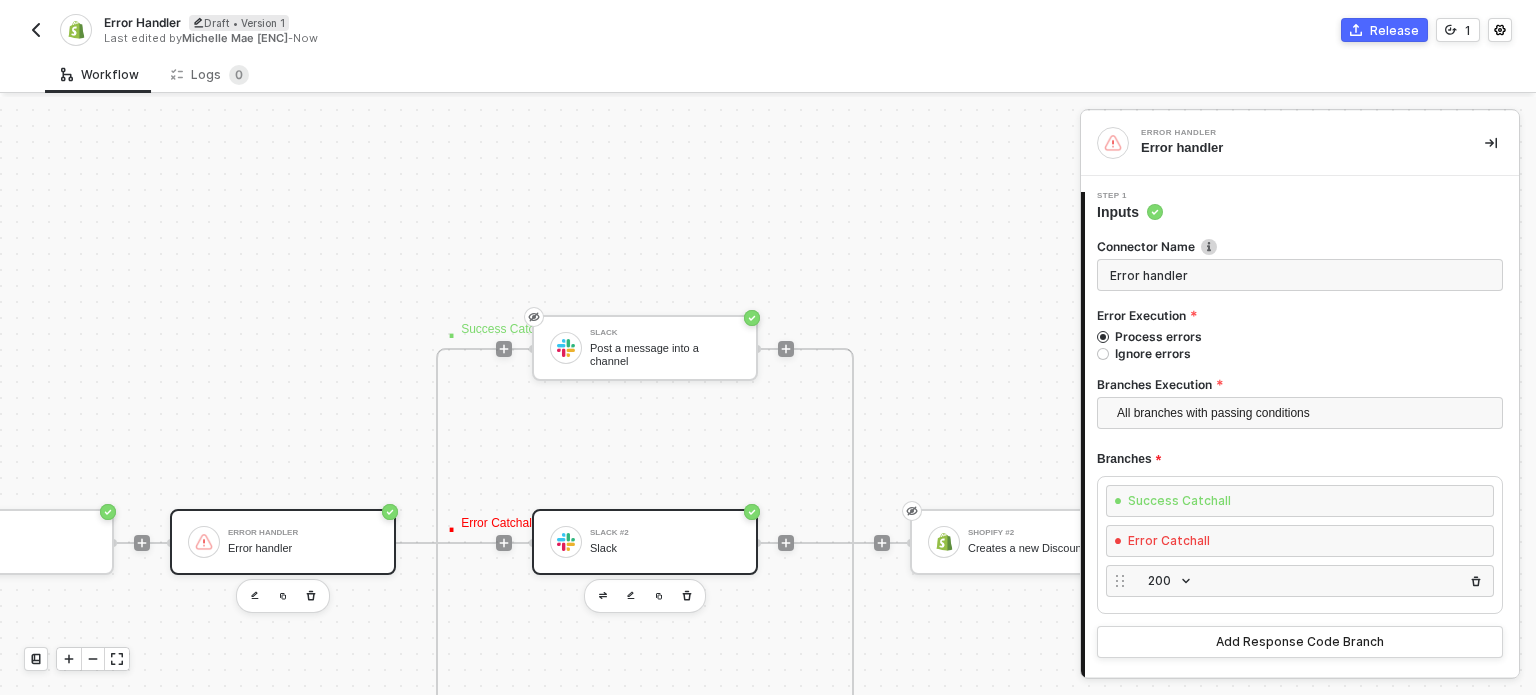 click on "Slack #2" at bounding box center (665, 533) 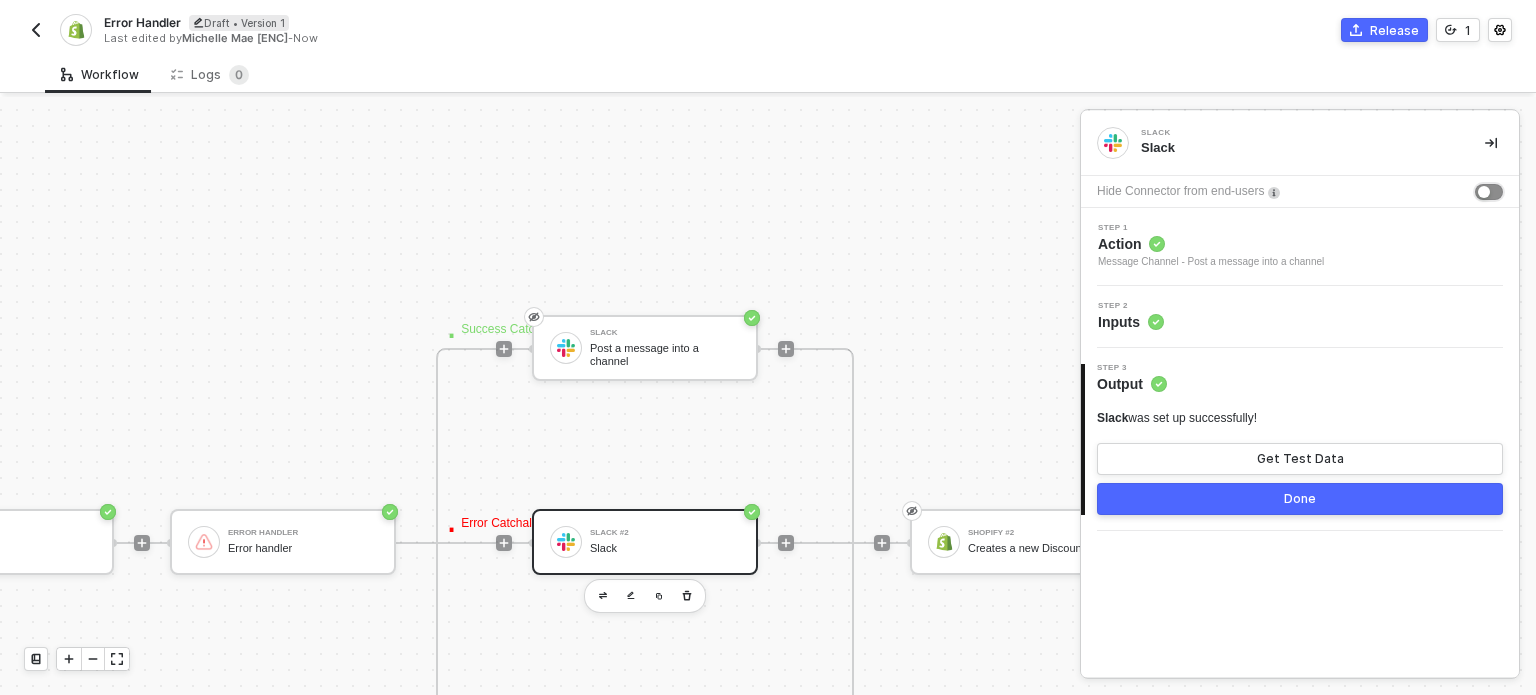 click at bounding box center [1489, 192] 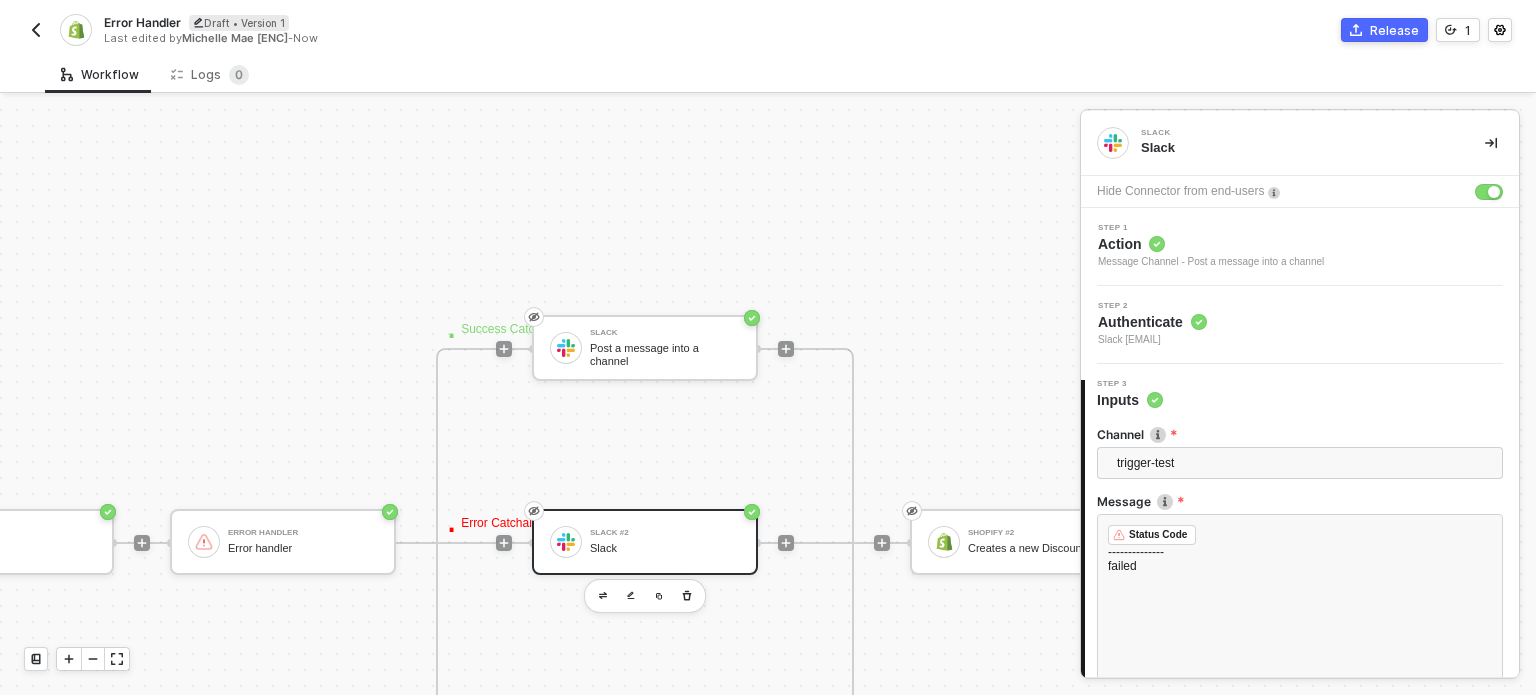 click on "Step 2 Authenticate    Slack michellemae@runalloy.com" at bounding box center [1300, 325] 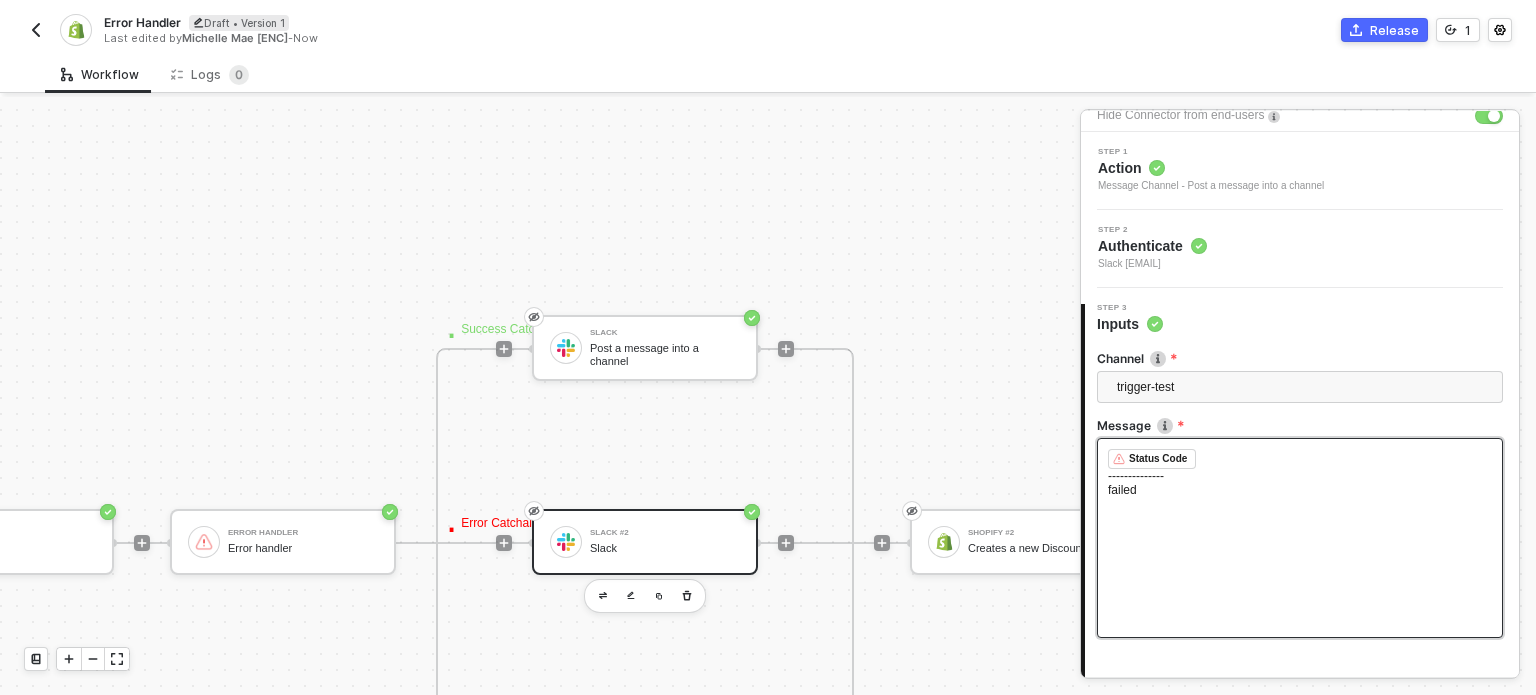 scroll, scrollTop: 198, scrollLeft: 0, axis: vertical 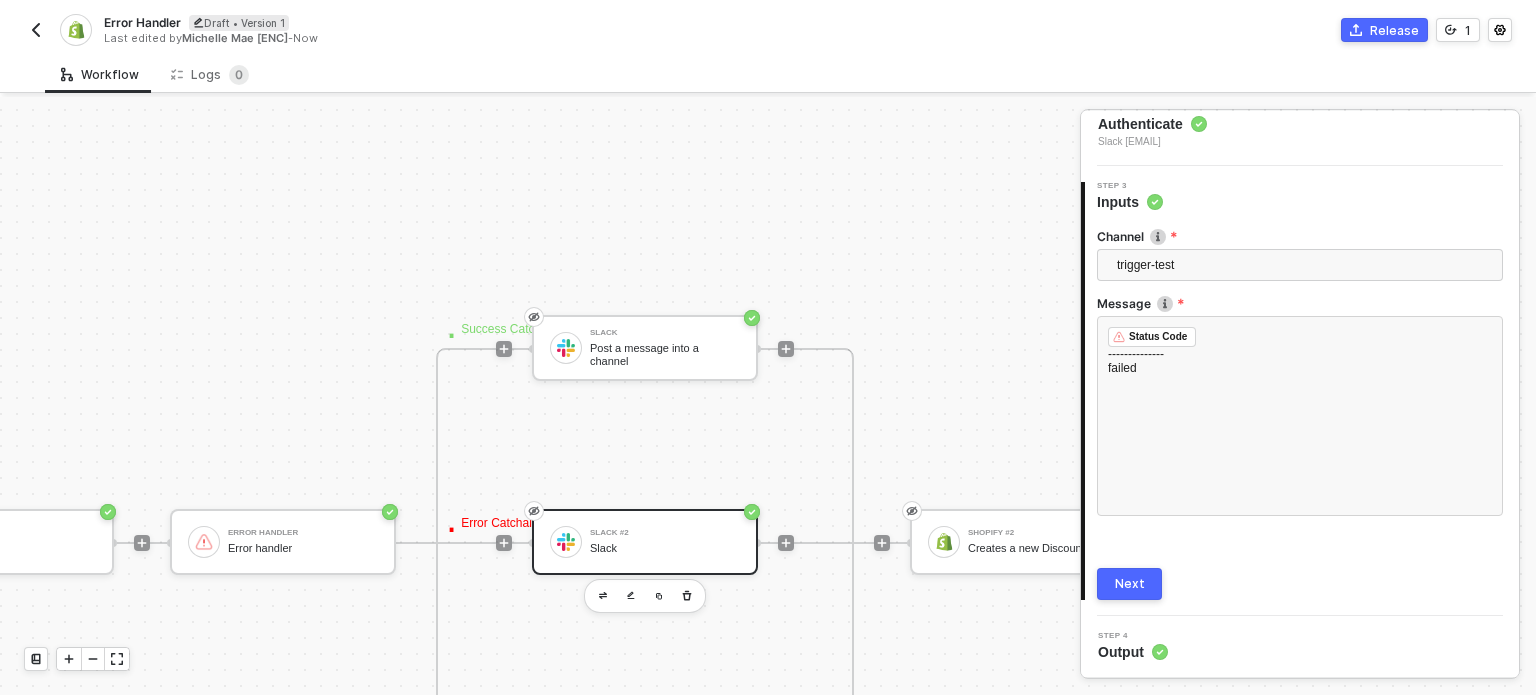 click on "Next" at bounding box center [1130, 584] 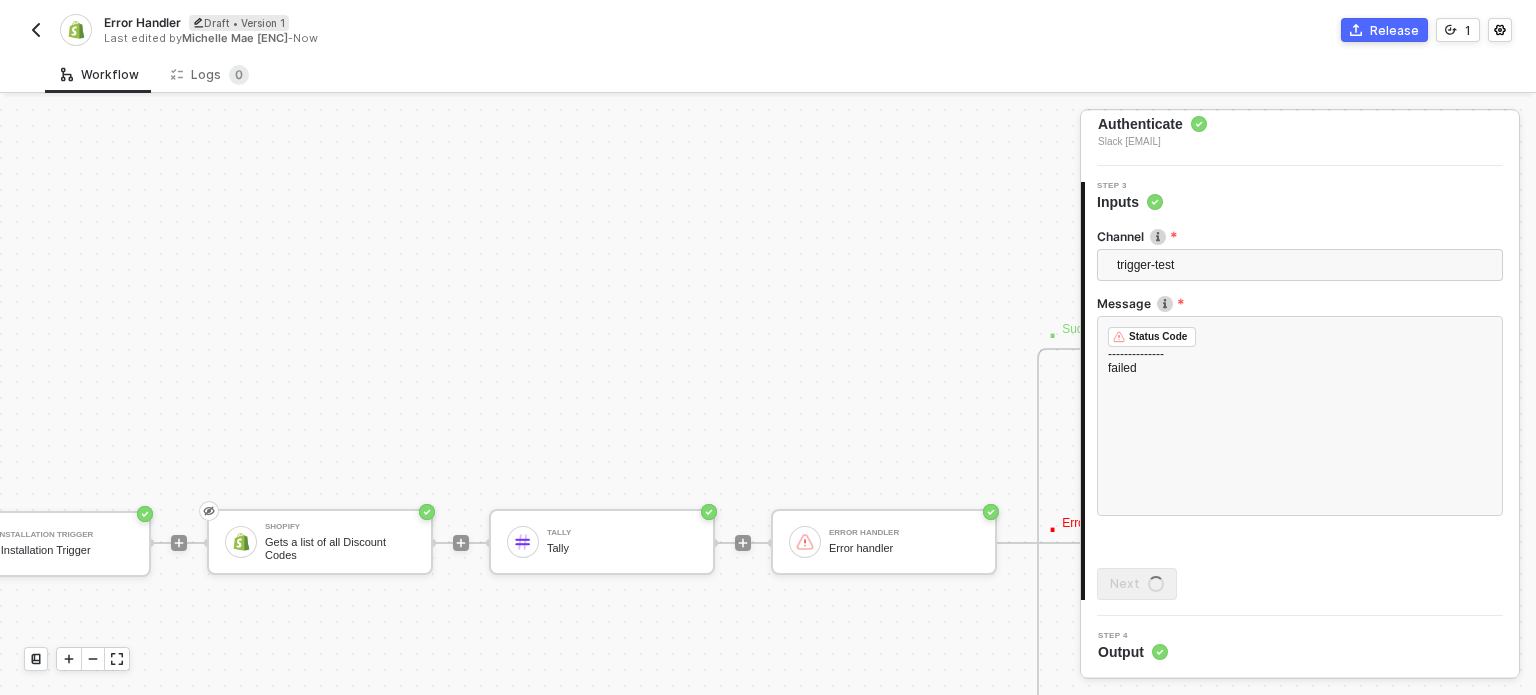 scroll, scrollTop: 648, scrollLeft: 0, axis: vertical 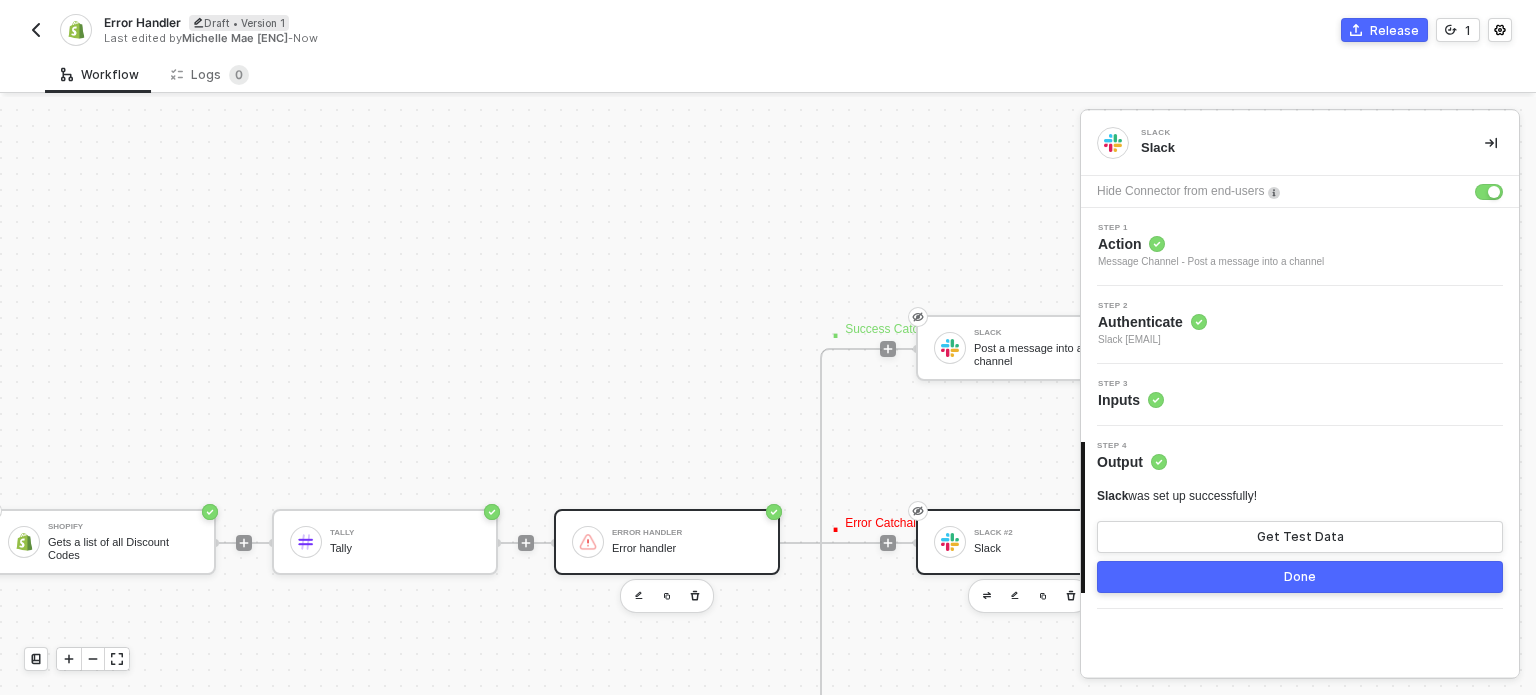 click on "Error handler Error handler" at bounding box center (667, 542) 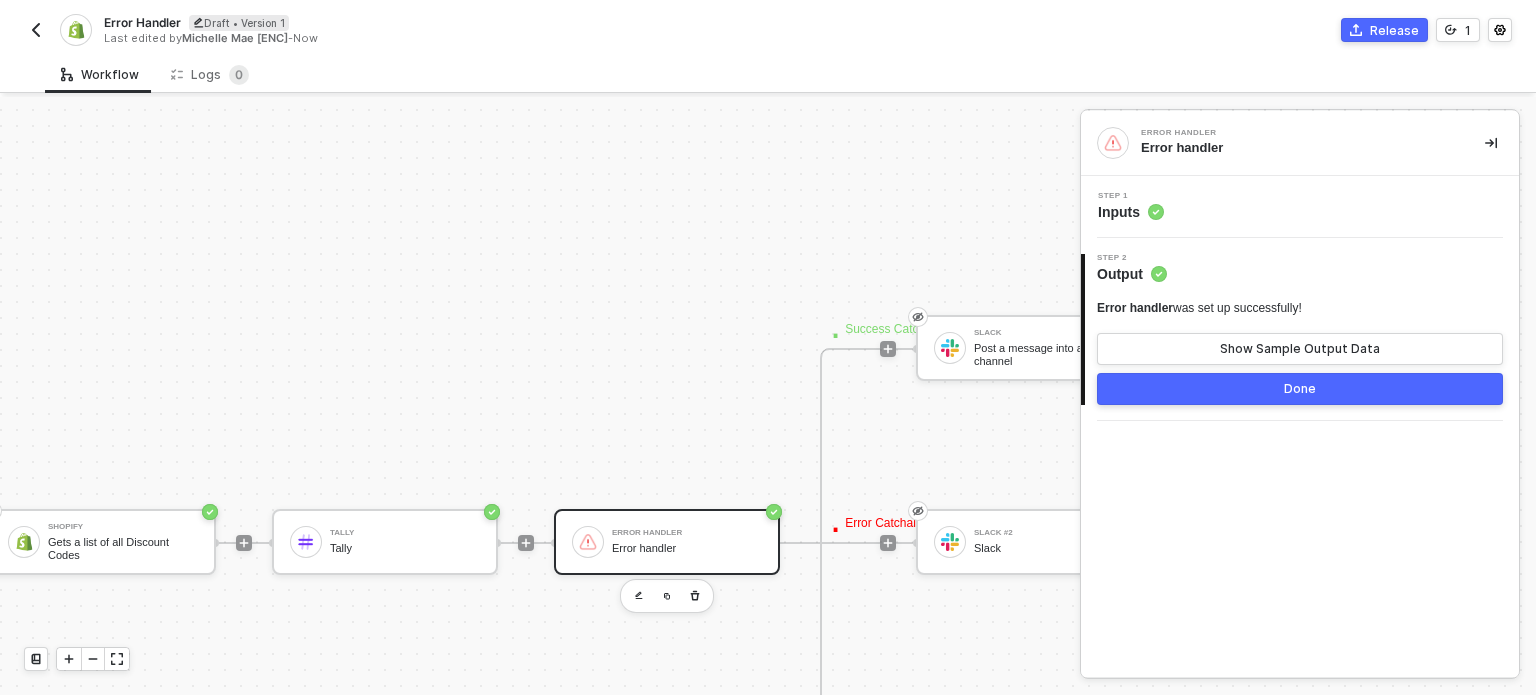 click on "Inputs" at bounding box center (1131, 212) 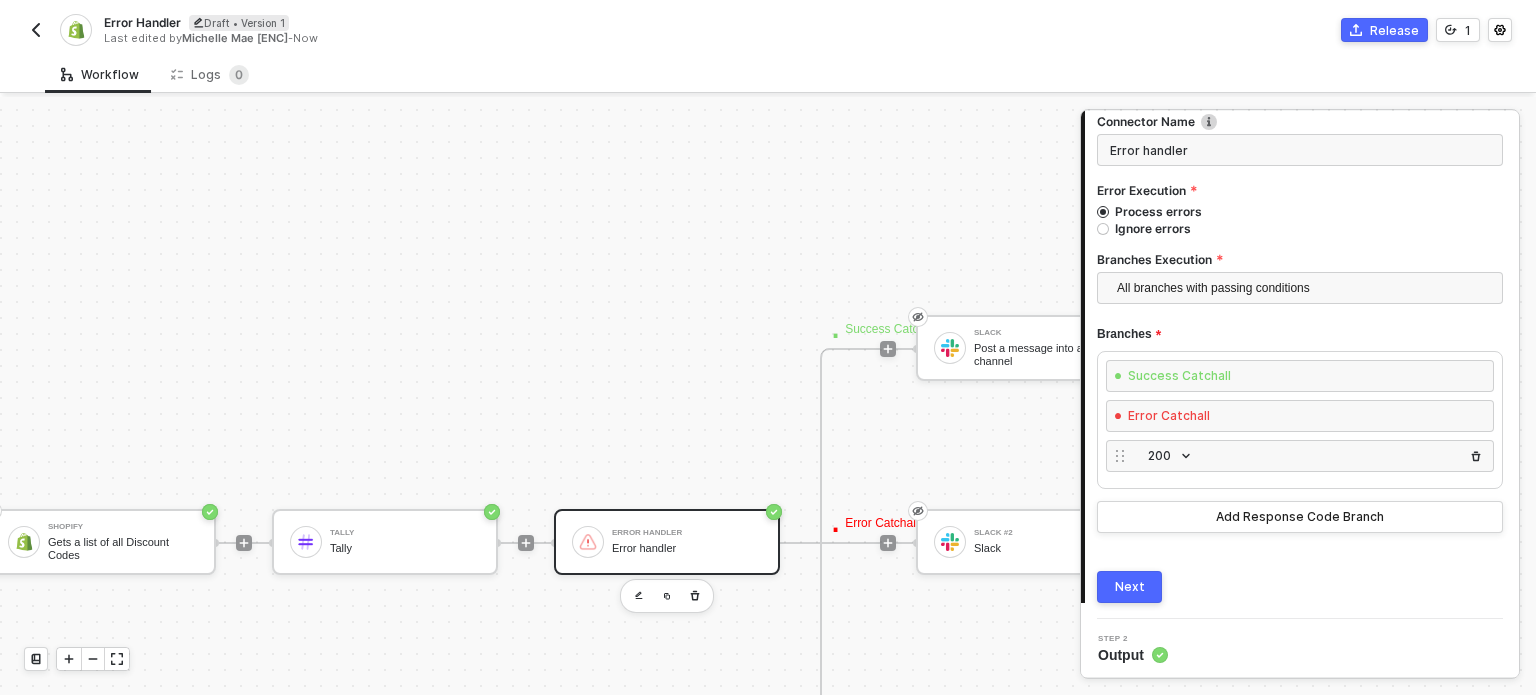 scroll, scrollTop: 128, scrollLeft: 0, axis: vertical 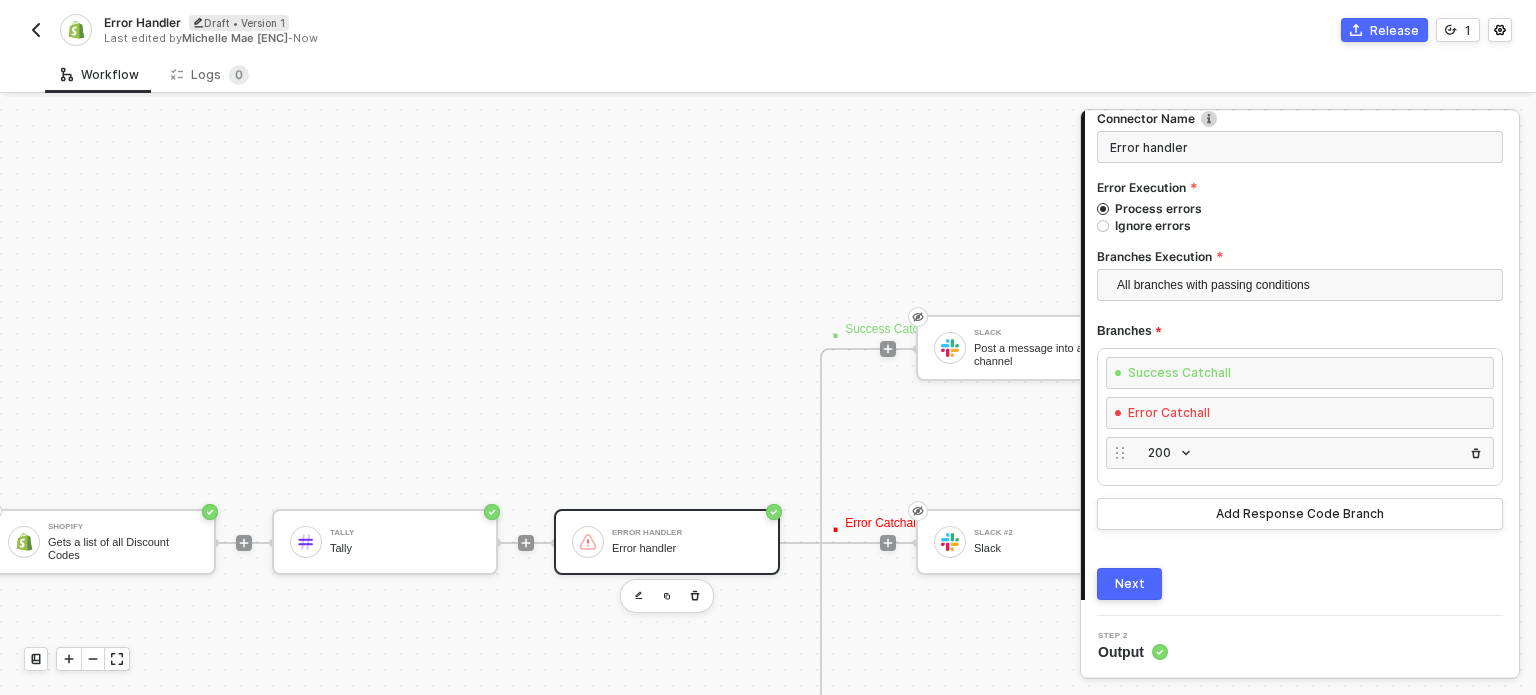 click on "Next" at bounding box center (1129, 584) 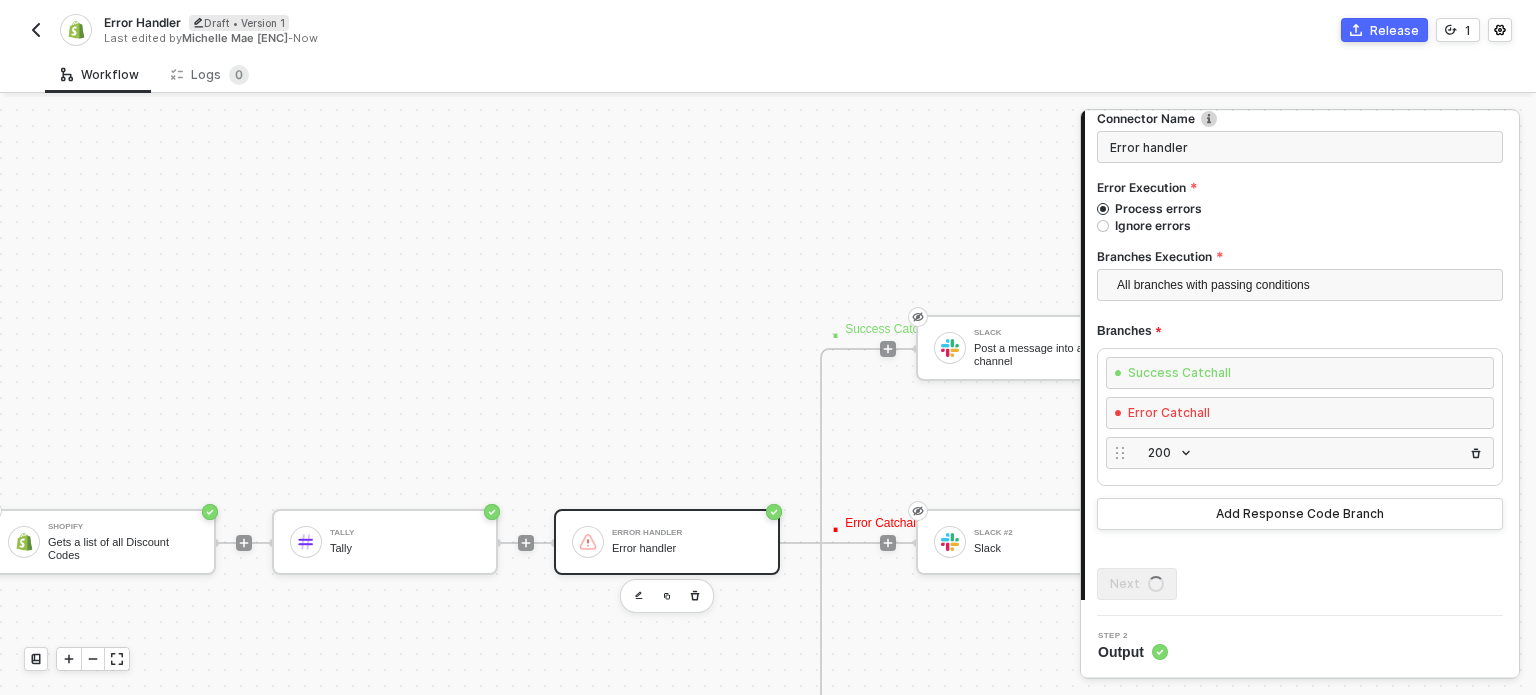 click on "Release" at bounding box center [1394, 30] 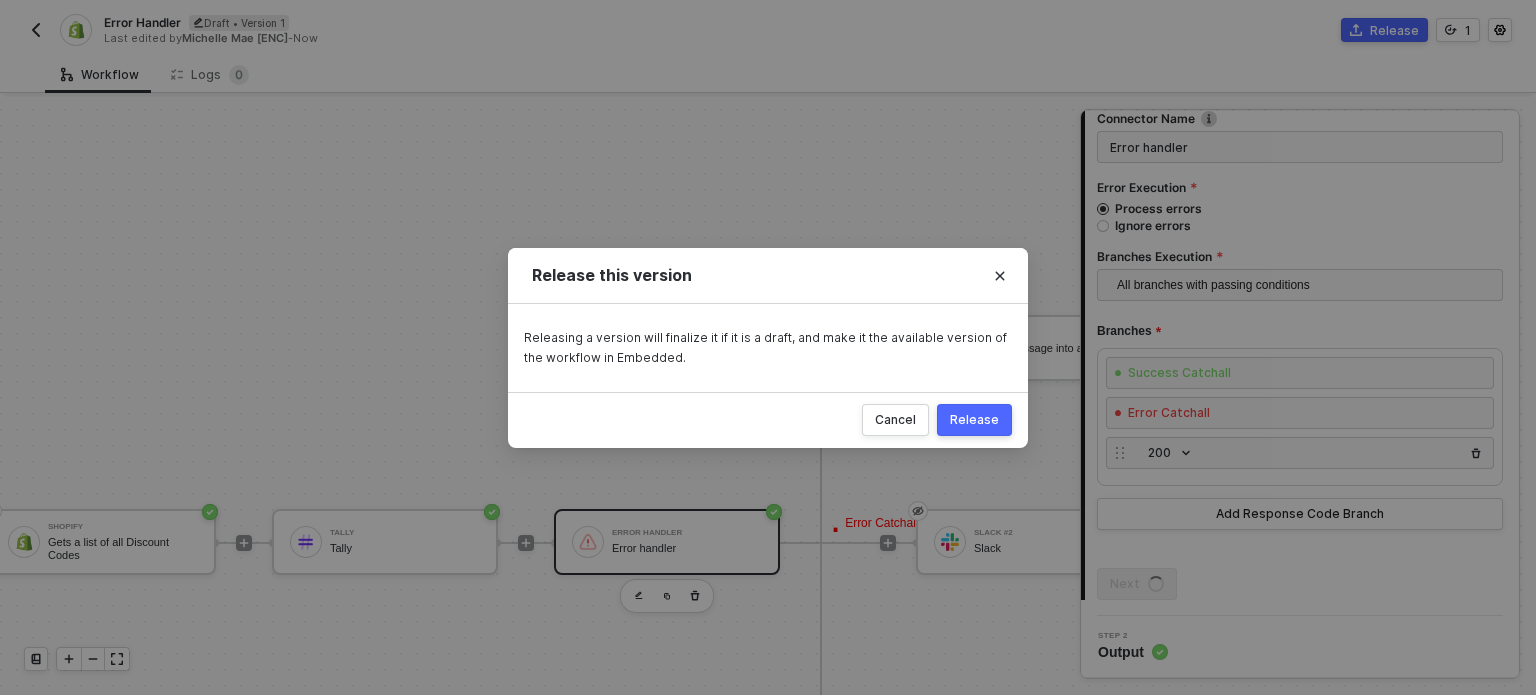 scroll, scrollTop: 0, scrollLeft: 0, axis: both 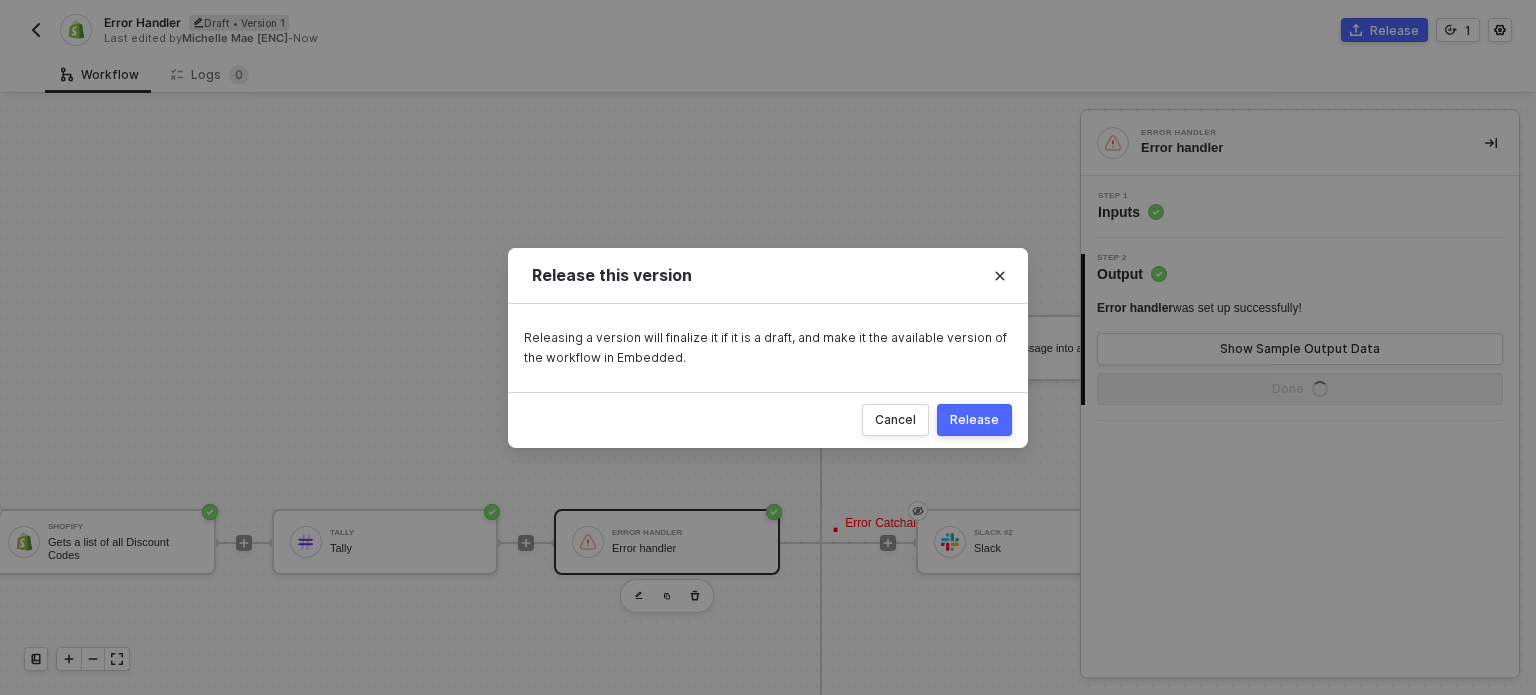 click on "Release" at bounding box center [974, 420] 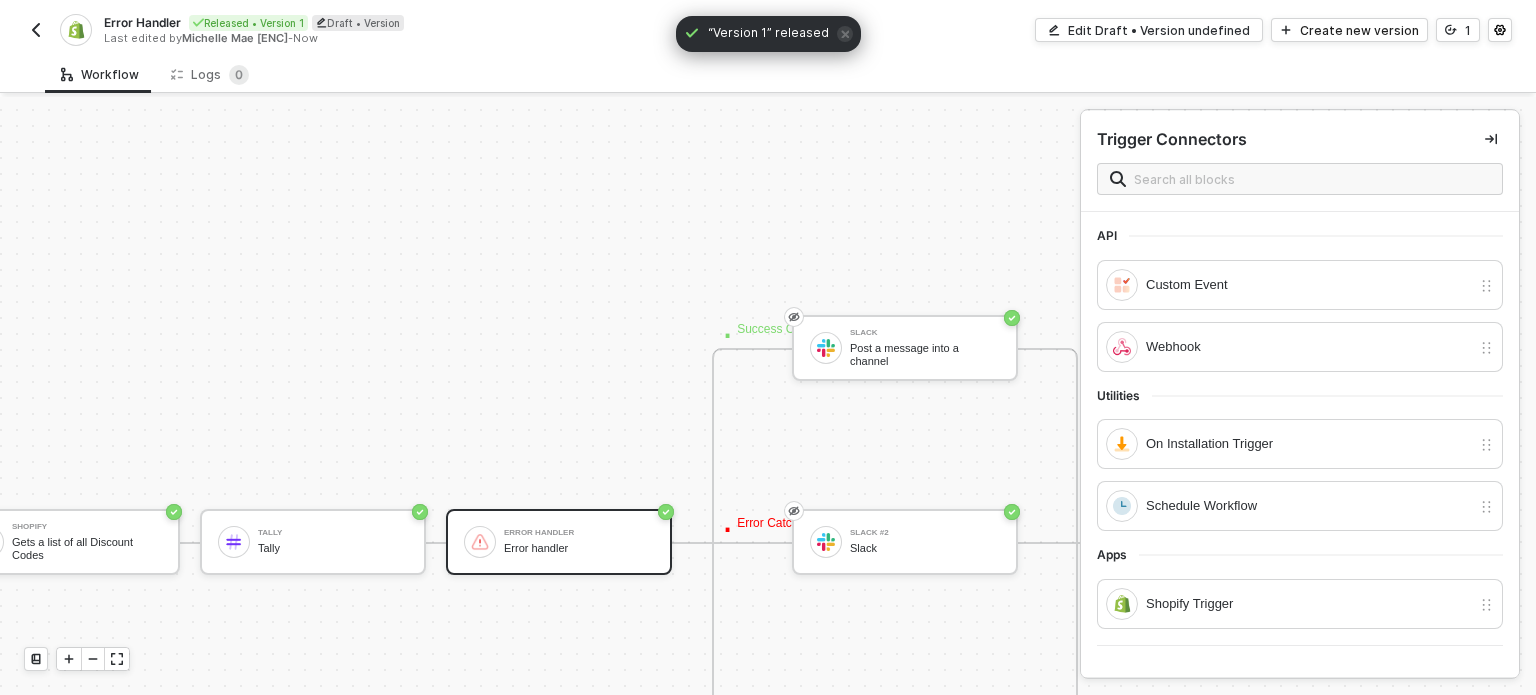 click at bounding box center [36, 30] 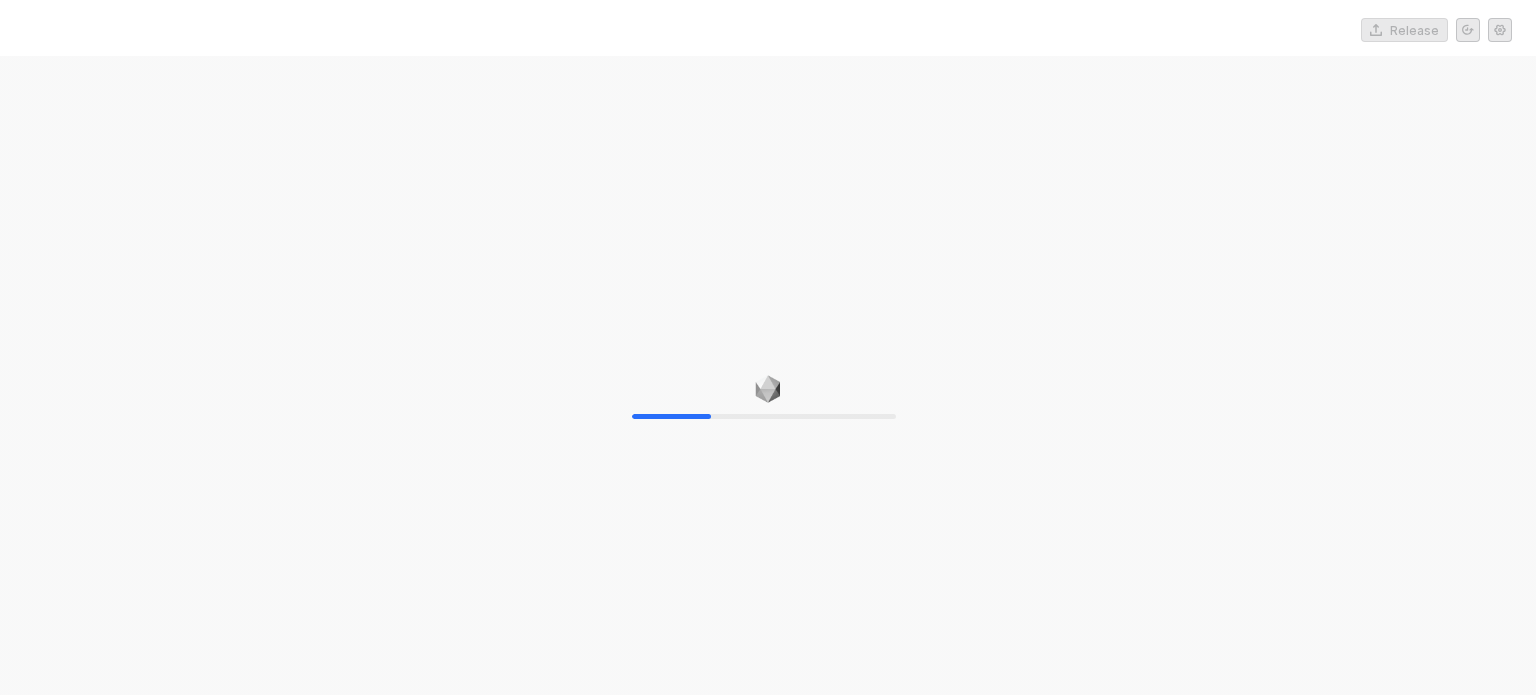 scroll, scrollTop: 0, scrollLeft: 0, axis: both 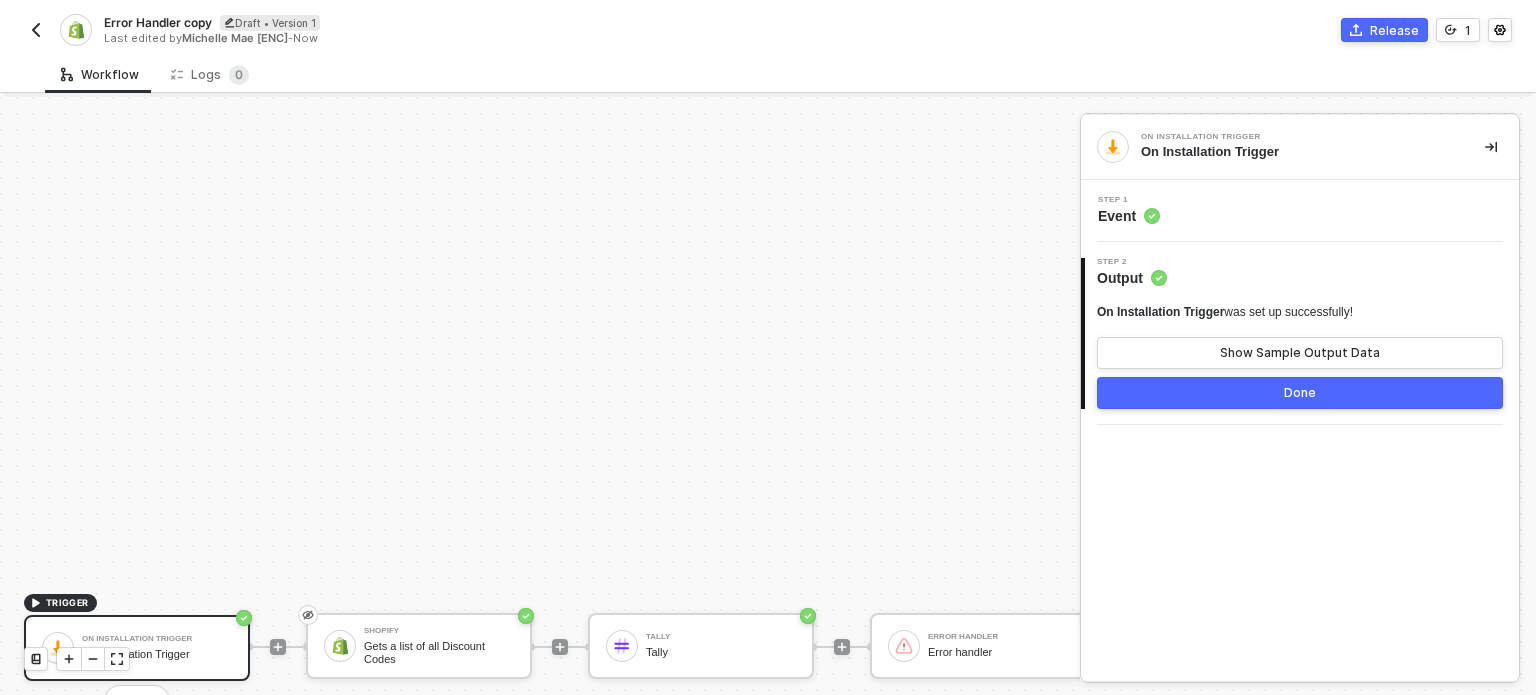 click on "Error Handler copy" at bounding box center (158, 22) 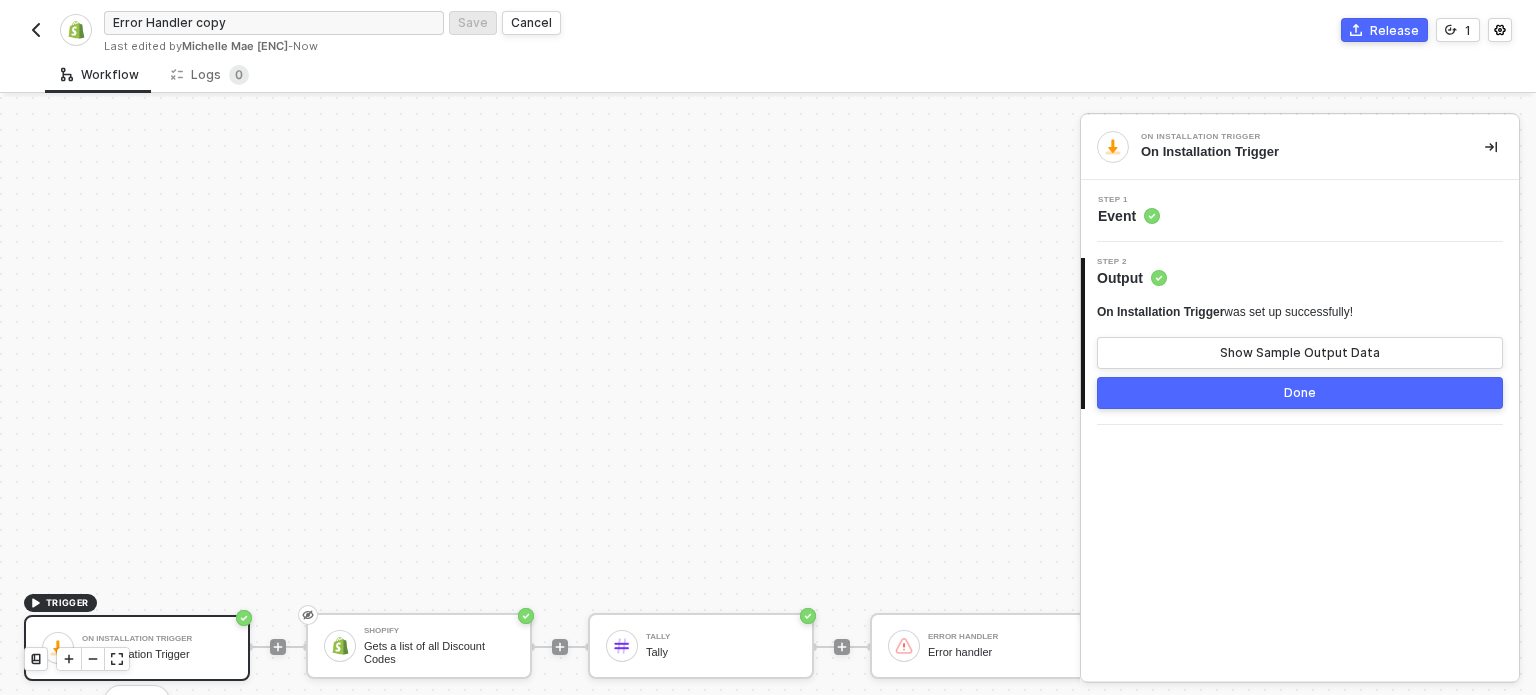 click on "Error Handler copy" at bounding box center [274, 23] 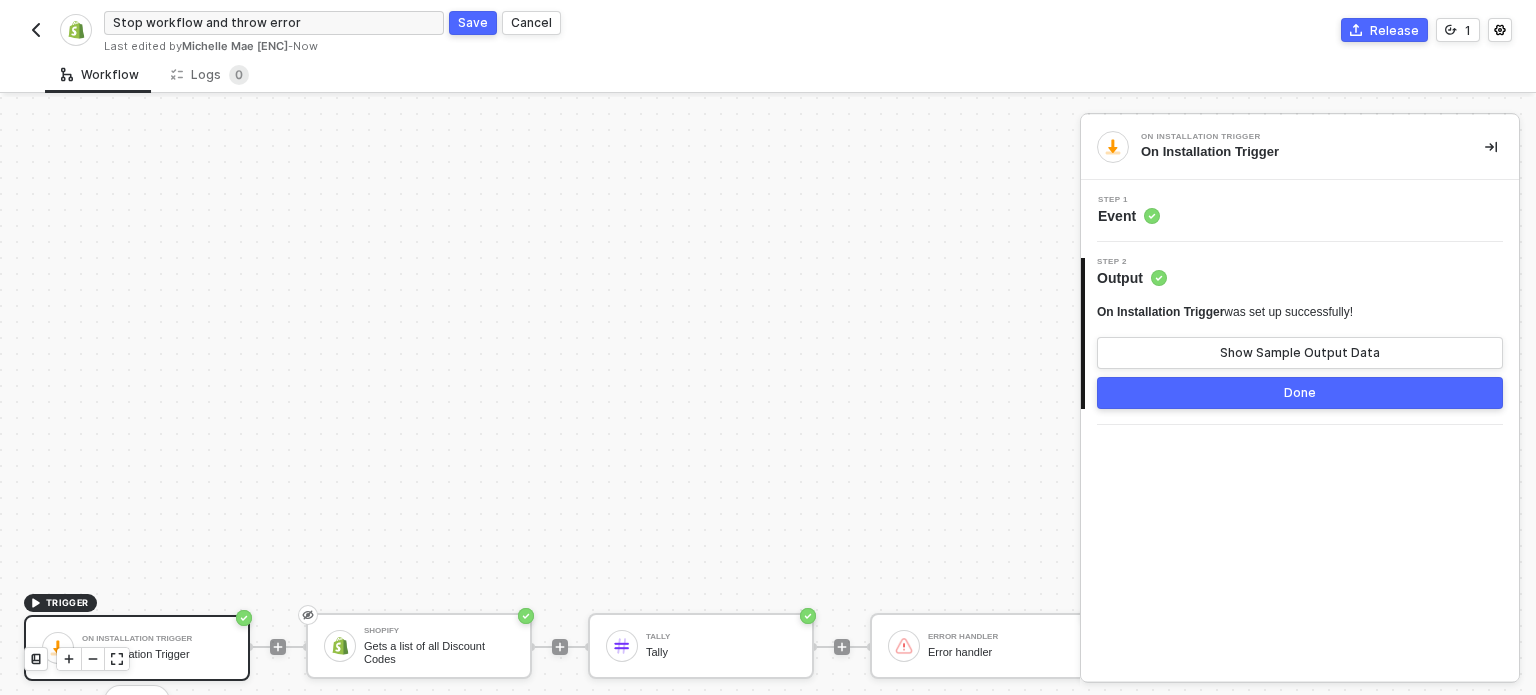 click on "Save" at bounding box center (473, 23) 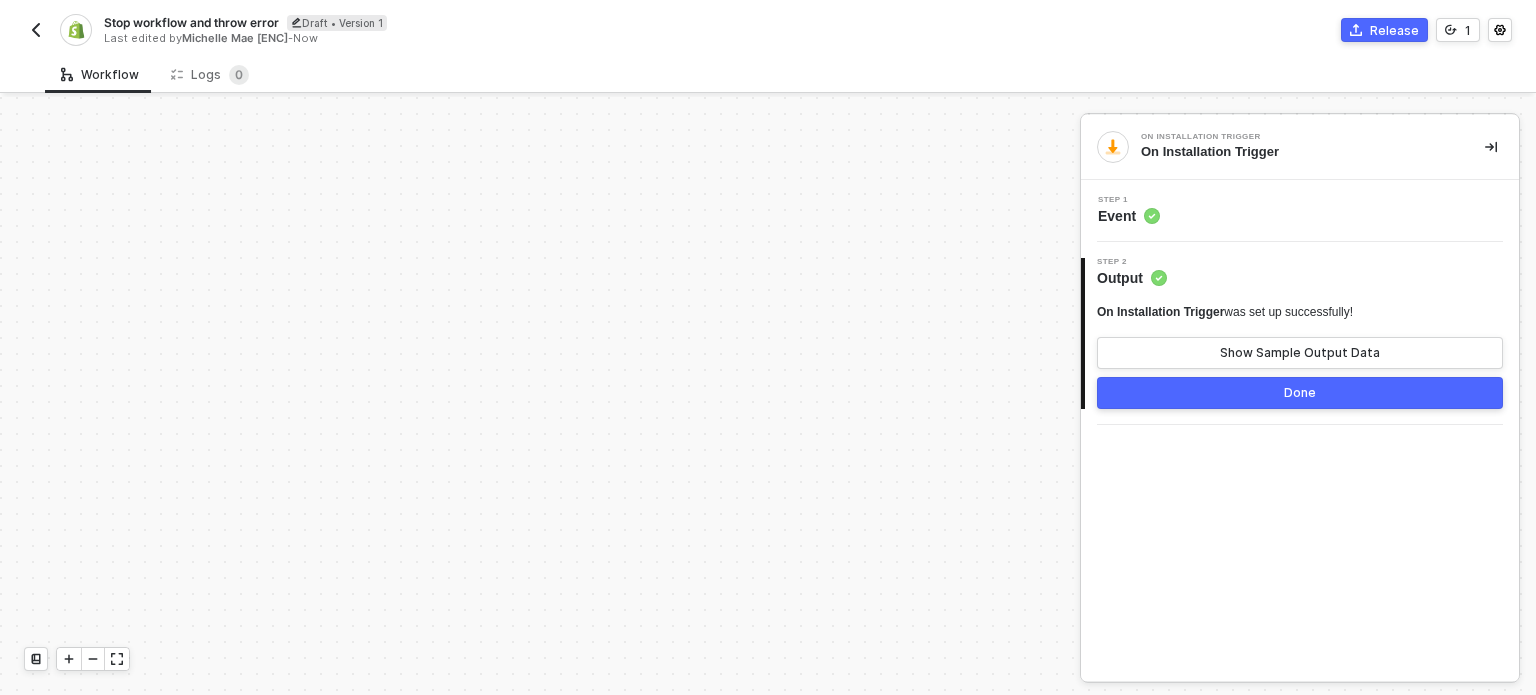 scroll, scrollTop: 1608, scrollLeft: 0, axis: vertical 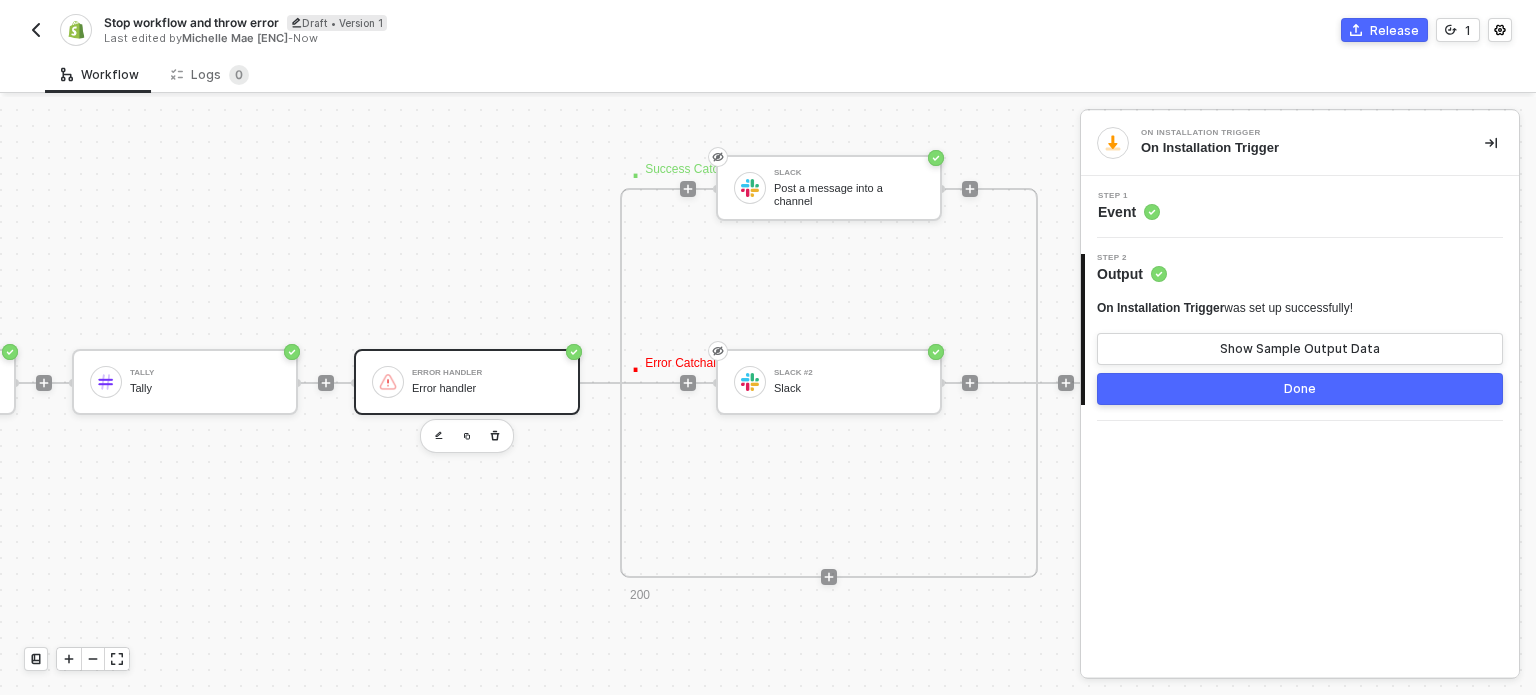 click on "Error handler Error handler" at bounding box center (467, 382) 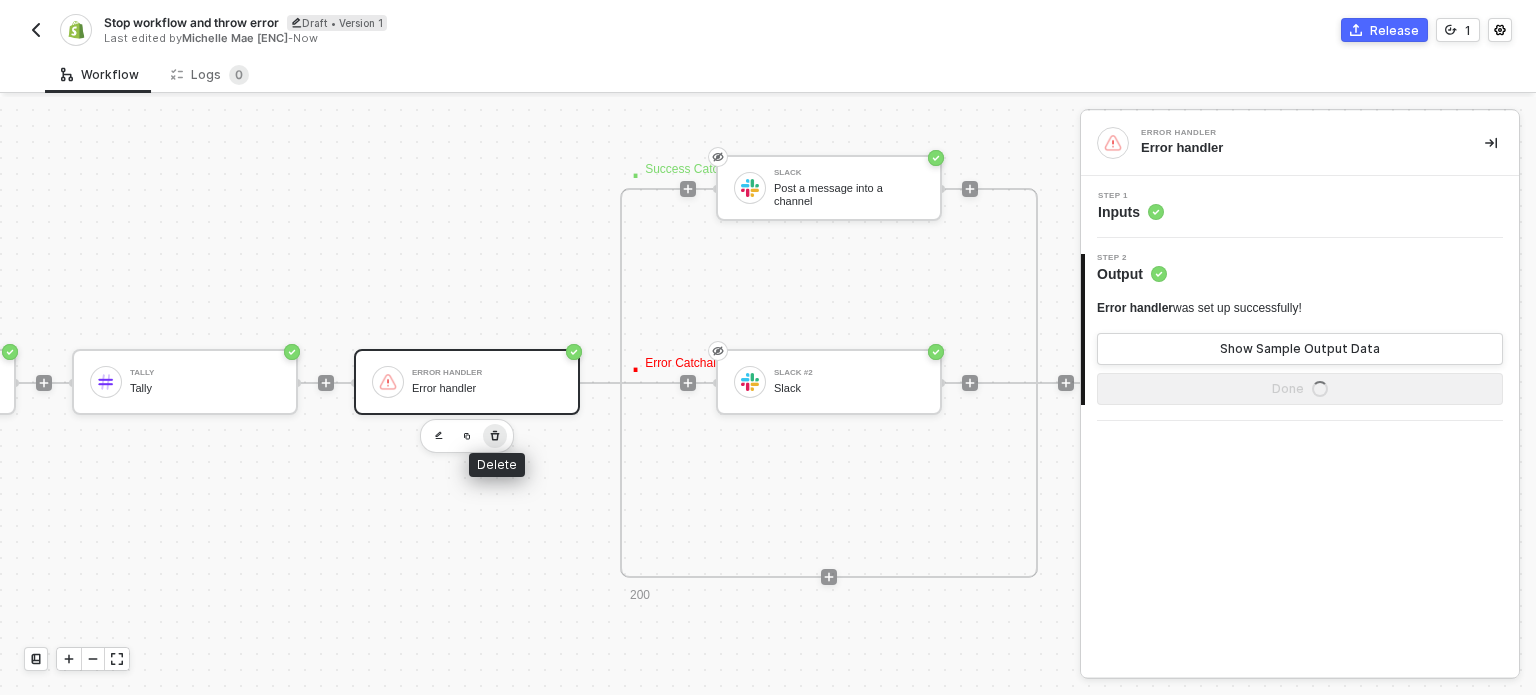 drag, startPoint x: 498, startPoint y: 411, endPoint x: 511, endPoint y: 413, distance: 13.152946 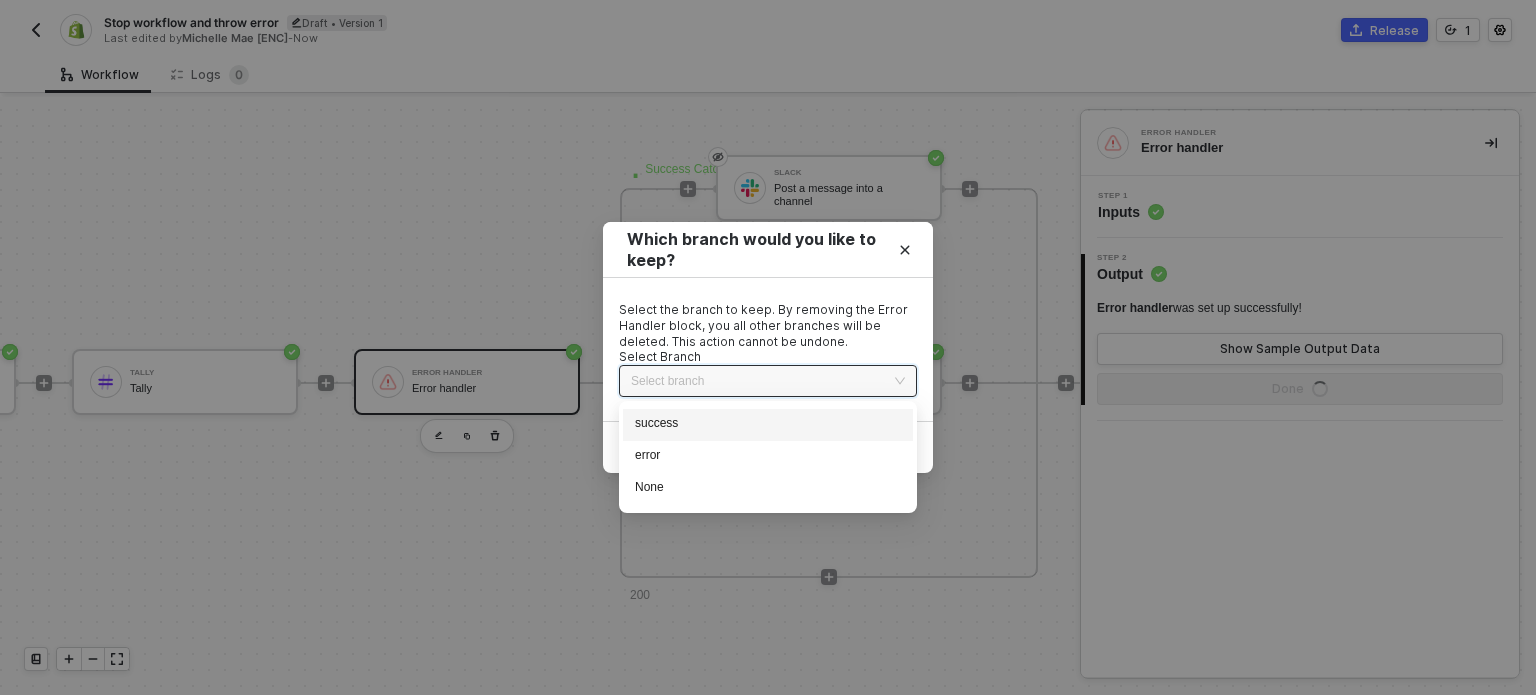 click at bounding box center [768, 381] 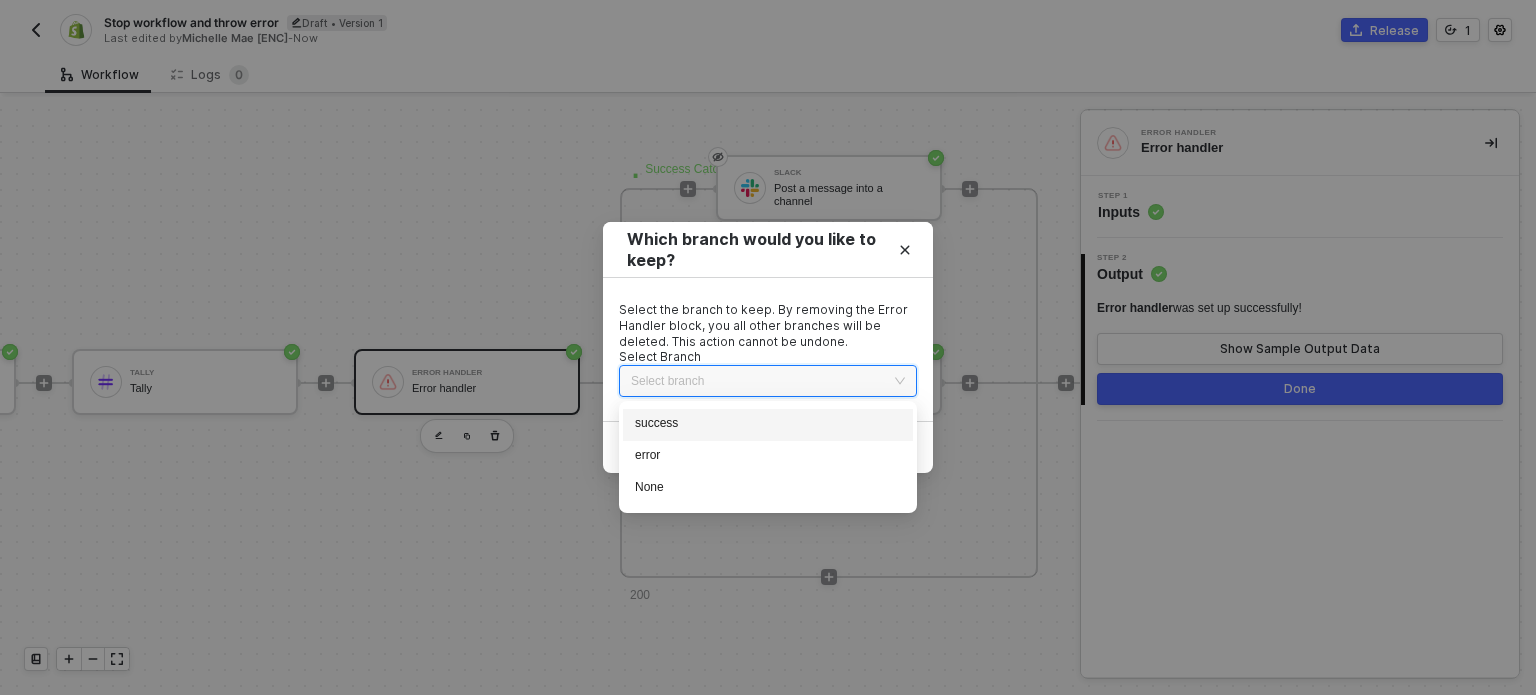 click on "success" at bounding box center [768, 425] 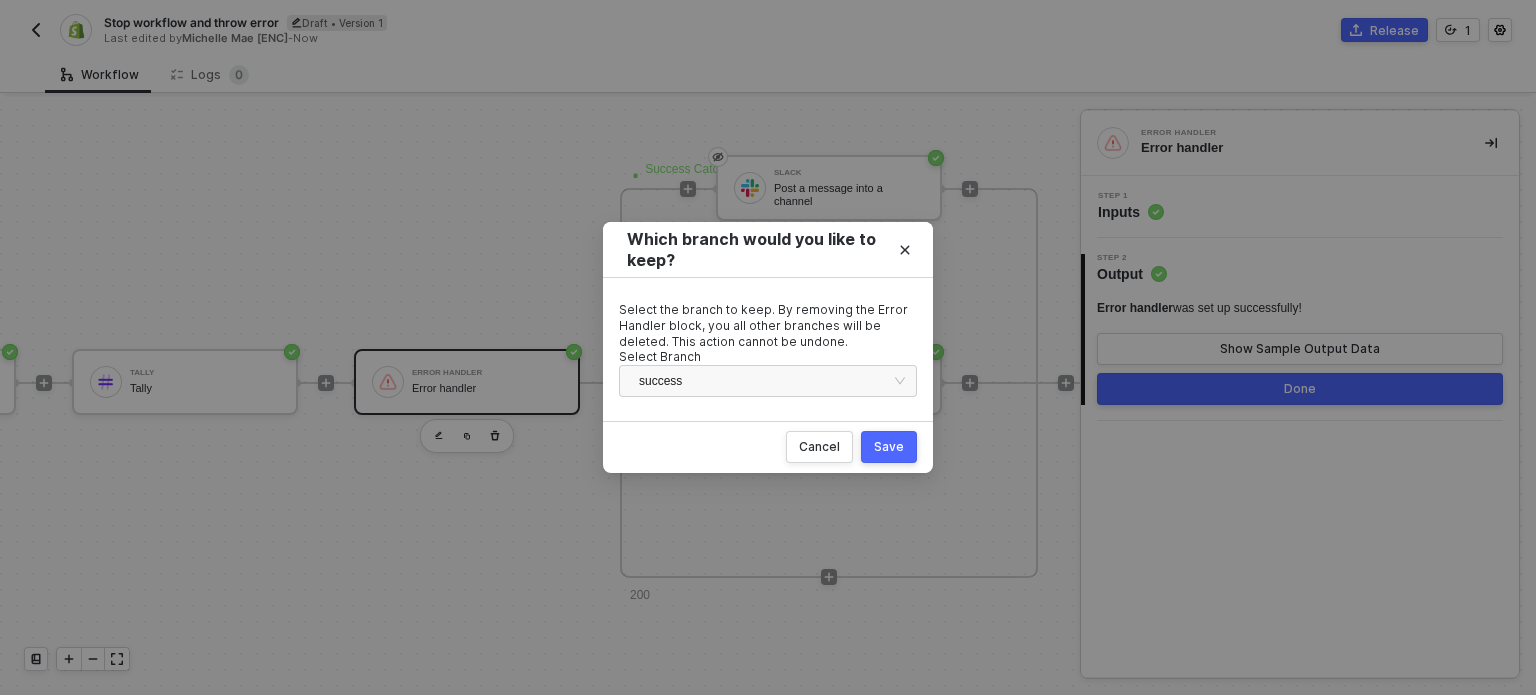 click on "Save" at bounding box center (889, 447) 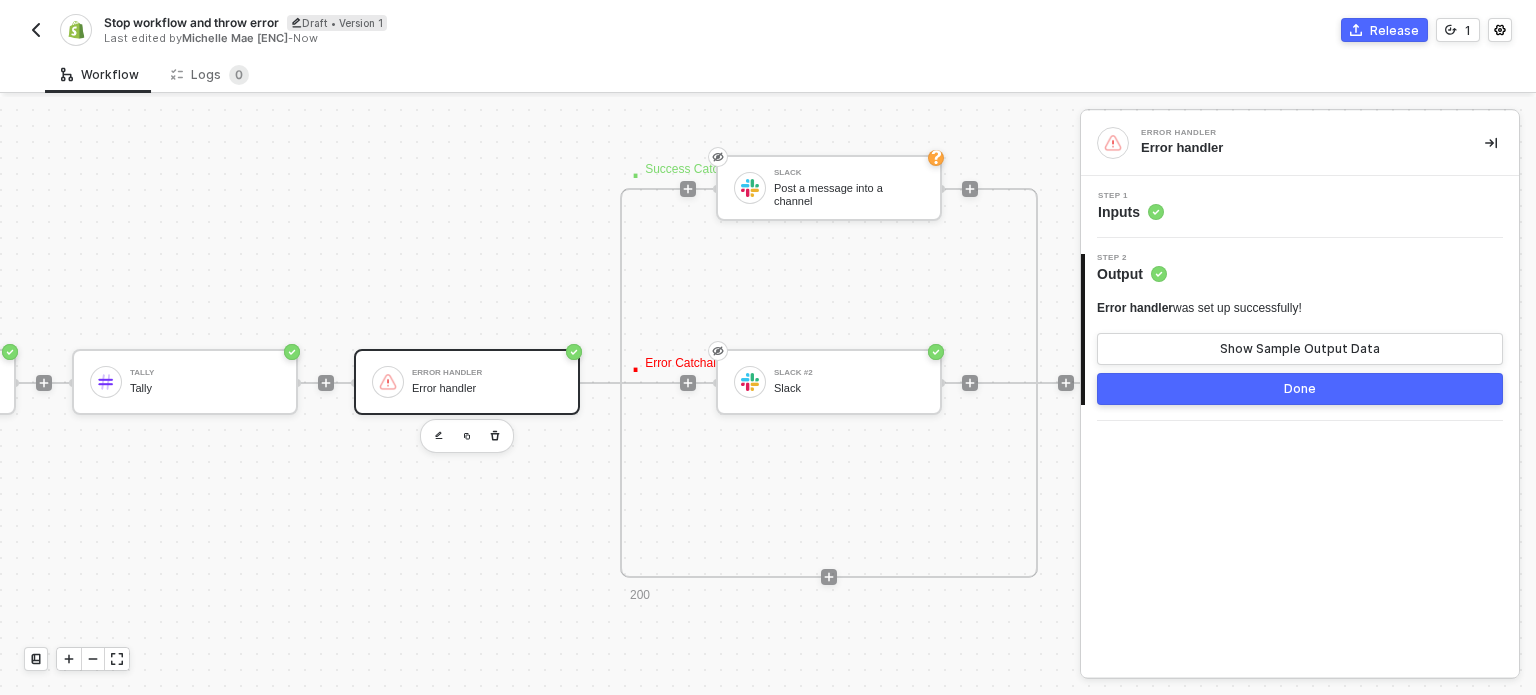 scroll, scrollTop: 48, scrollLeft: 489, axis: both 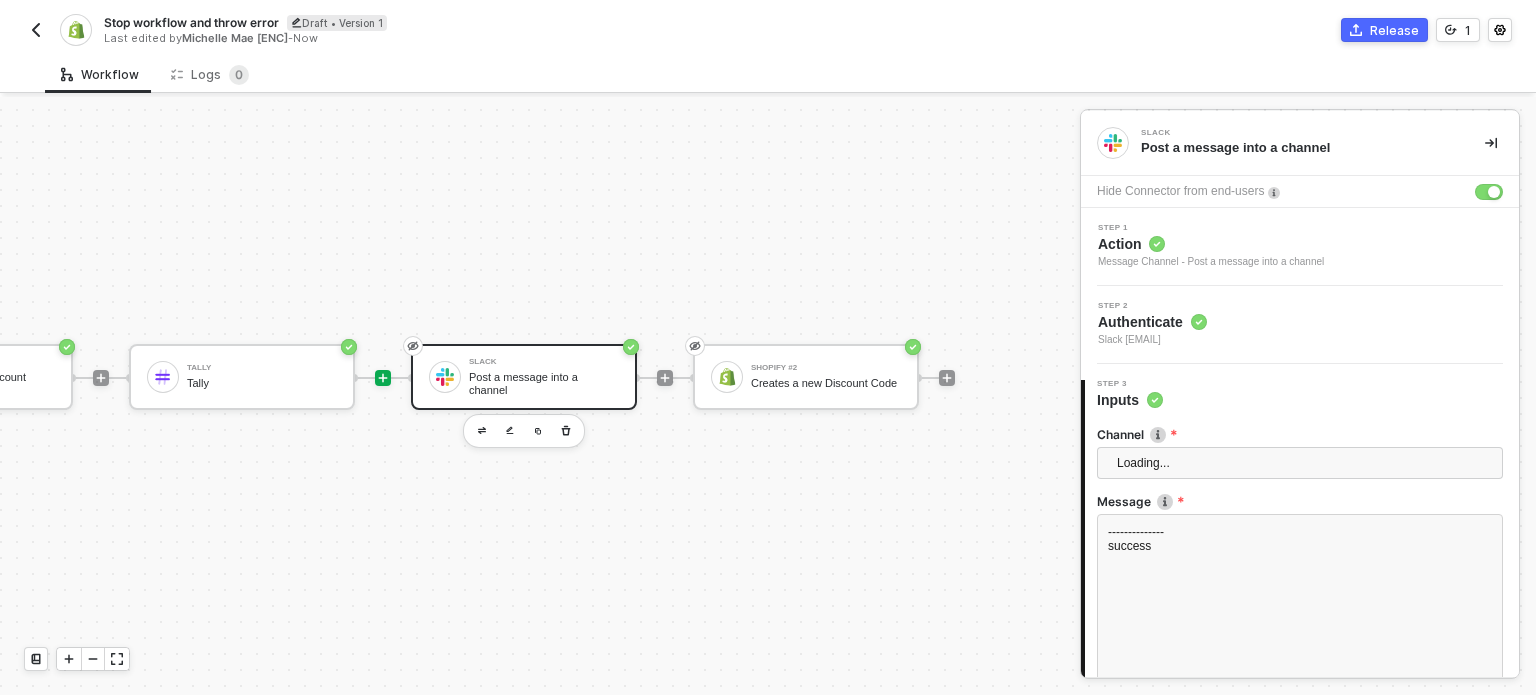 click on "TRIGGER On Installation Trigger On Installation Trigger Shopify Gets a list of all Discount Codes Tally Tally Slack Post a message into a channel Shopify #2 Creates a new Discount Code" at bounding box center [248, 377] 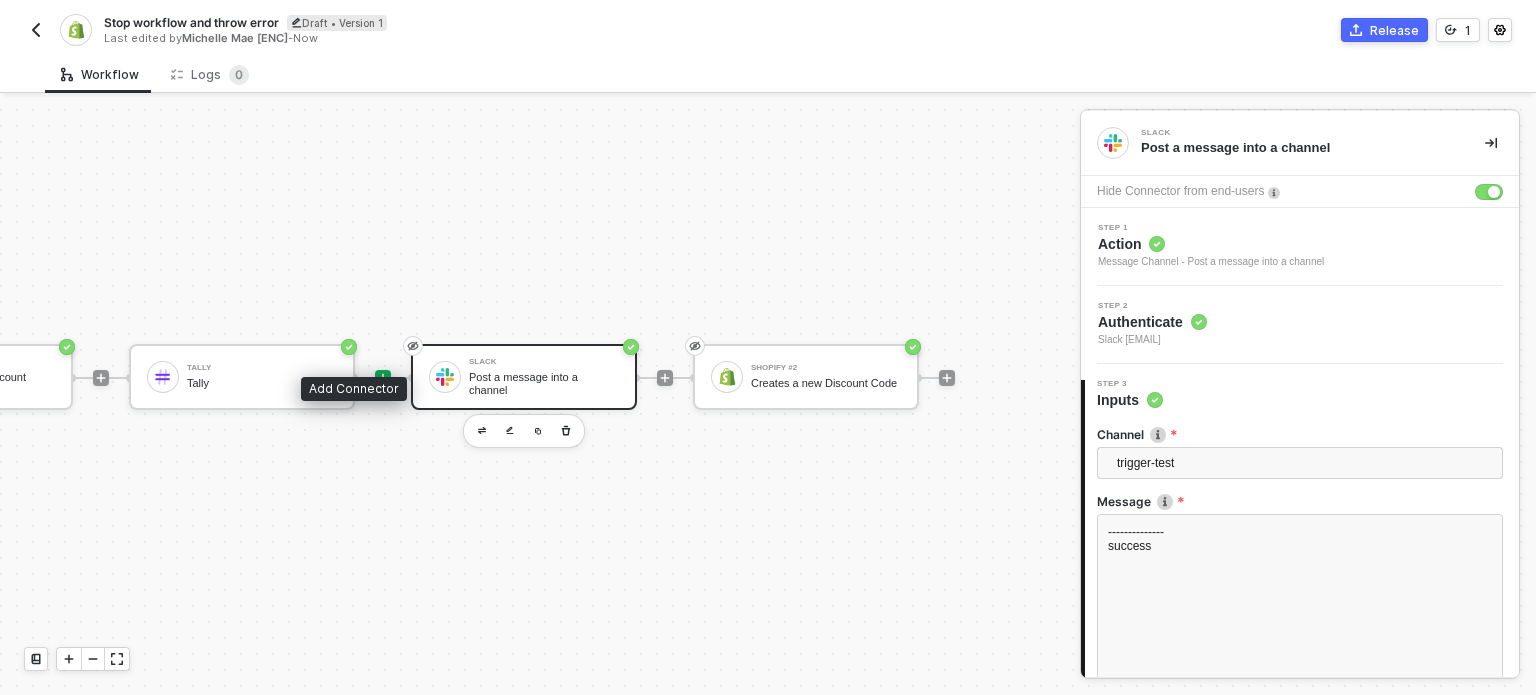 click at bounding box center (383, 378) 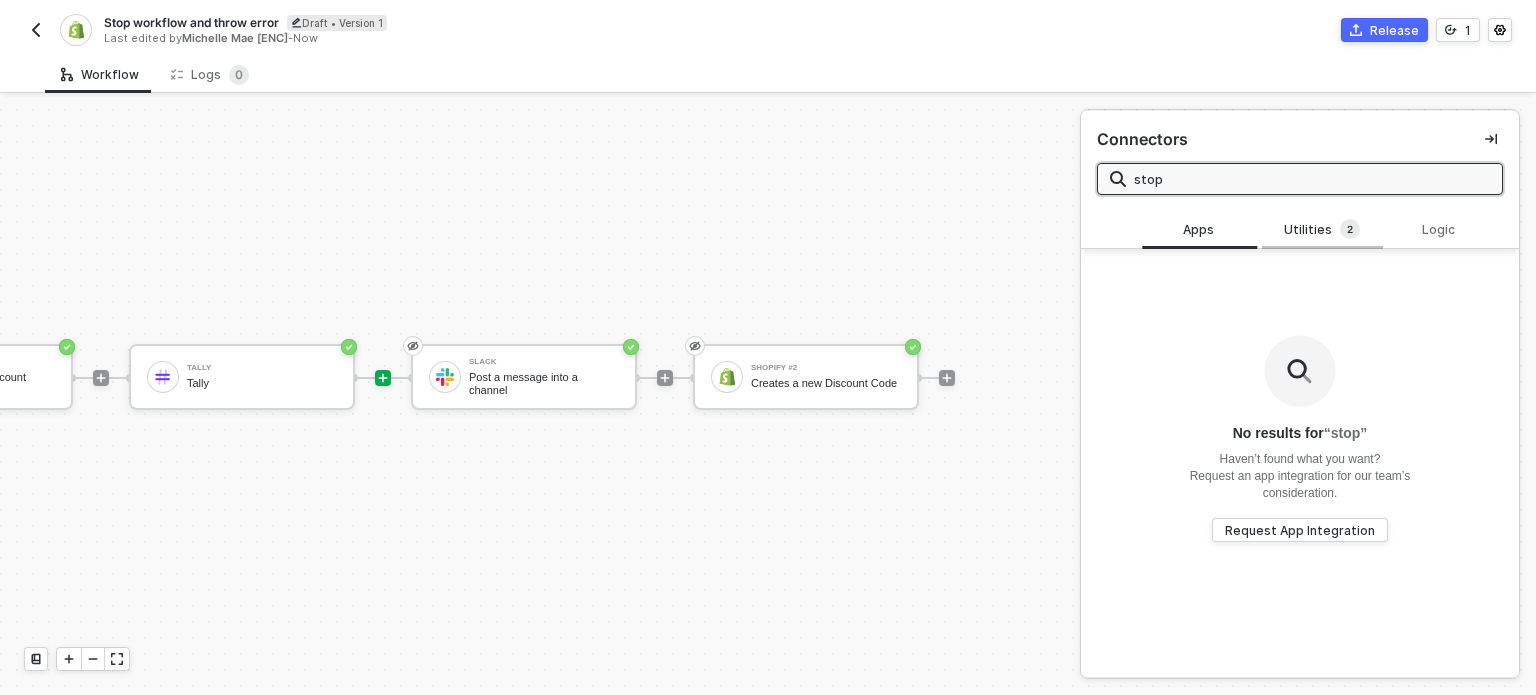 type on "stop" 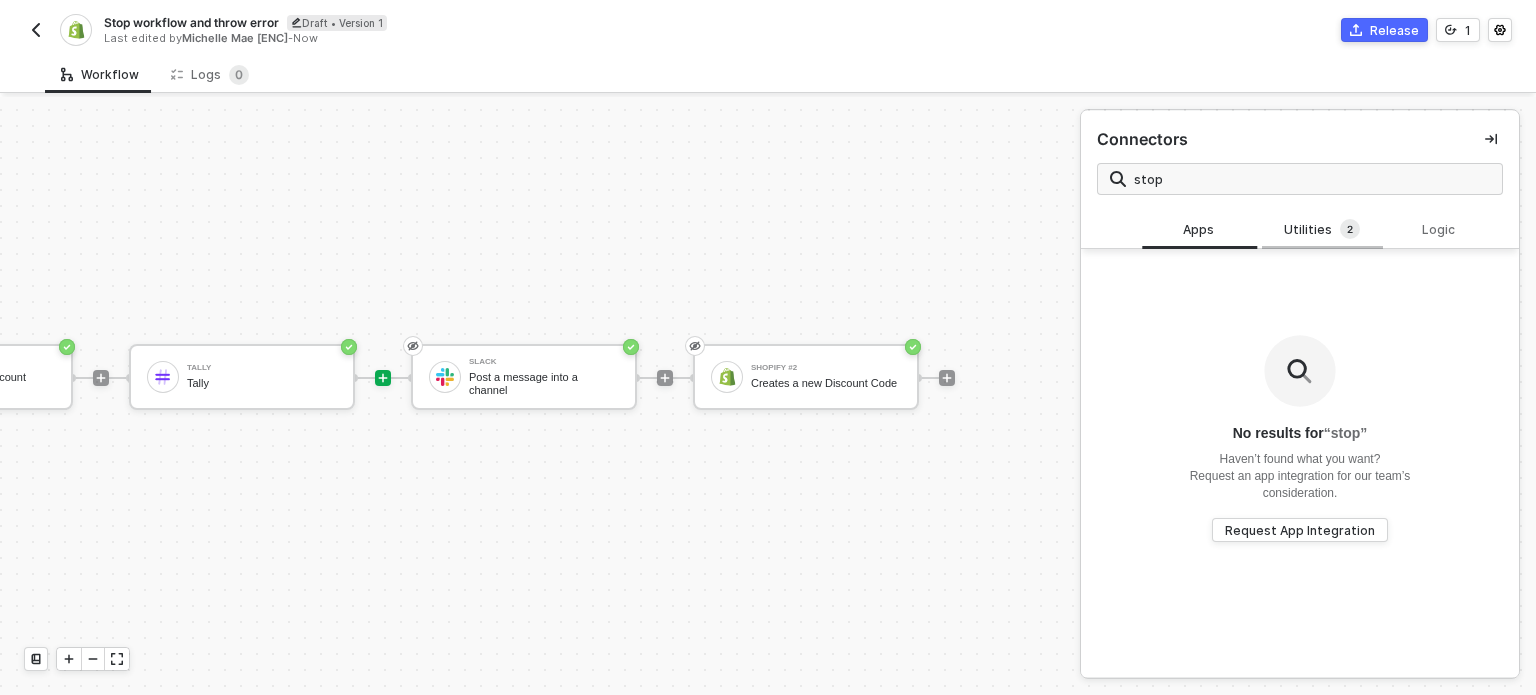 click on "Utilities 2" at bounding box center (1322, 230) 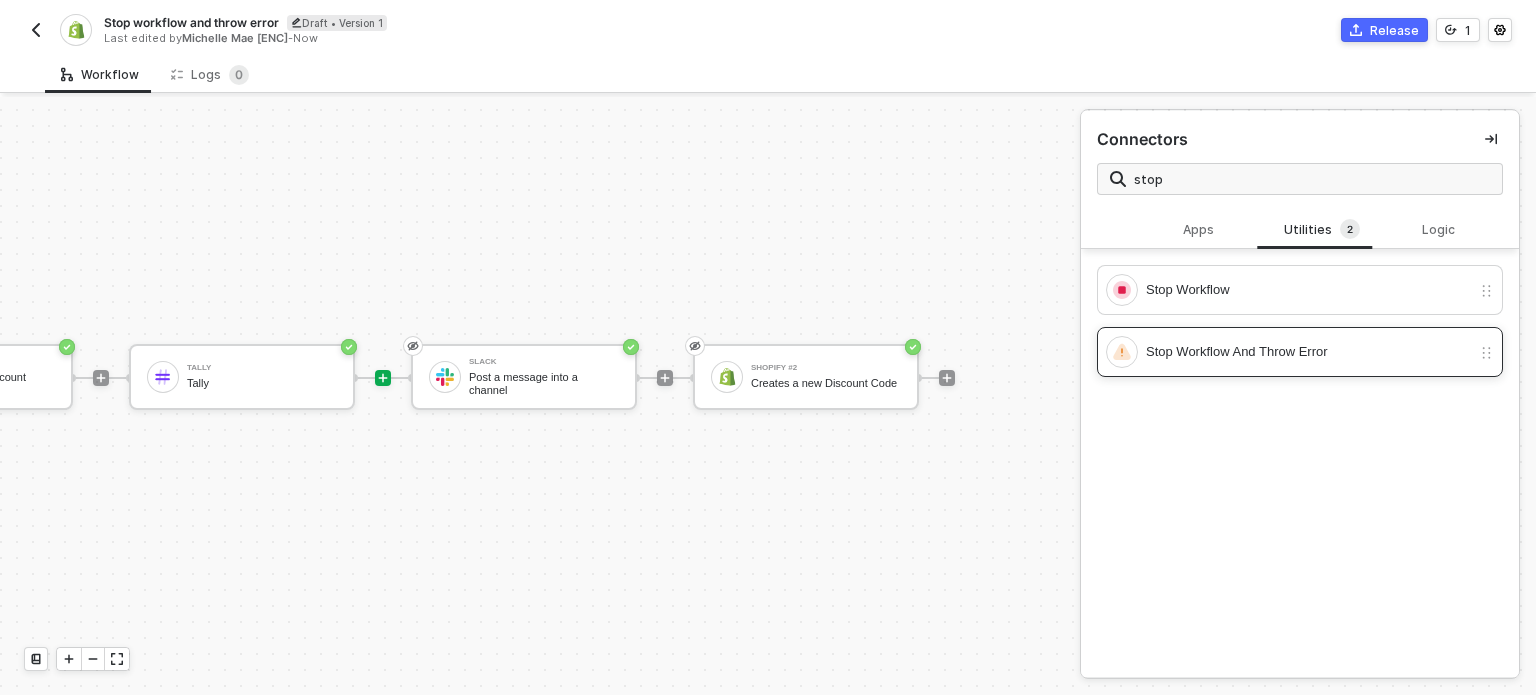 click on "Stop Workflow And Throw Error" at bounding box center [1308, 290] 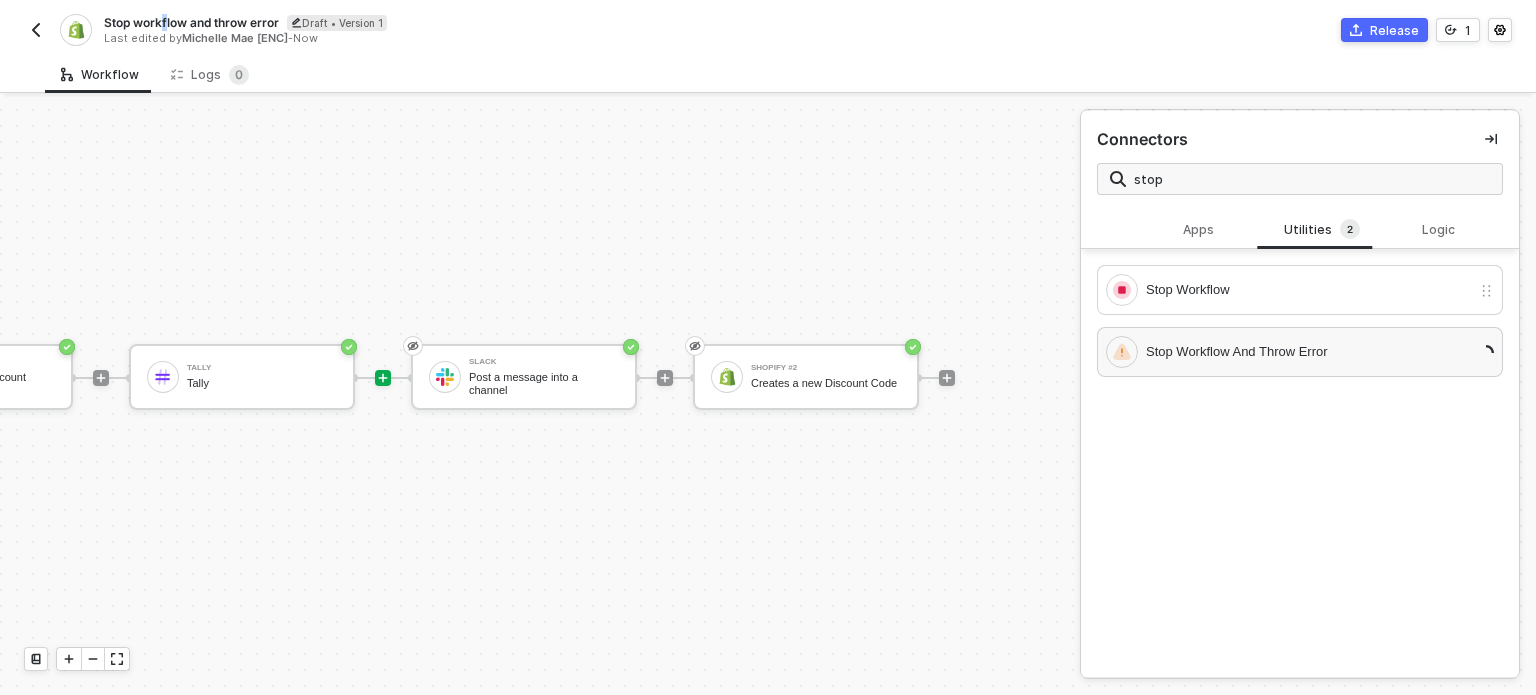 click on "Stop workflow and throw error" at bounding box center [191, 22] 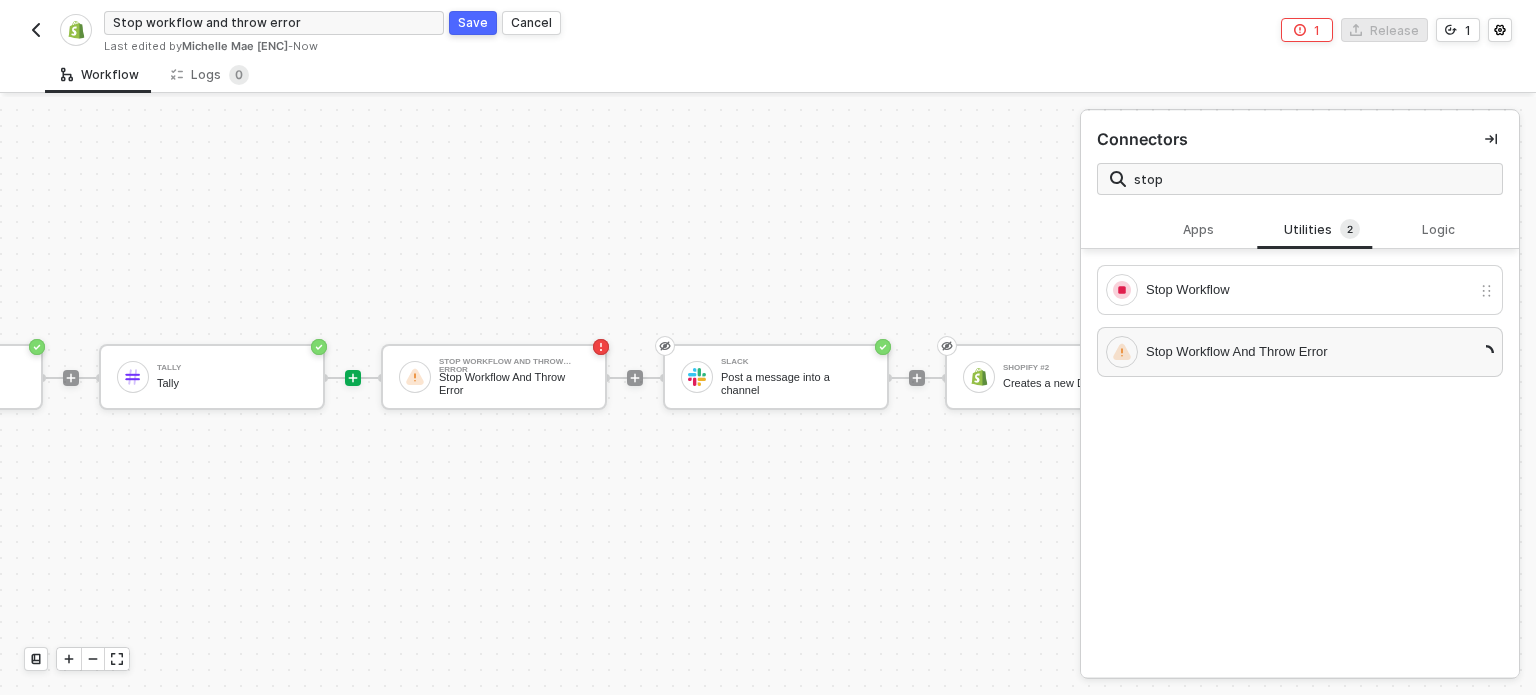 click on "Save" at bounding box center [473, 22] 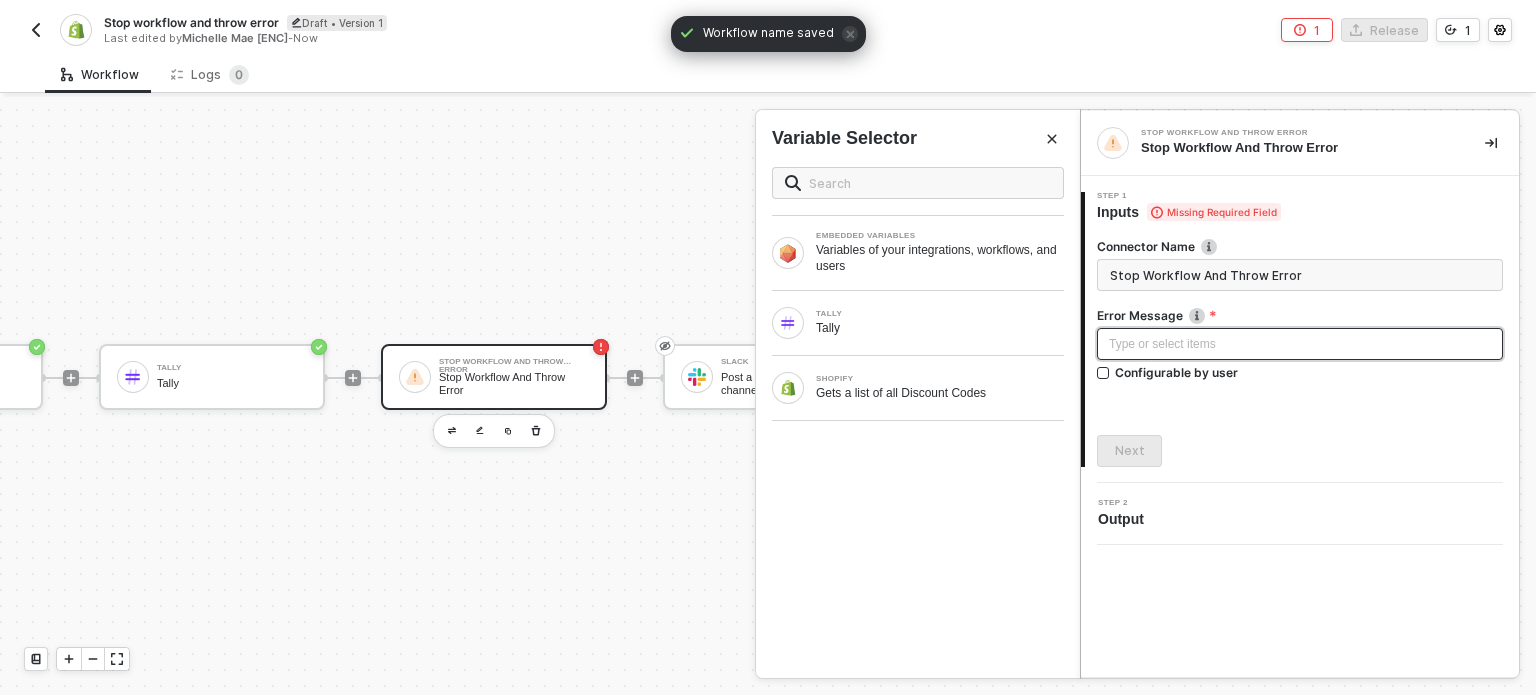 click on "Type or select items ﻿" at bounding box center (1300, 344) 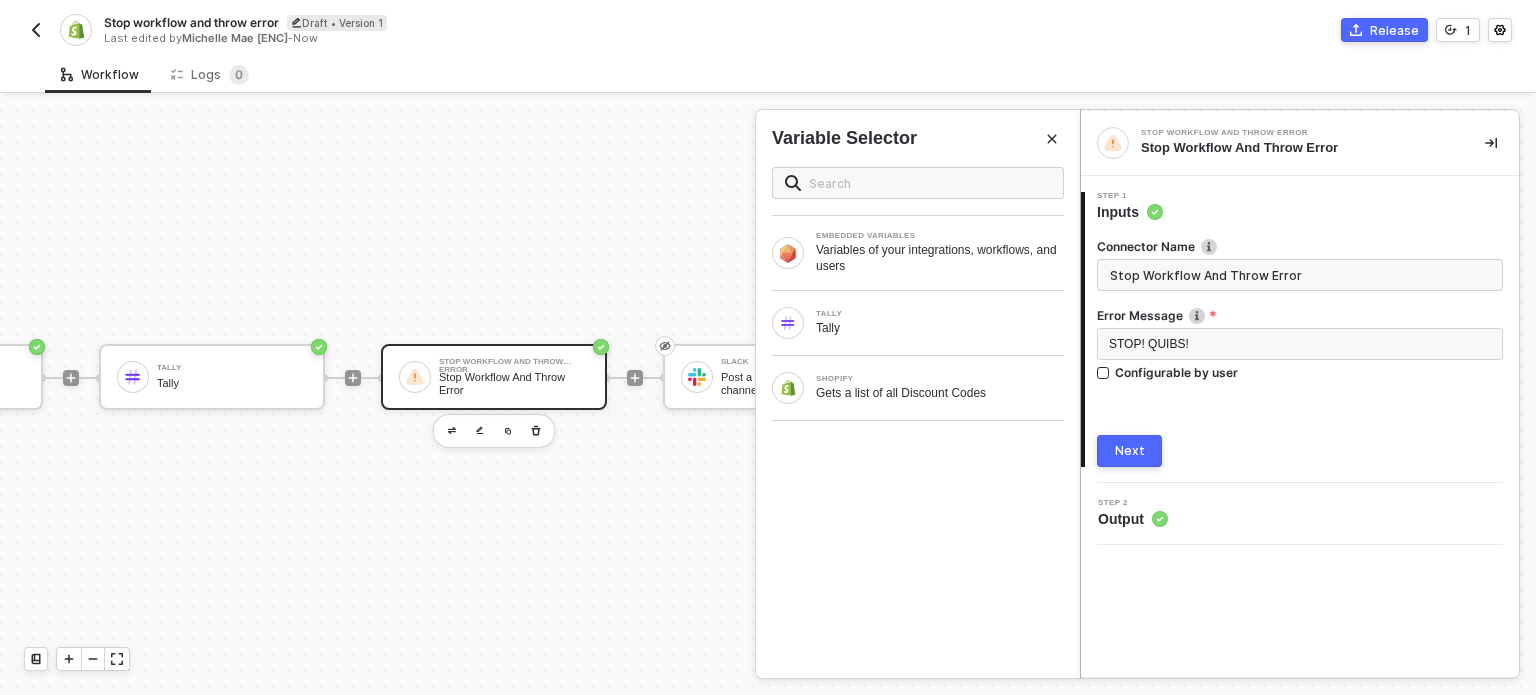click on "Next" at bounding box center [1130, 451] 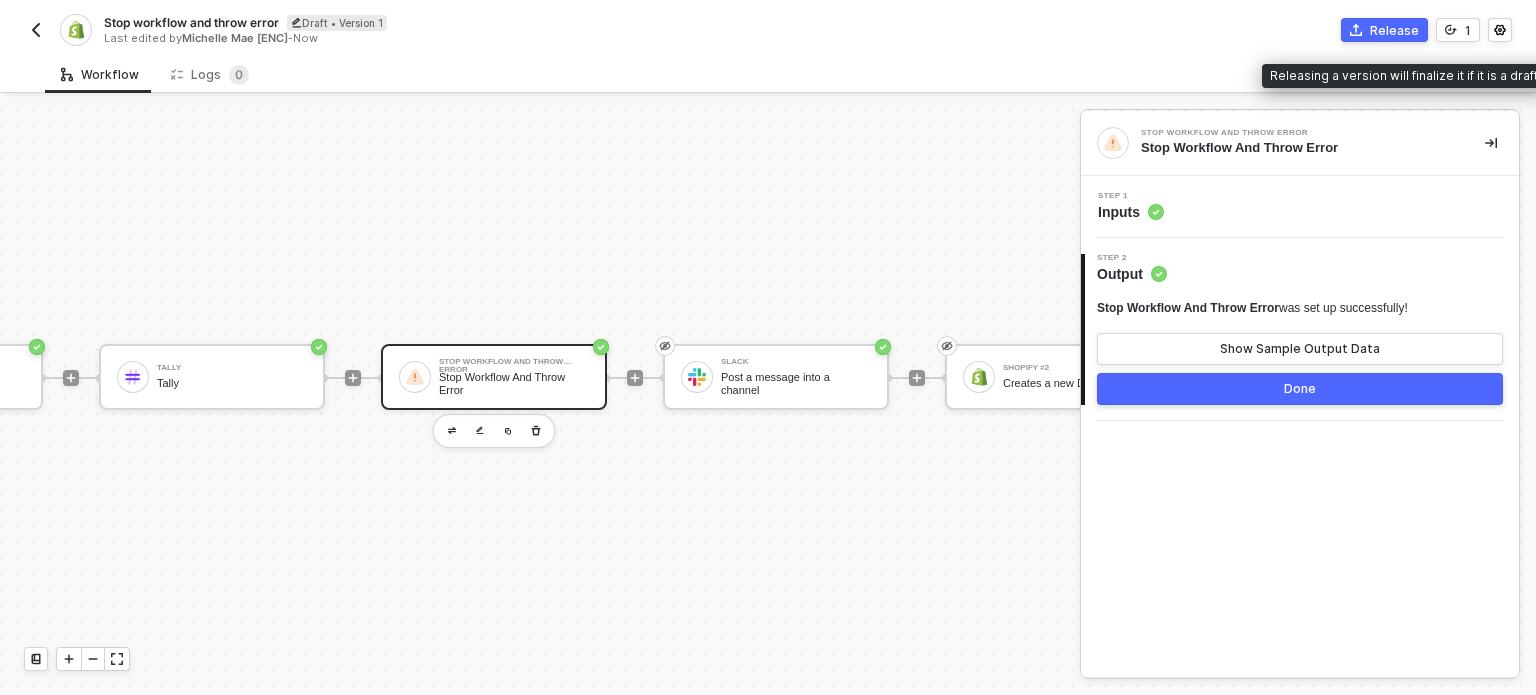 click on "Release" at bounding box center [1384, 30] 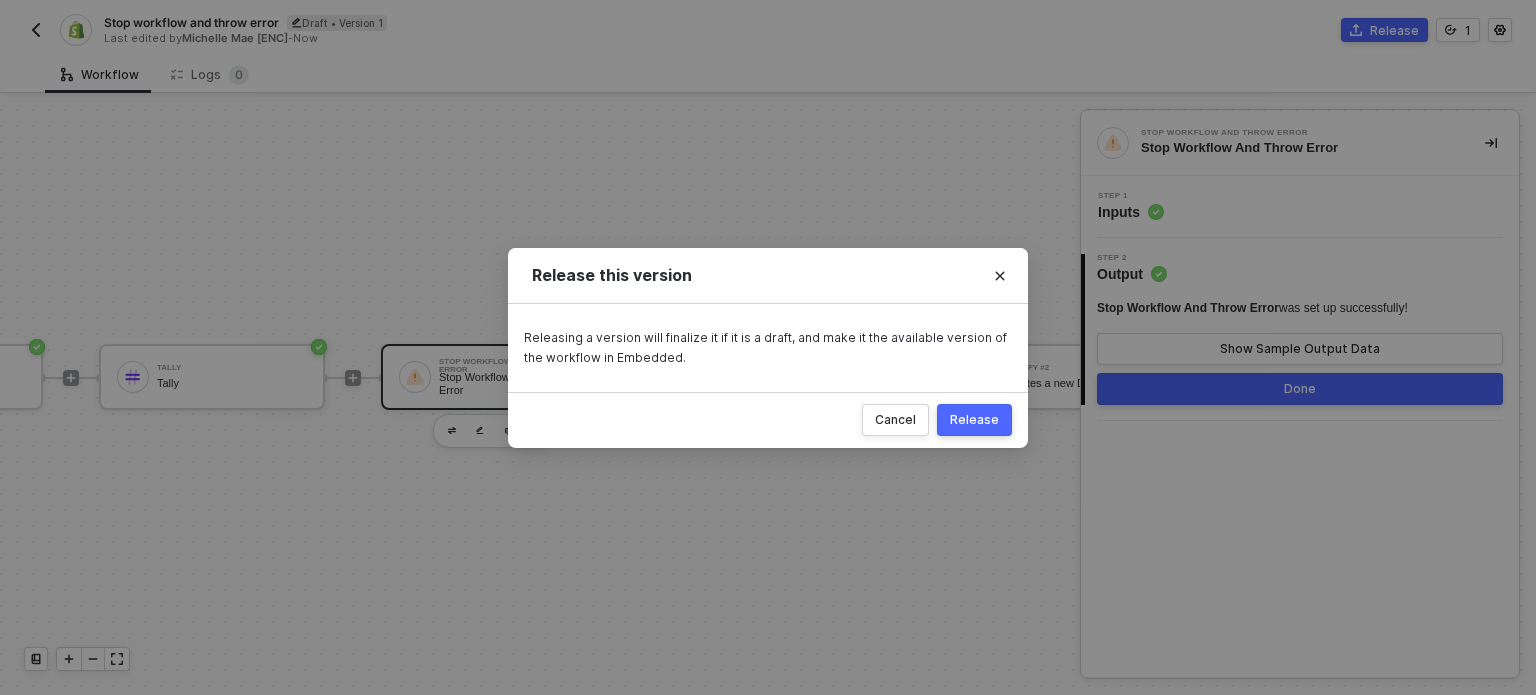 click on "Release" at bounding box center (974, 420) 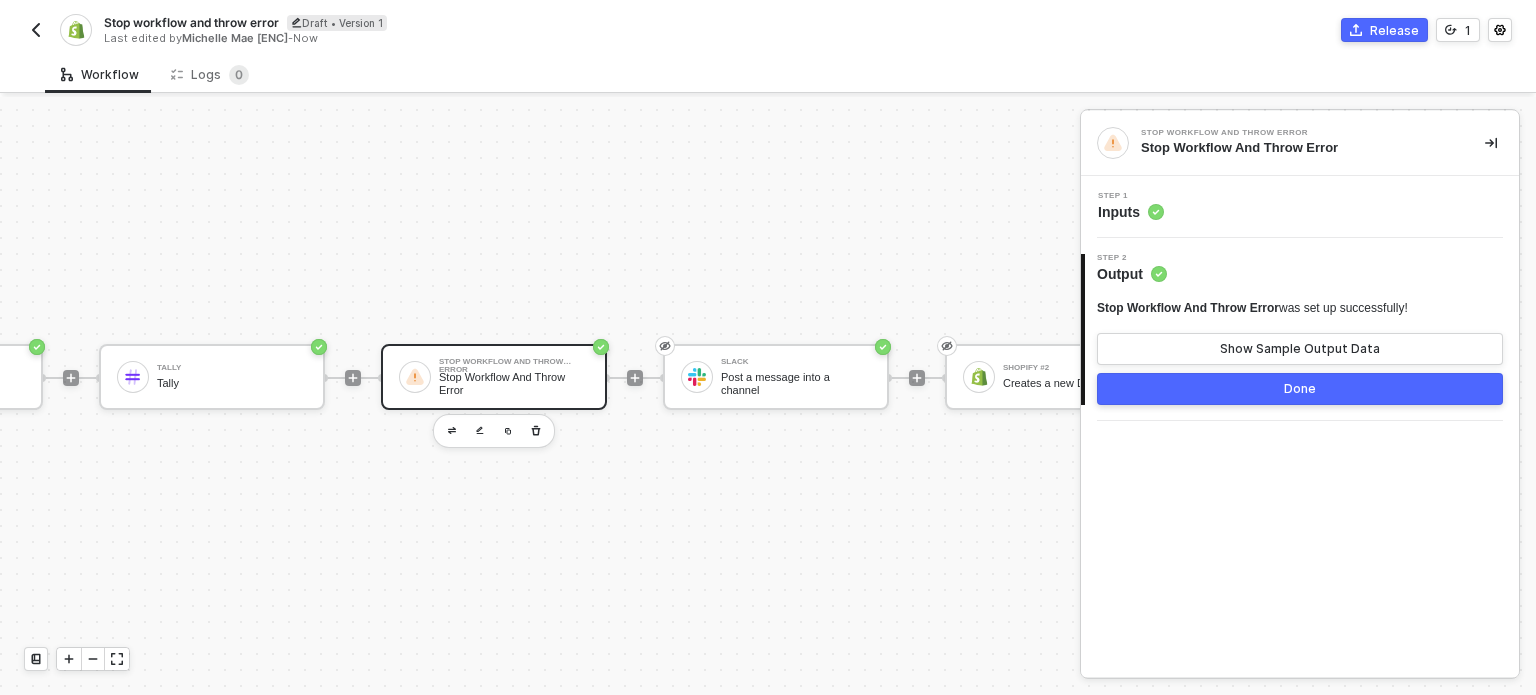scroll, scrollTop: 48, scrollLeft: 440, axis: both 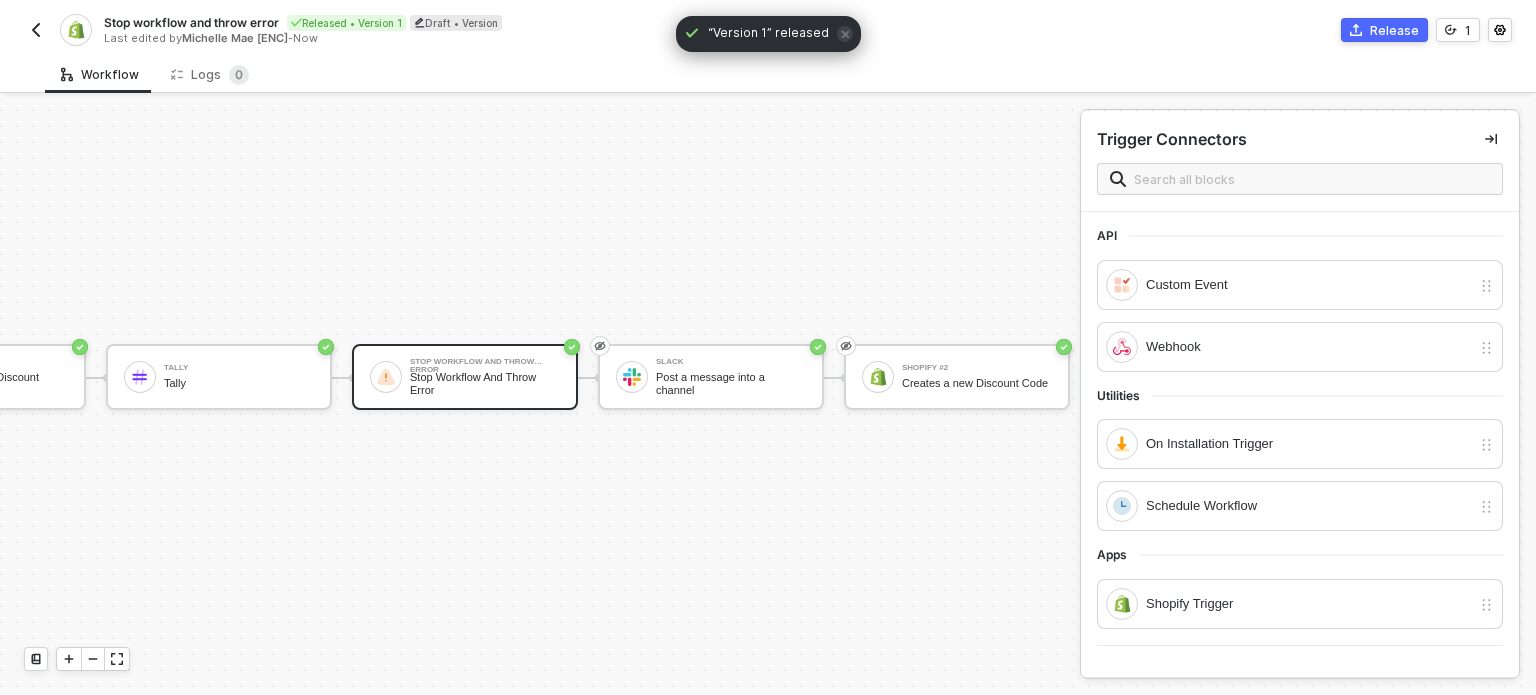 click at bounding box center [36, 30] 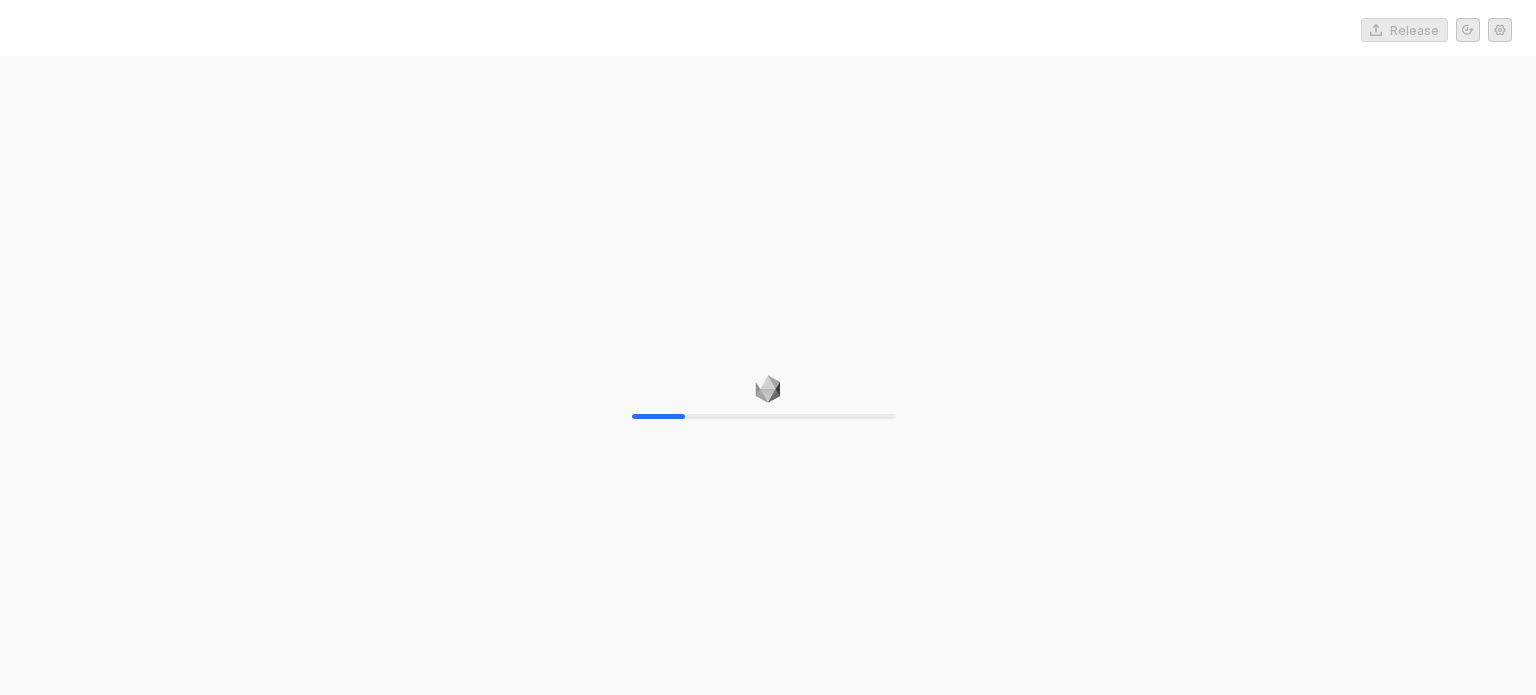 click on "20%" at bounding box center [768, 403] 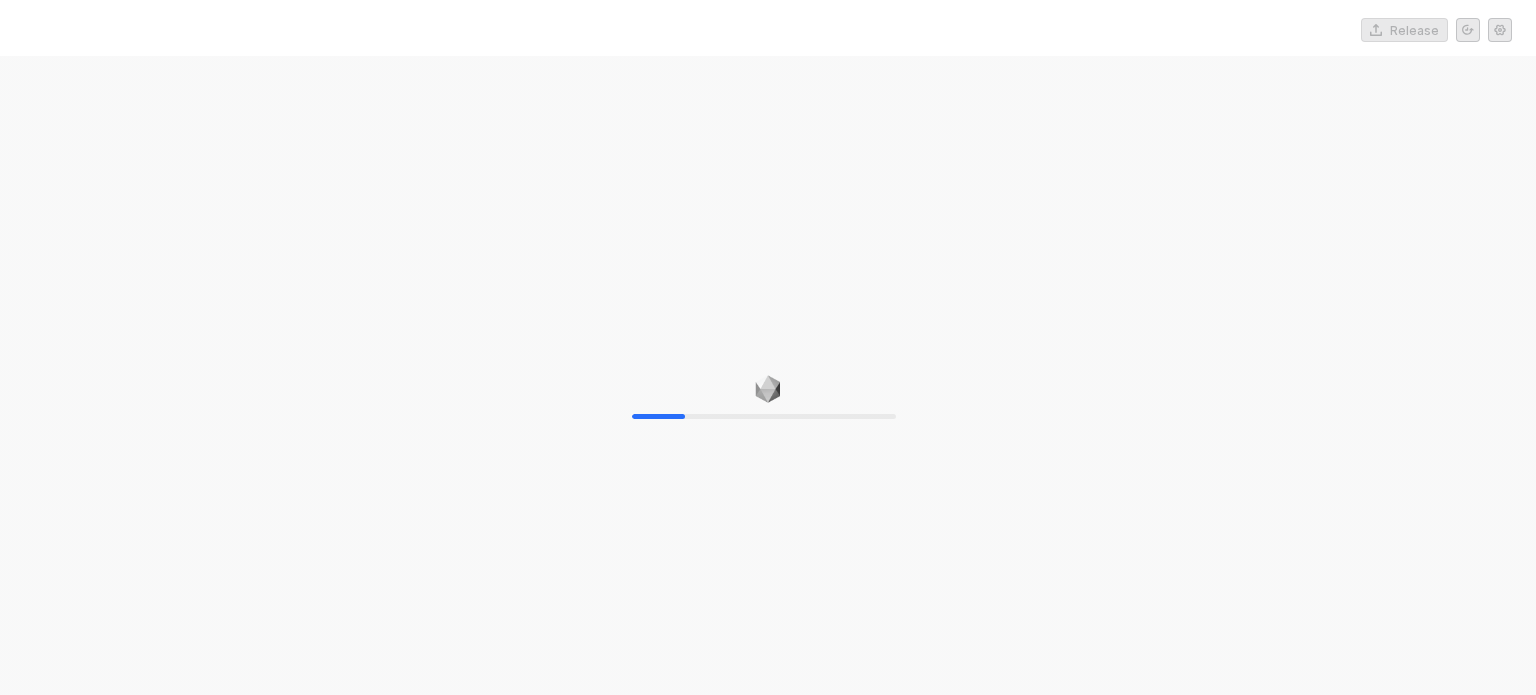 scroll, scrollTop: 0, scrollLeft: 0, axis: both 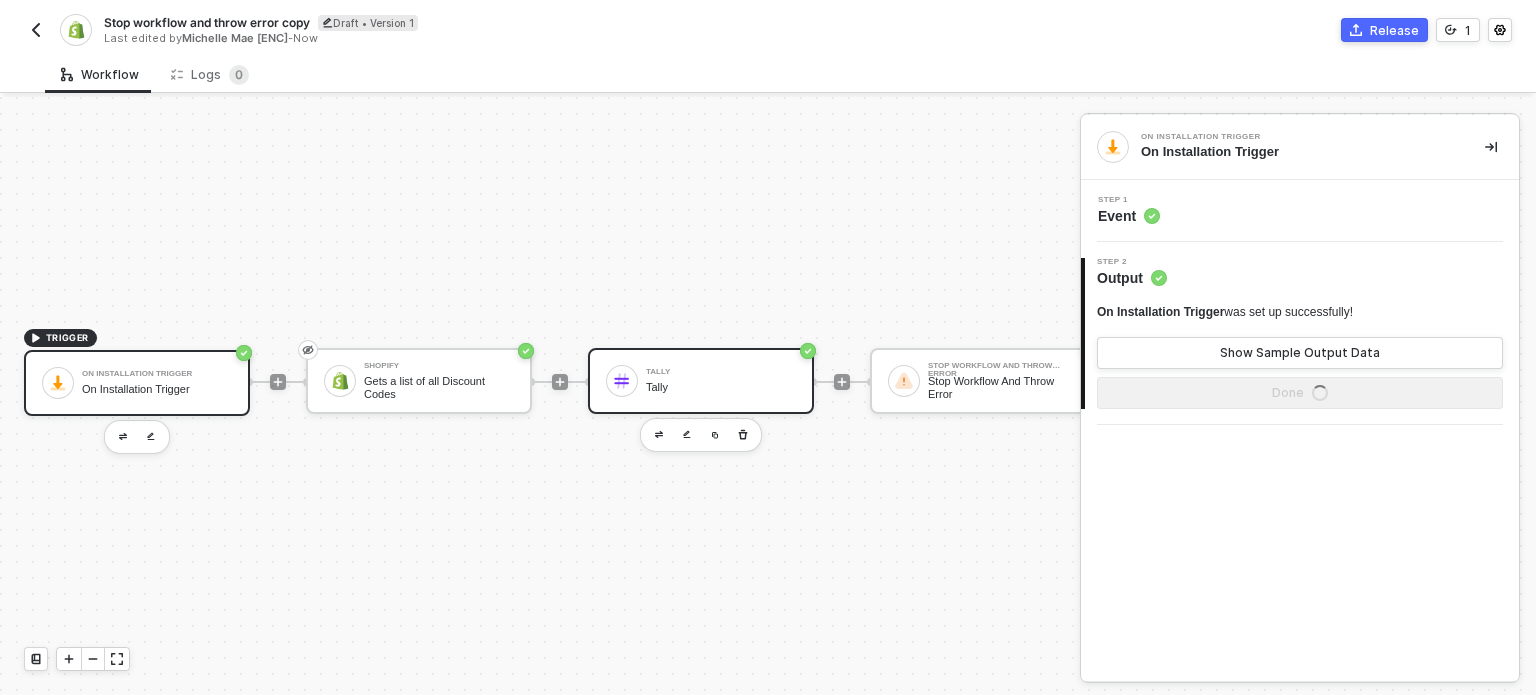 click on "Tally" at bounding box center (721, 387) 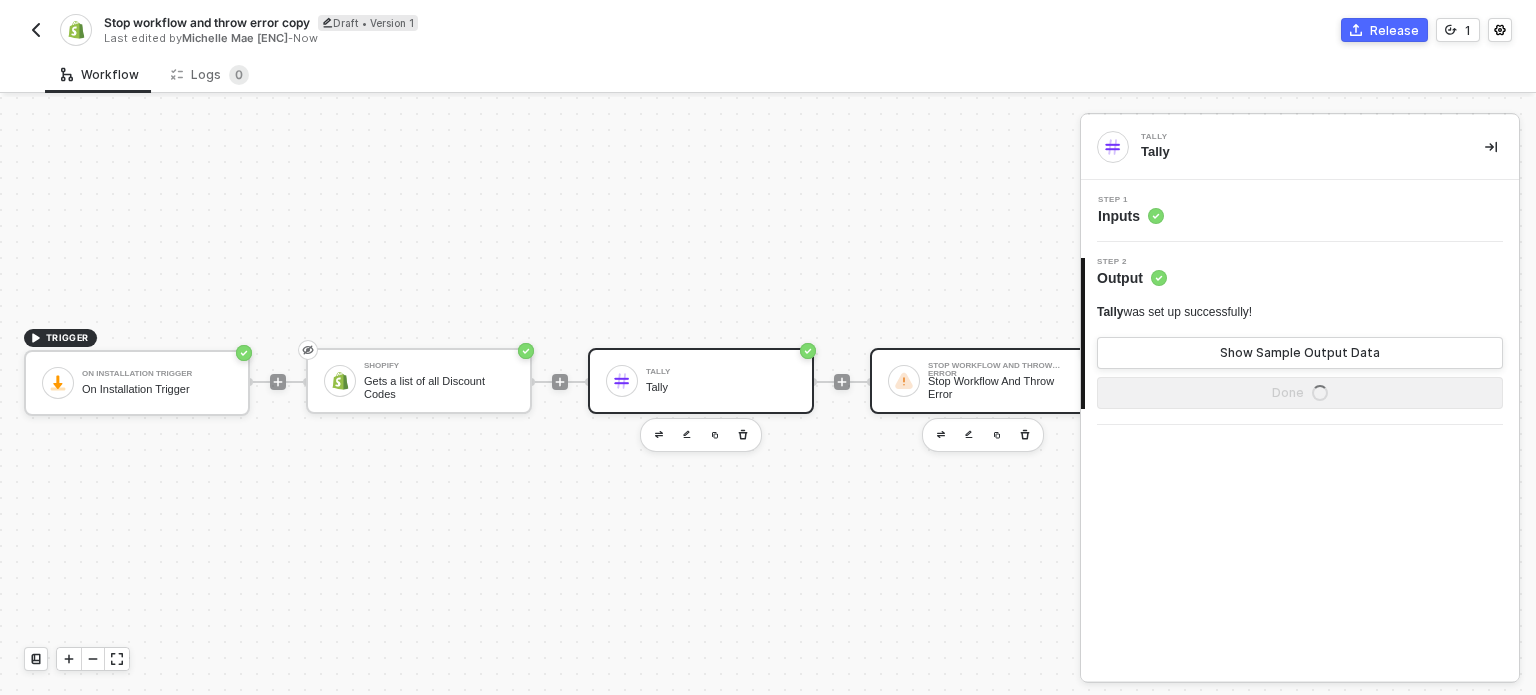 click on "Stop Workflow And Throw Error" at bounding box center [1003, 387] 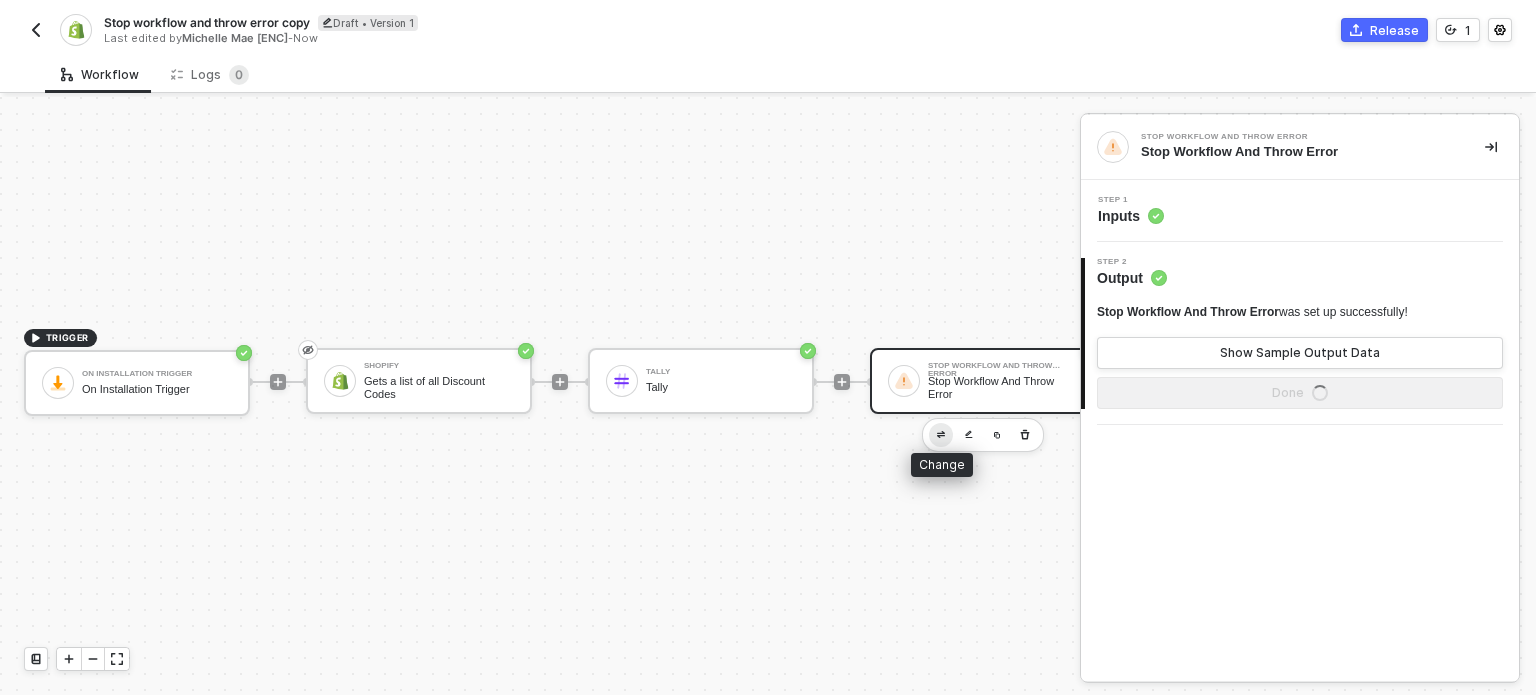 click at bounding box center (941, 434) 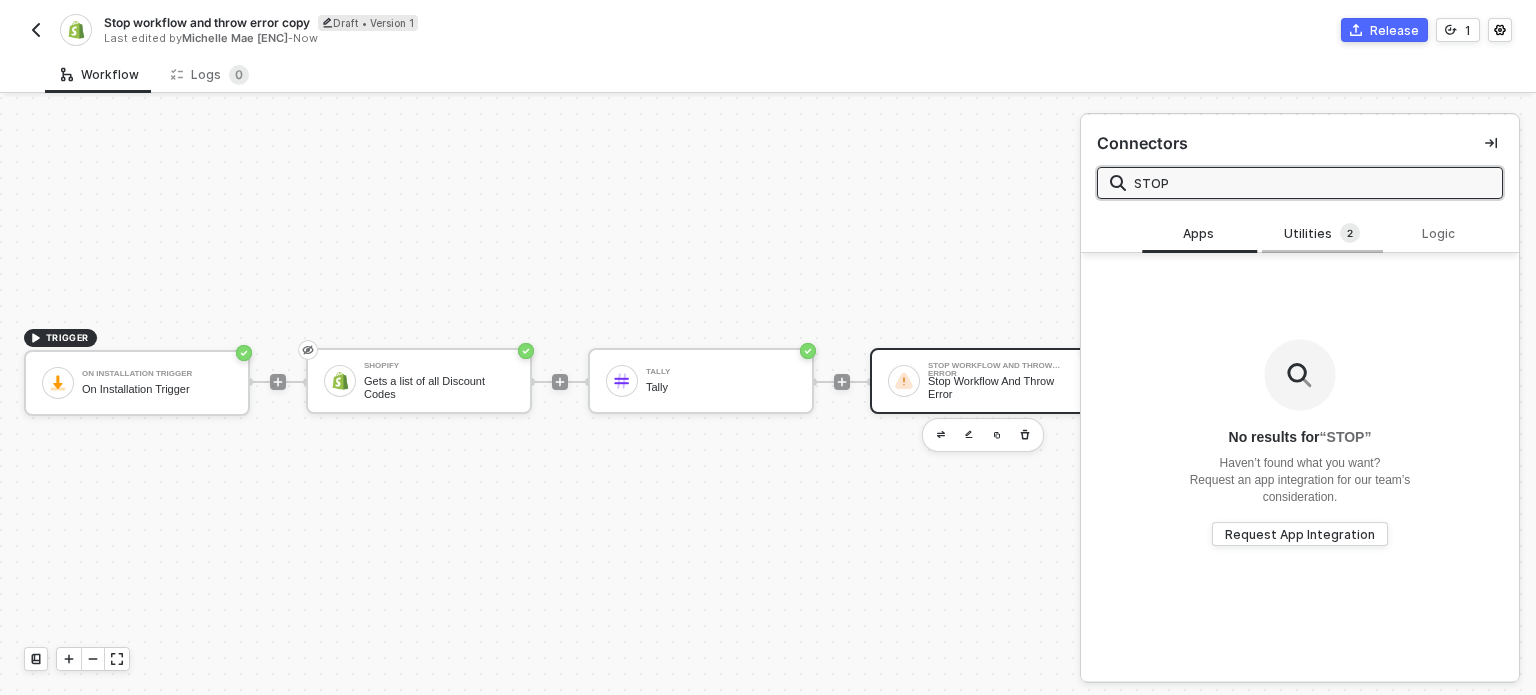 type on "STOP" 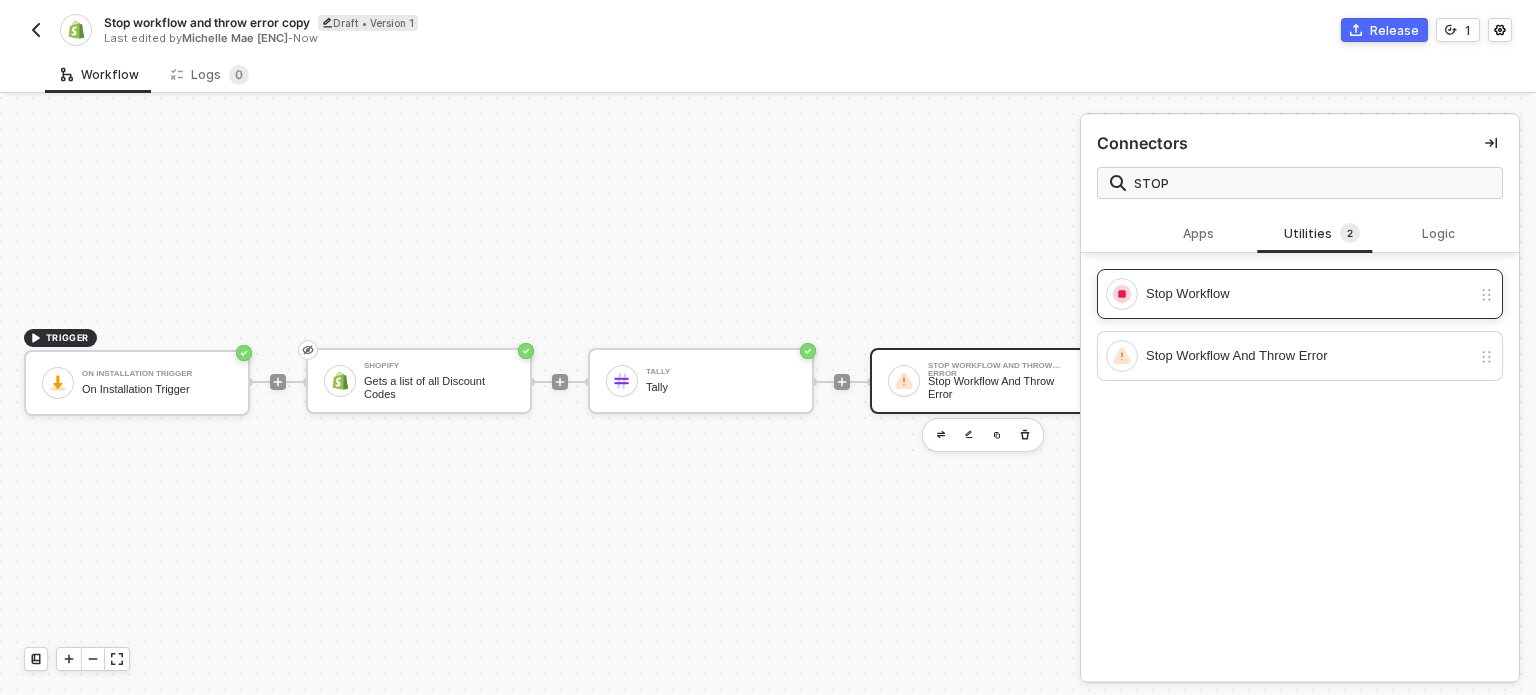 click on "Stop Workflow" at bounding box center [1288, 294] 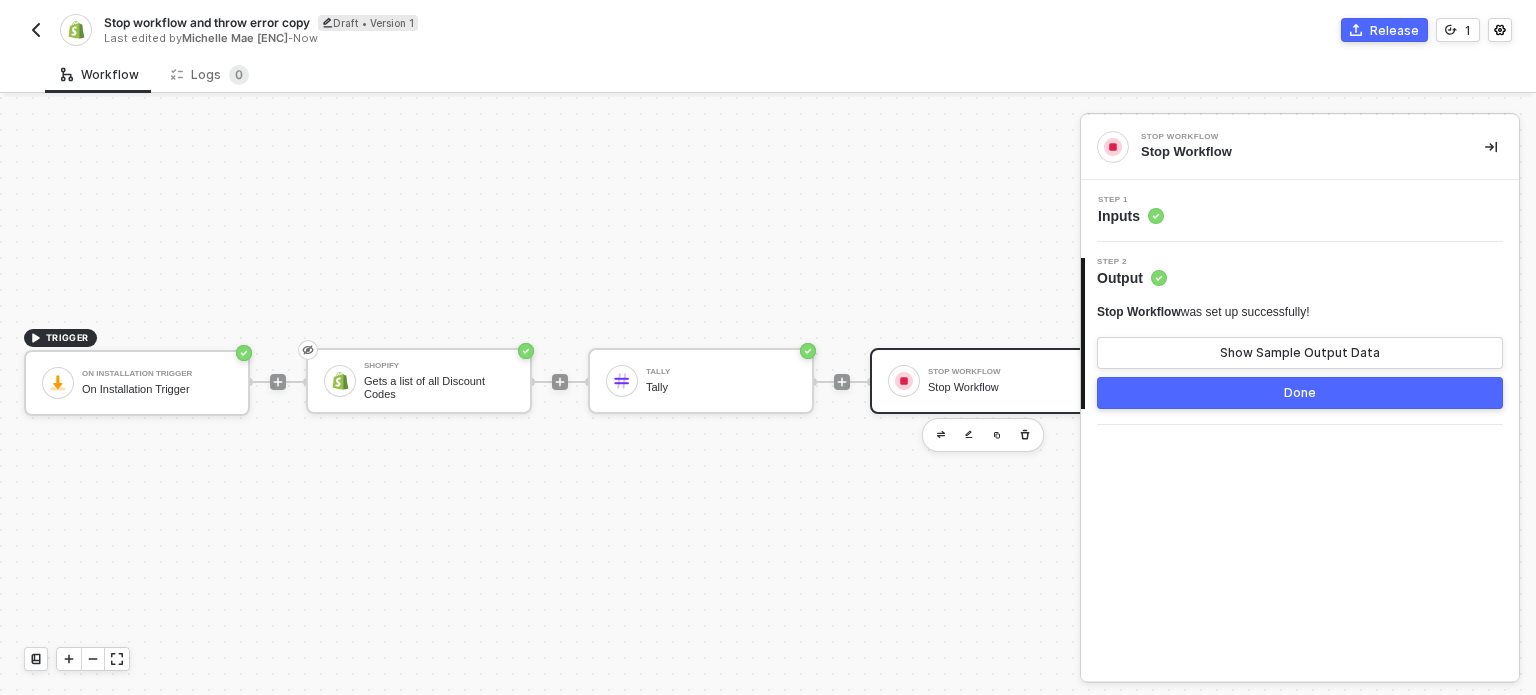 click on "Stop workflow and throw error copy" at bounding box center (207, 22) 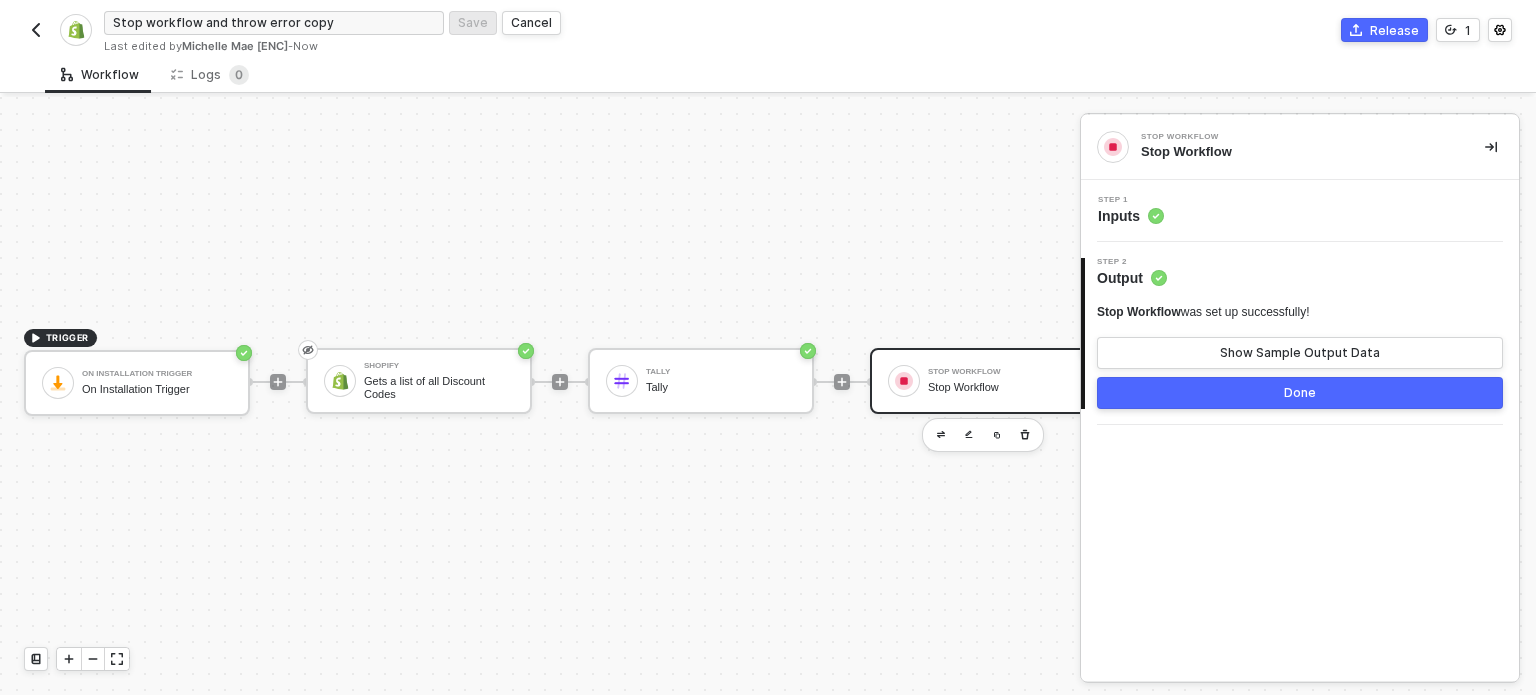 click on "Stop workflow and throw error copy Save Cancel" at bounding box center (435, 23) 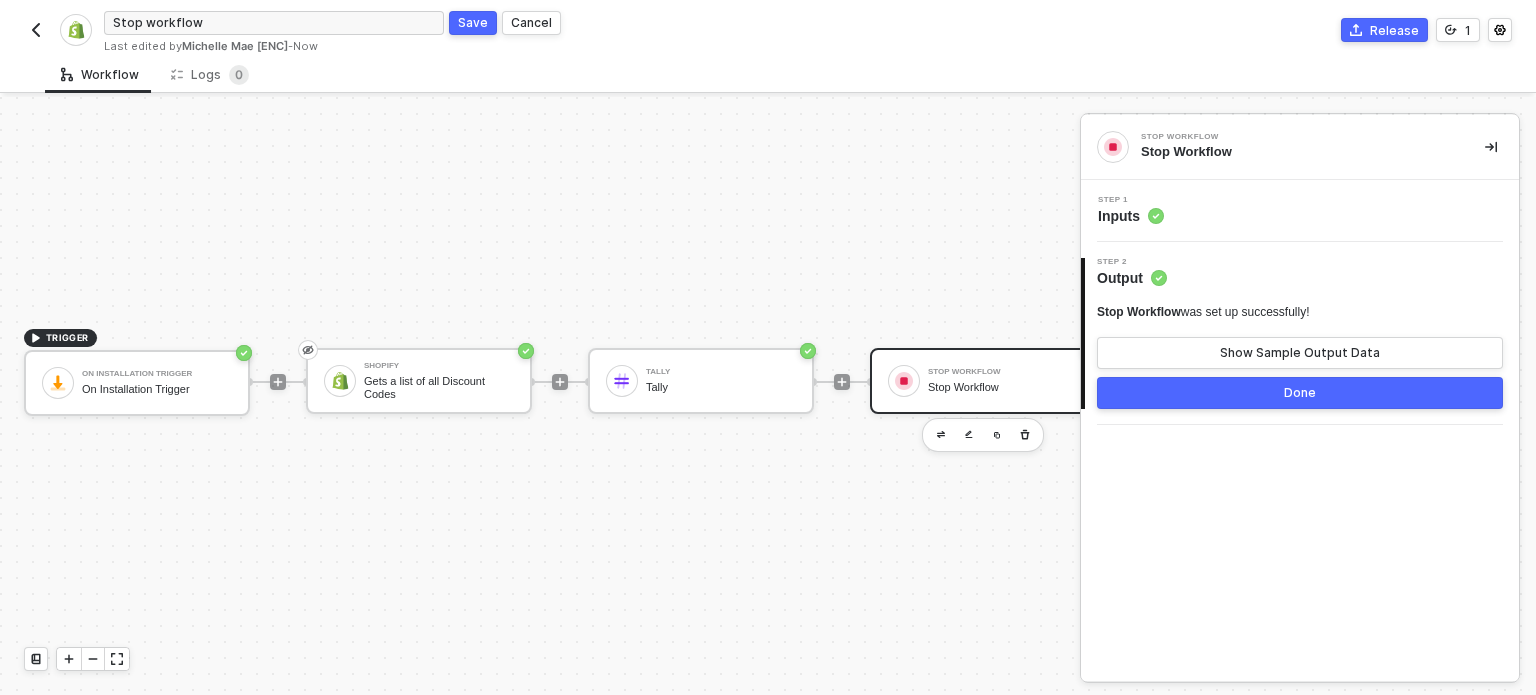 type on "Stop workflow" 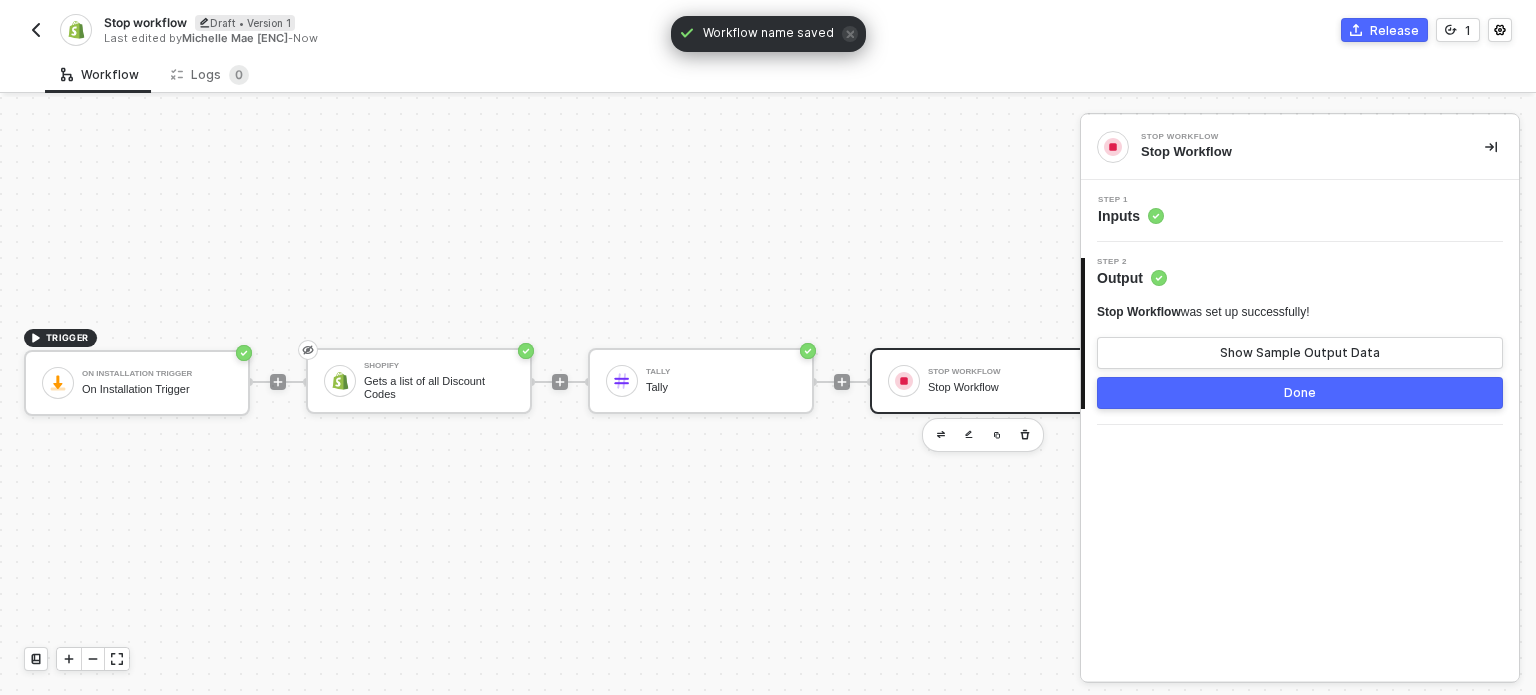 click at bounding box center [36, 30] 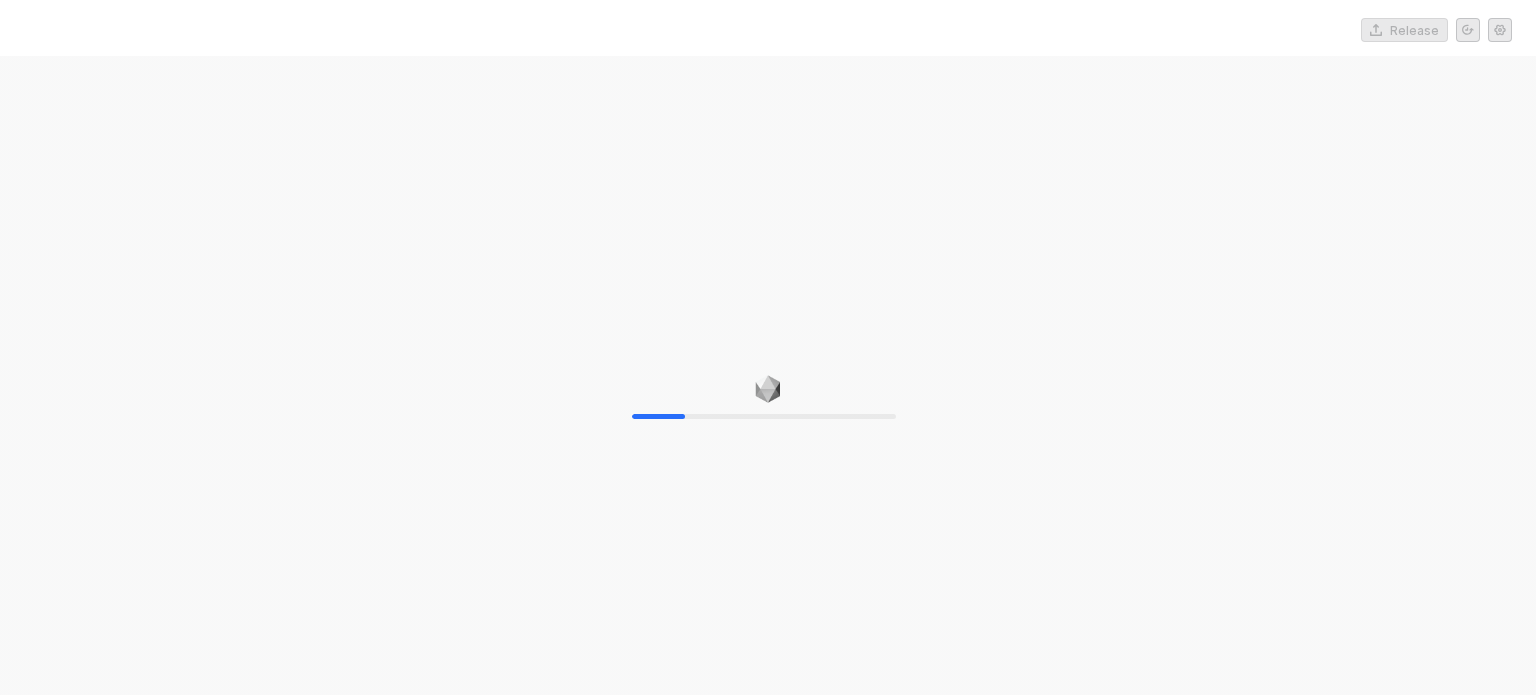 scroll, scrollTop: 0, scrollLeft: 0, axis: both 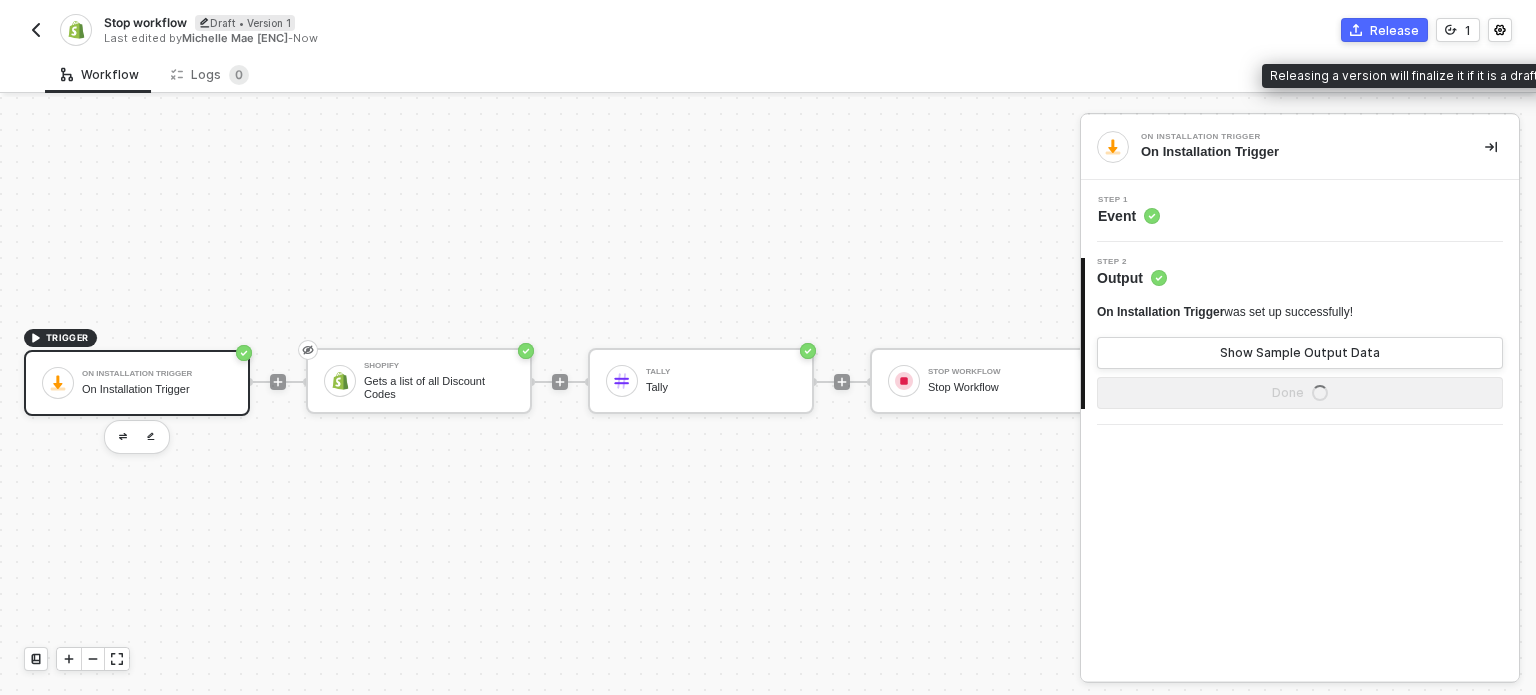 click on "Release" at bounding box center (1394, 30) 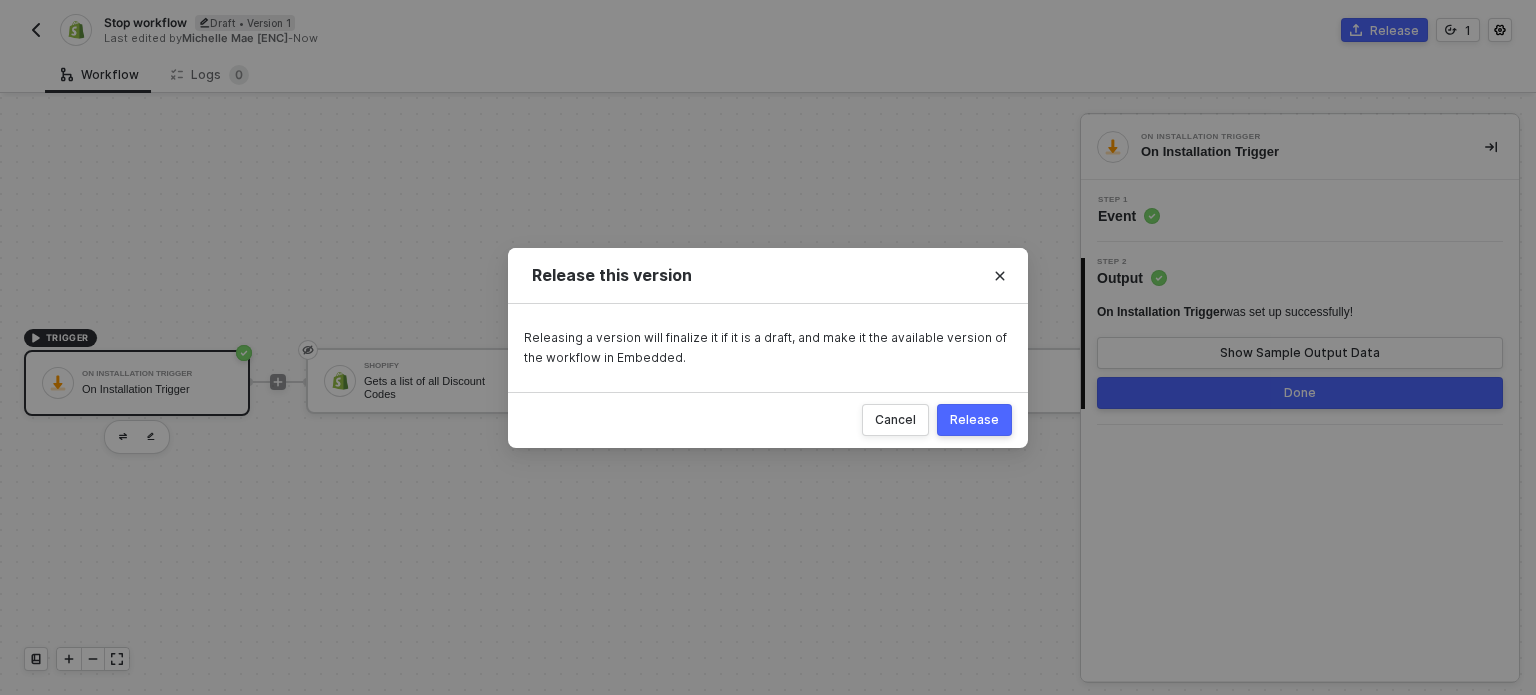 click on "Release" at bounding box center (974, 420) 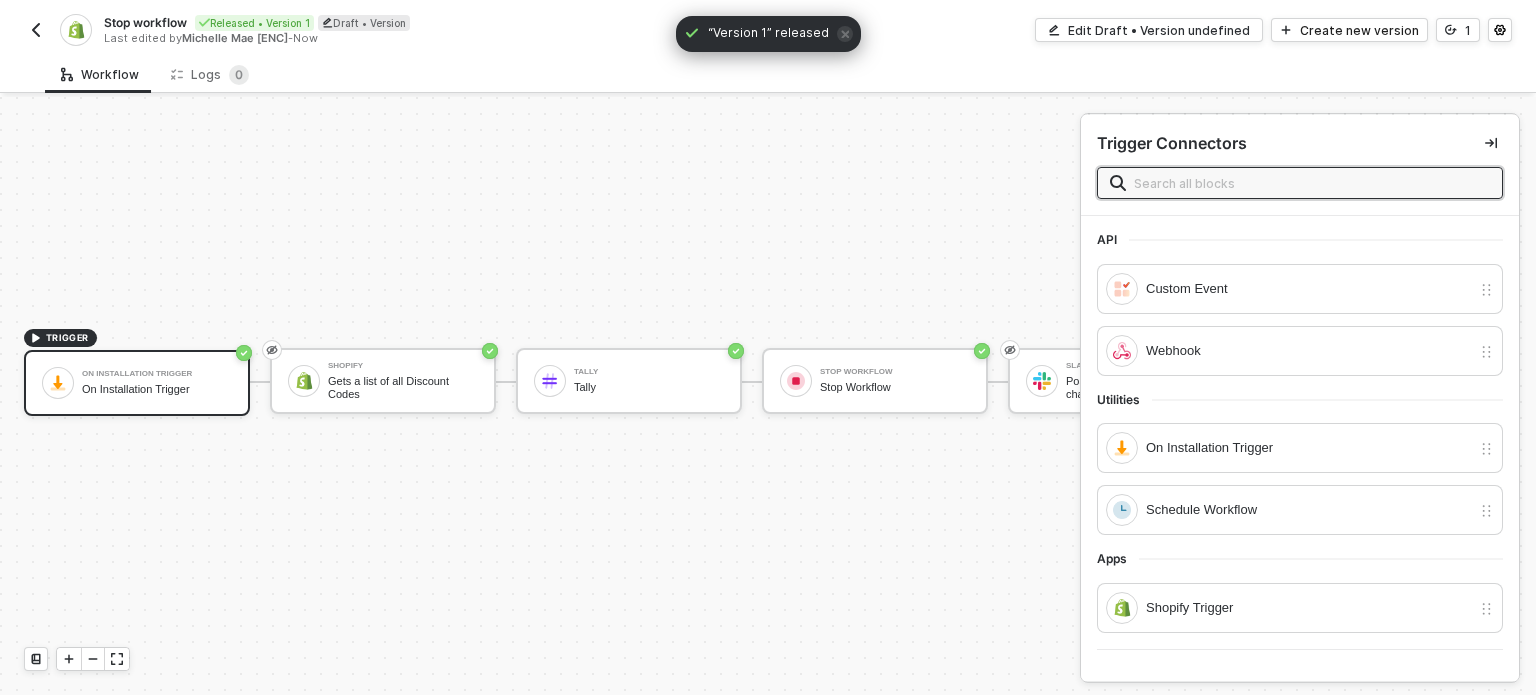 click on "Stop workflow    Released • Version   1    Draft • Version   Last edited by  [NAME] [LAST]  -  Now" at bounding box center (396, 30) 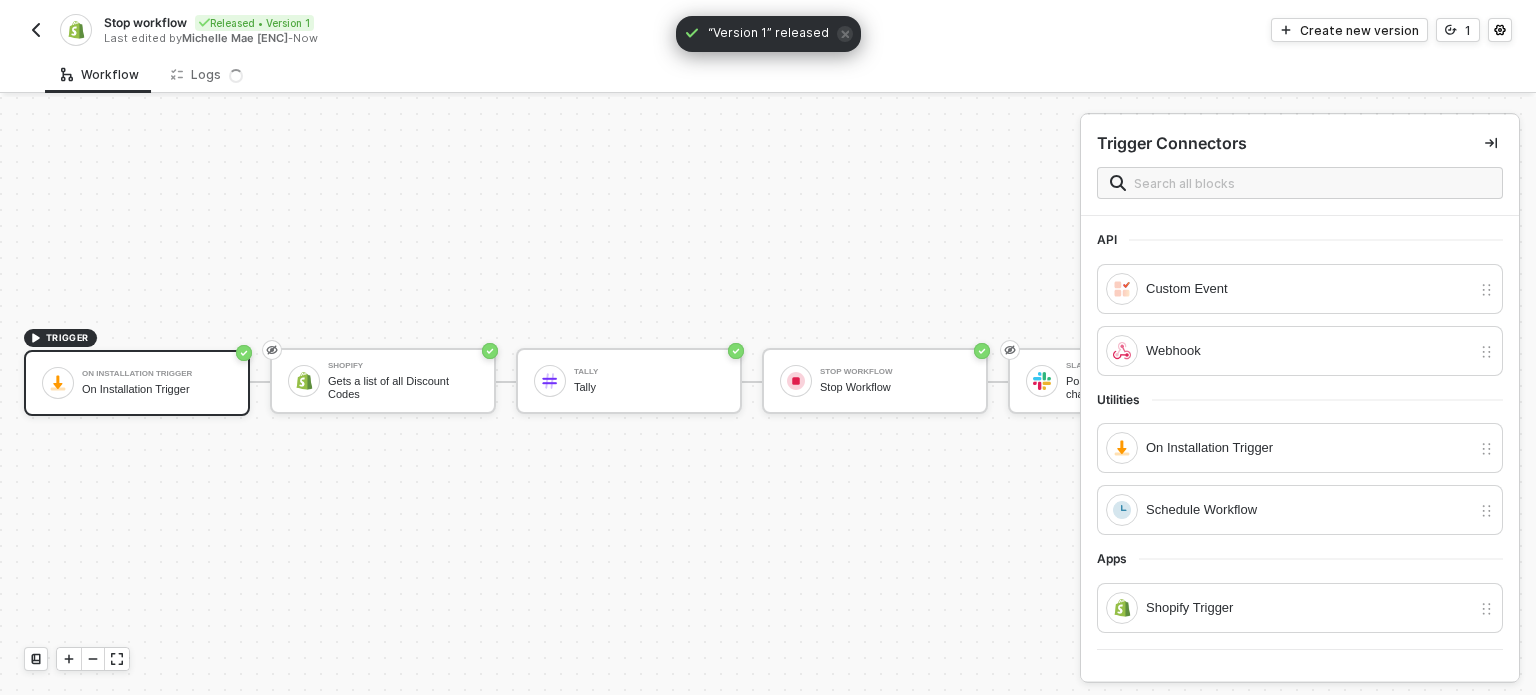 click at bounding box center [36, 30] 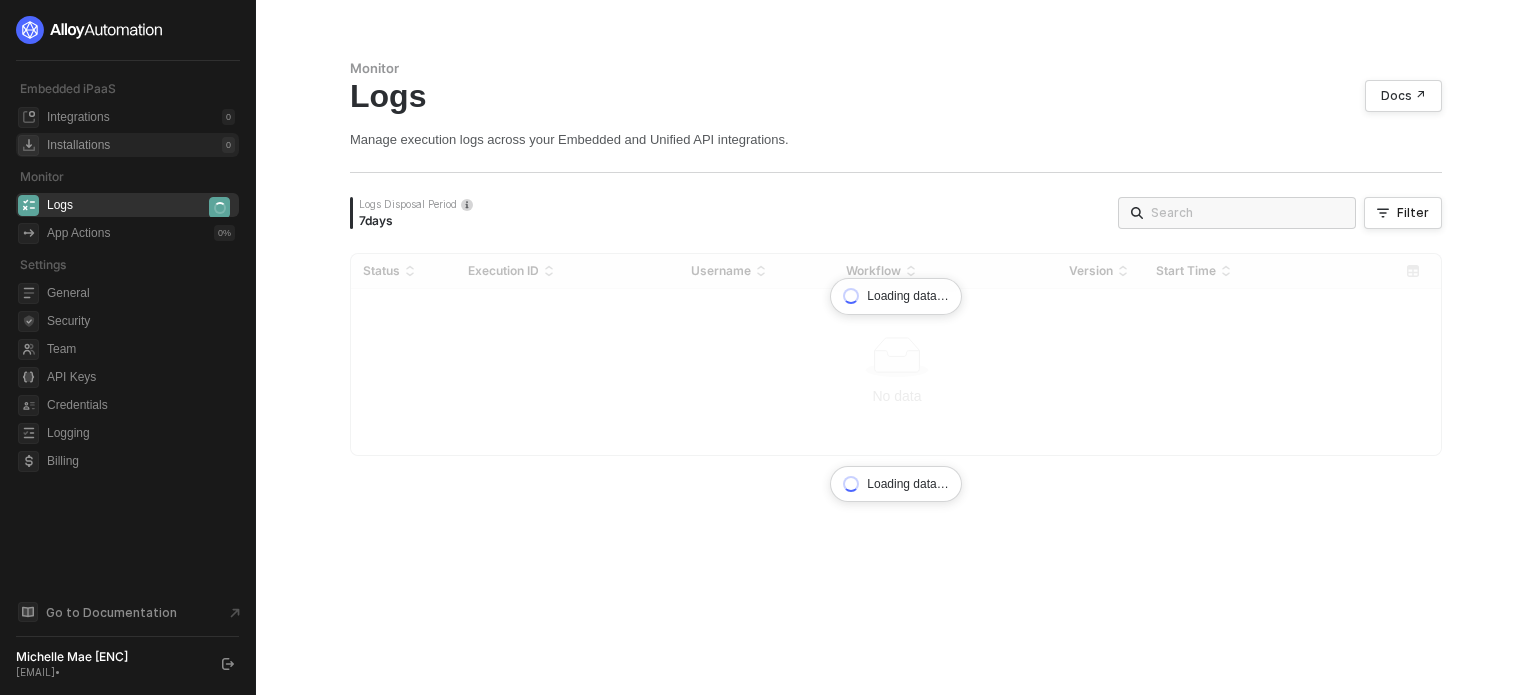 scroll, scrollTop: 0, scrollLeft: 0, axis: both 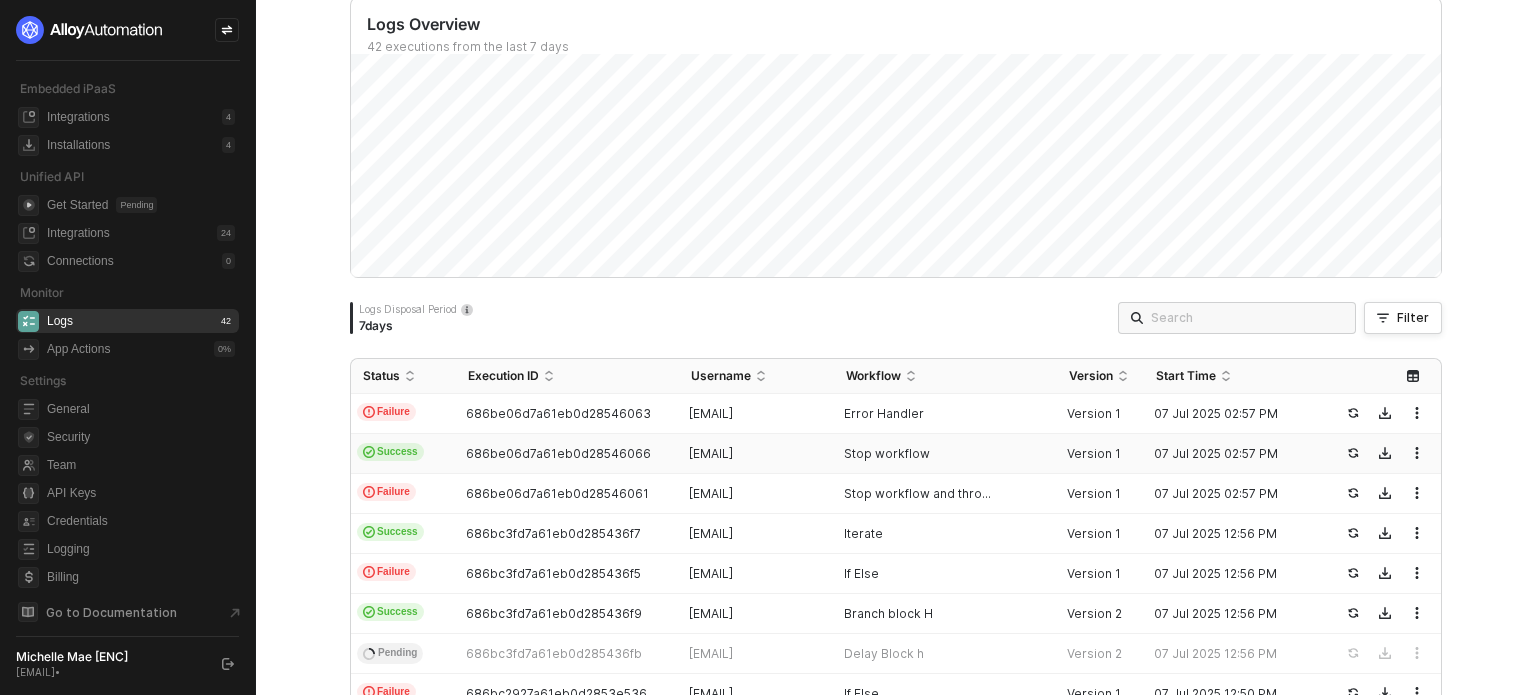 click on "686be06d7a61eb0d28546066" at bounding box center [567, 454] 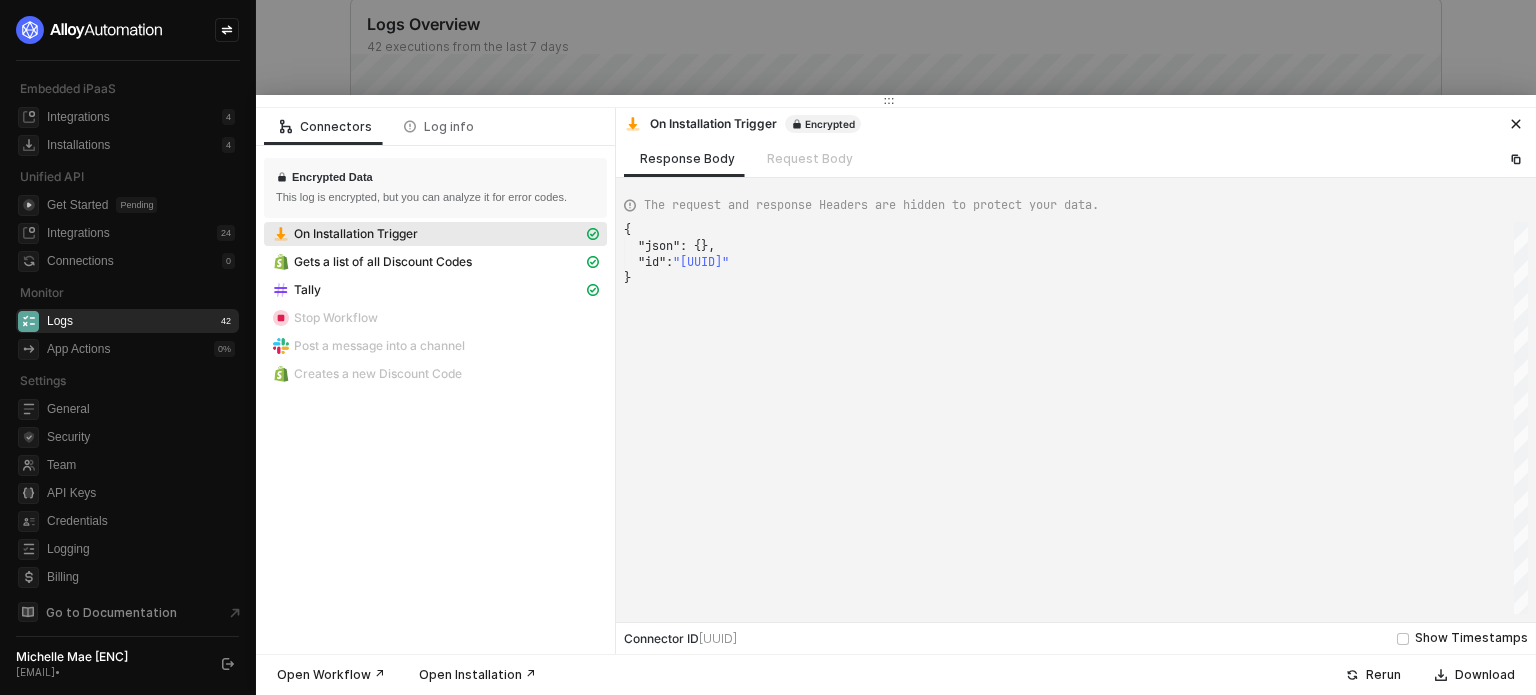 click at bounding box center [768, 347] 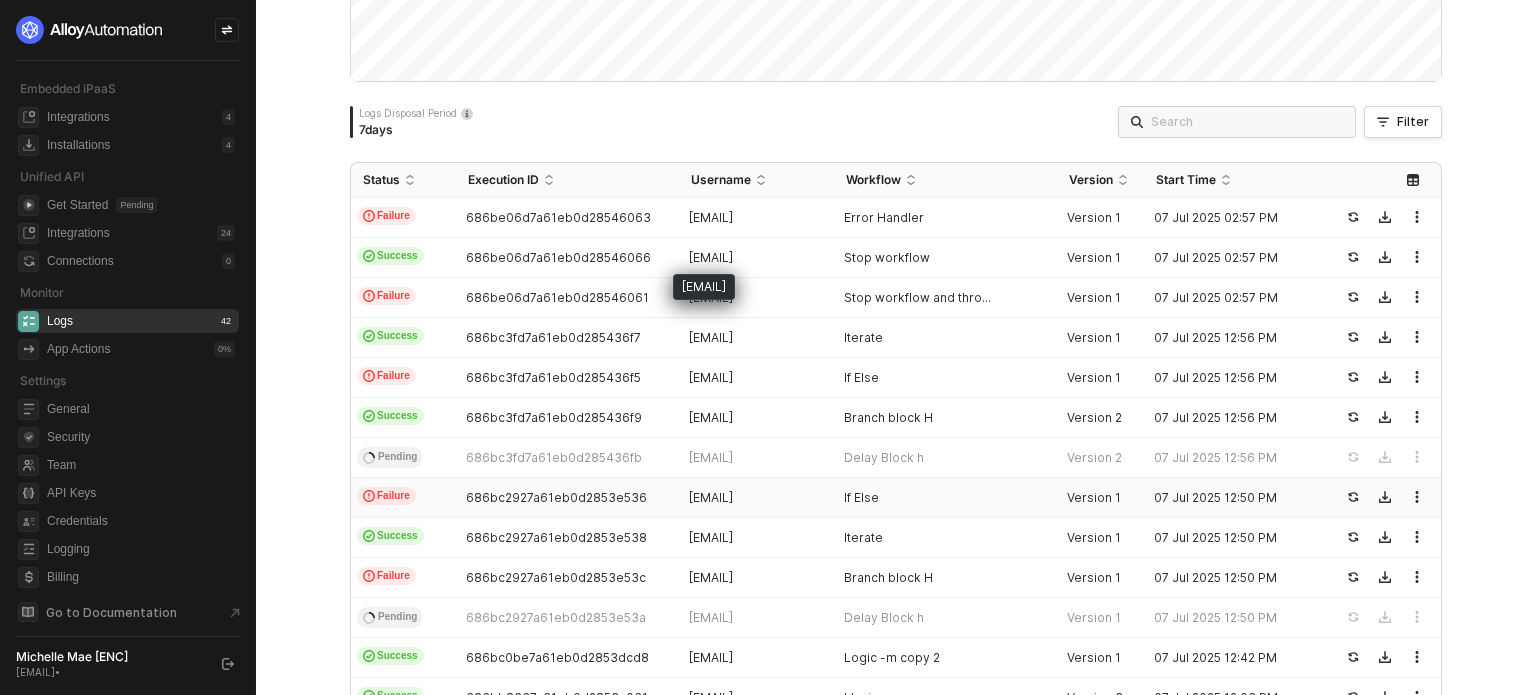 scroll, scrollTop: 400, scrollLeft: 0, axis: vertical 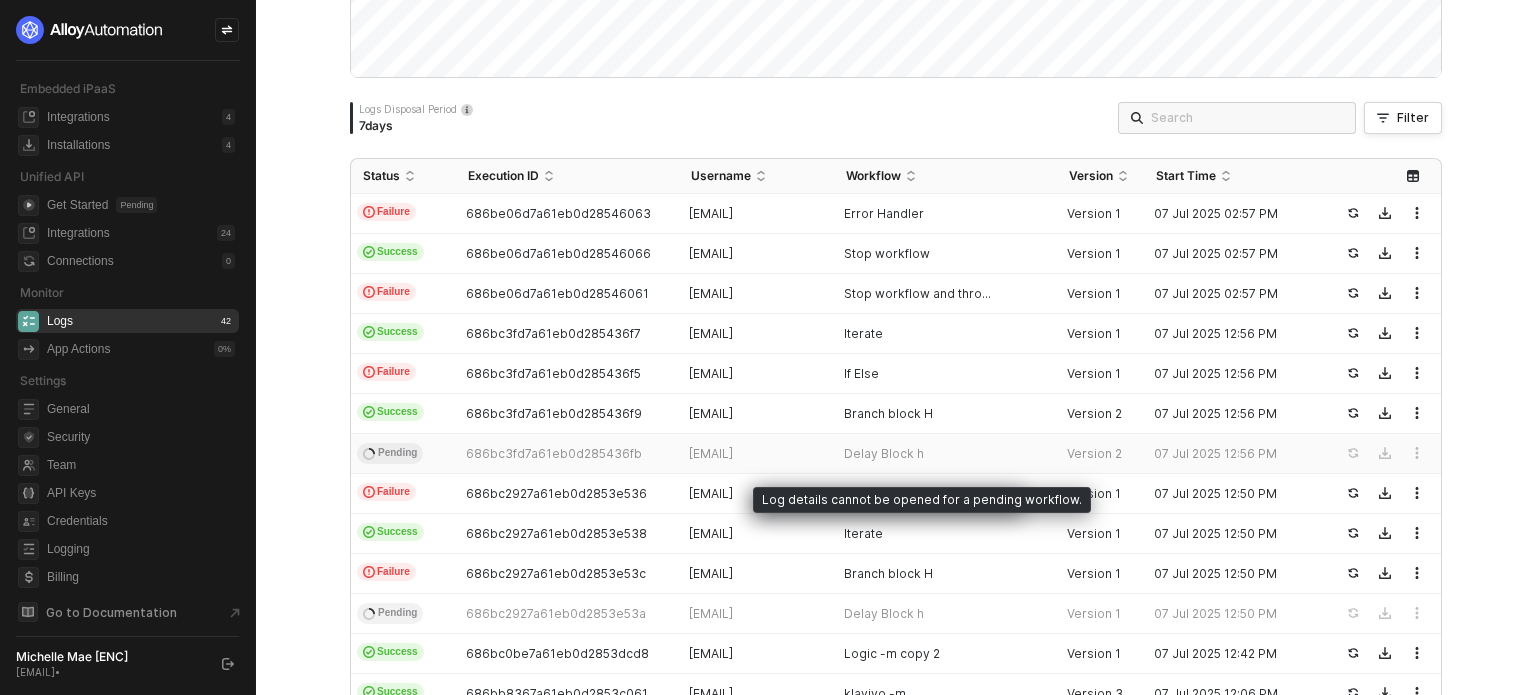 click on "Pending" at bounding box center [403, 454] 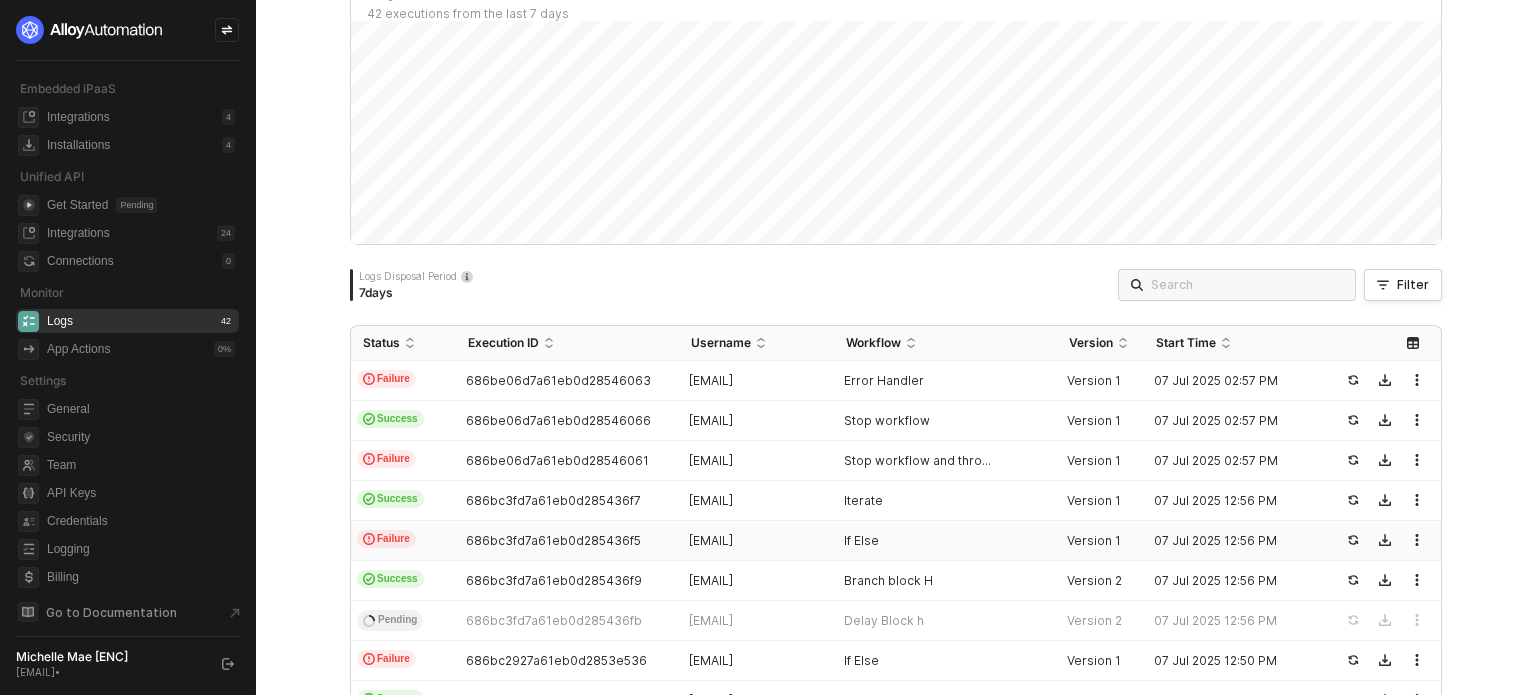 scroll, scrollTop: 0, scrollLeft: 0, axis: both 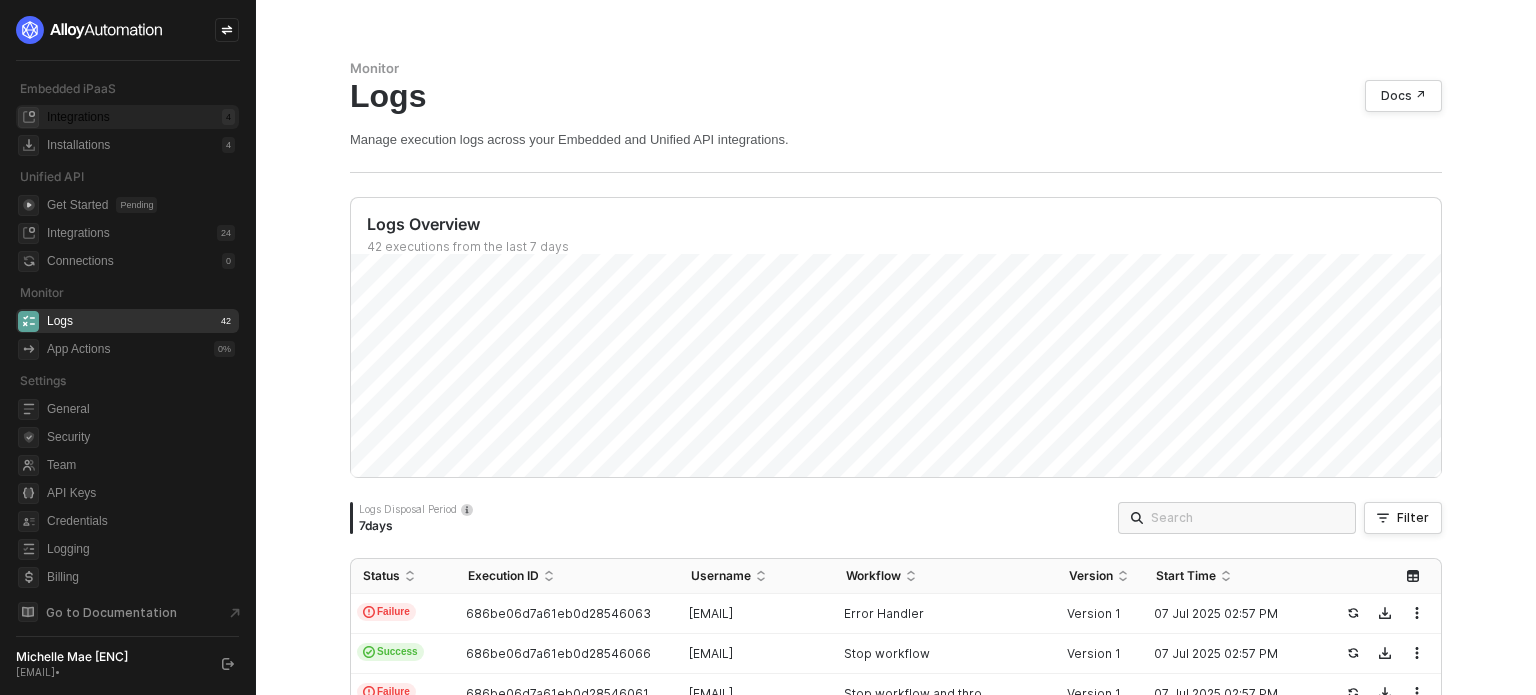 click on "Integrations" at bounding box center [78, 117] 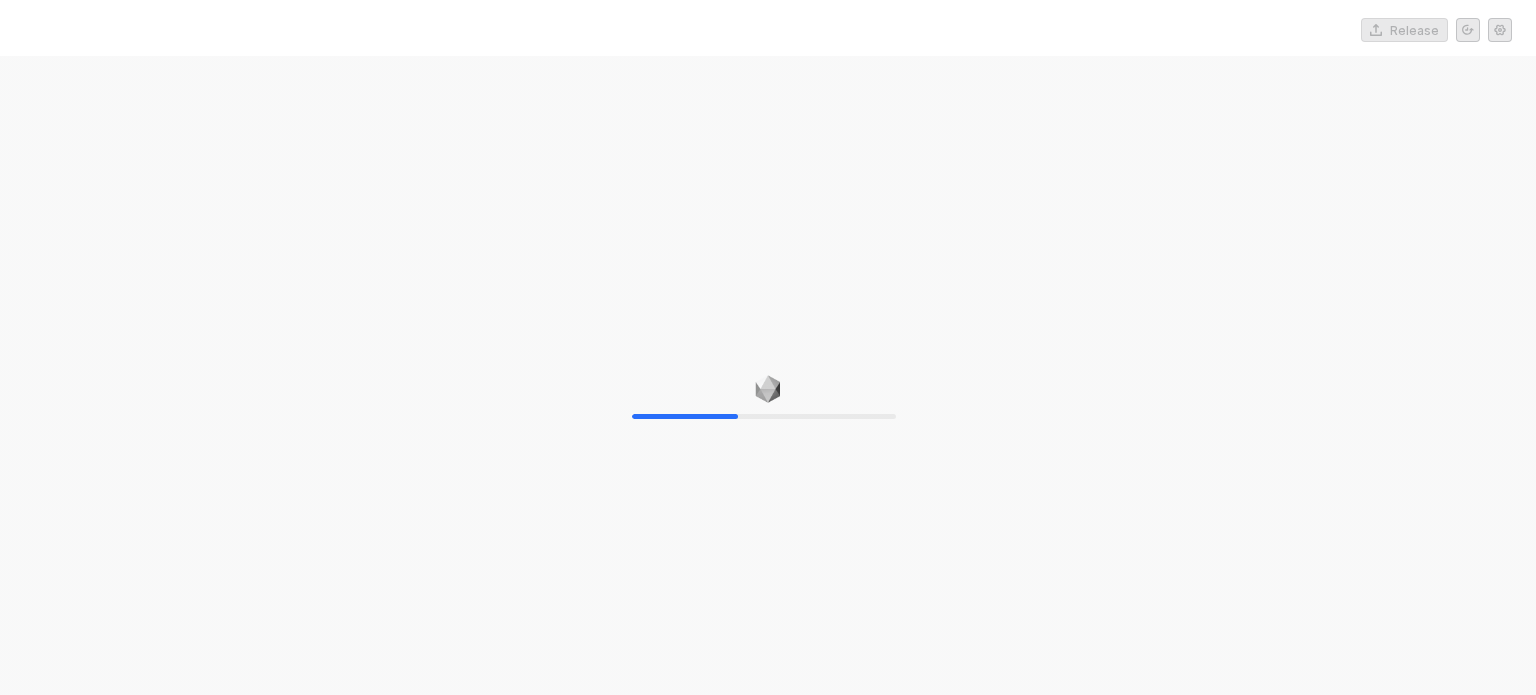 scroll, scrollTop: 0, scrollLeft: 0, axis: both 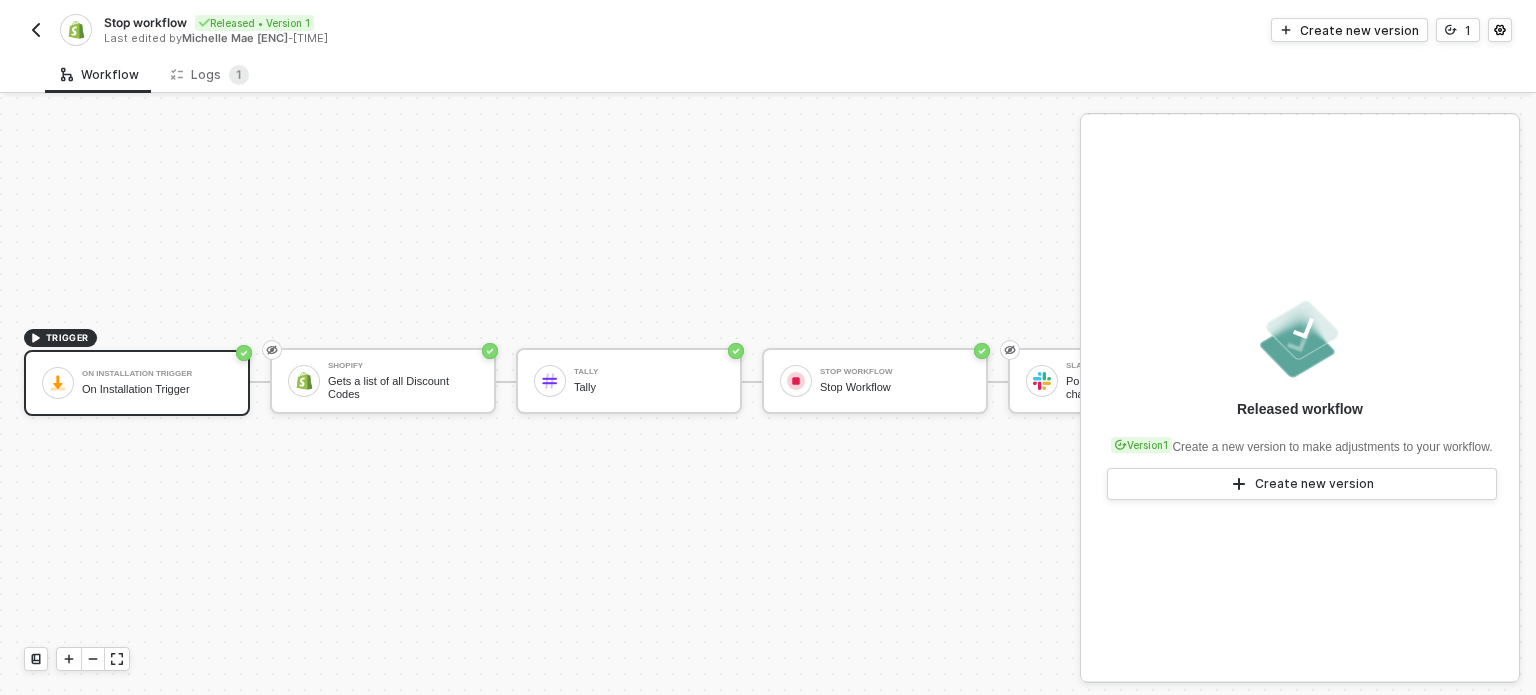 click on "TRIGGER On Installation Trigger On Installation Trigger Shopify Gets a list of all Discount Codes Tally Tally Stop Workflow Stop Workflow Slack Post a message into a channel Shopify #2 Creates a new Discount Code" at bounding box center [740, 381] 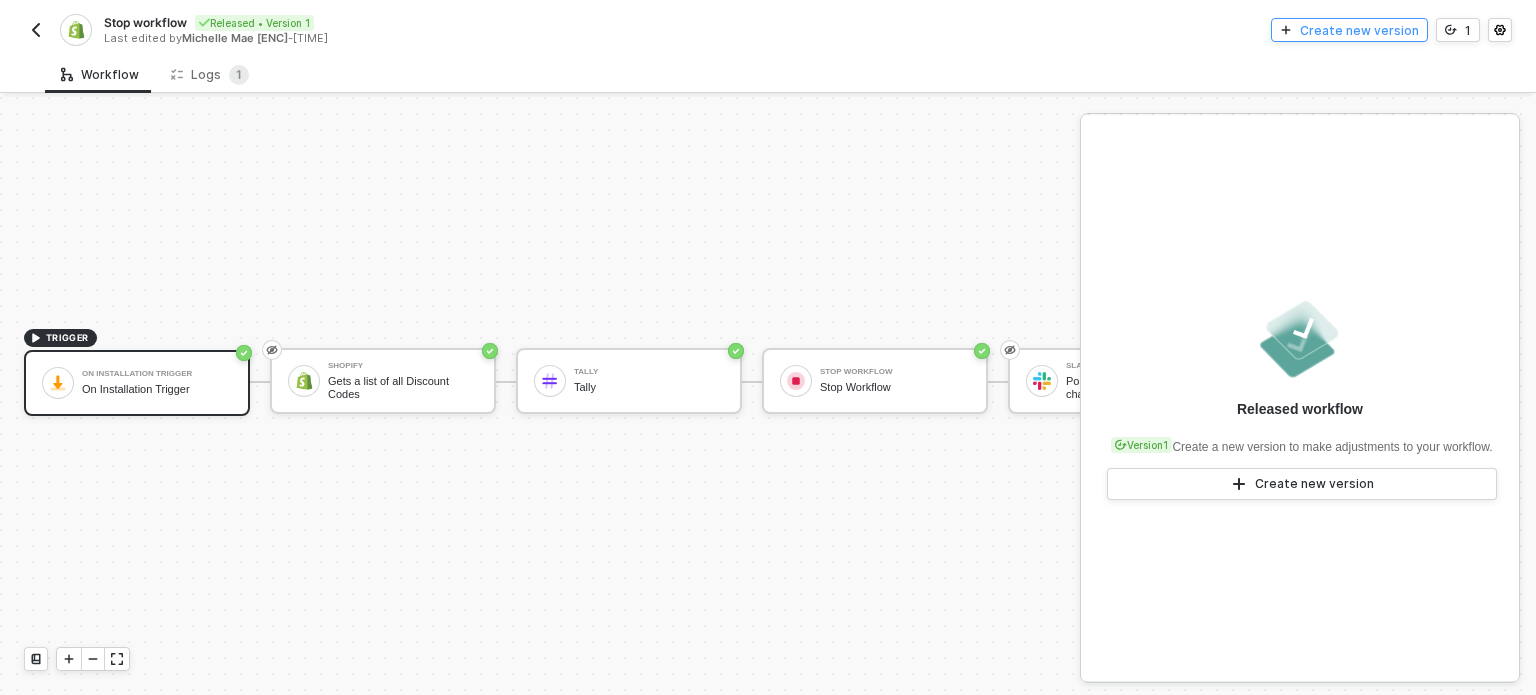 click on "Create new version" at bounding box center (1359, 30) 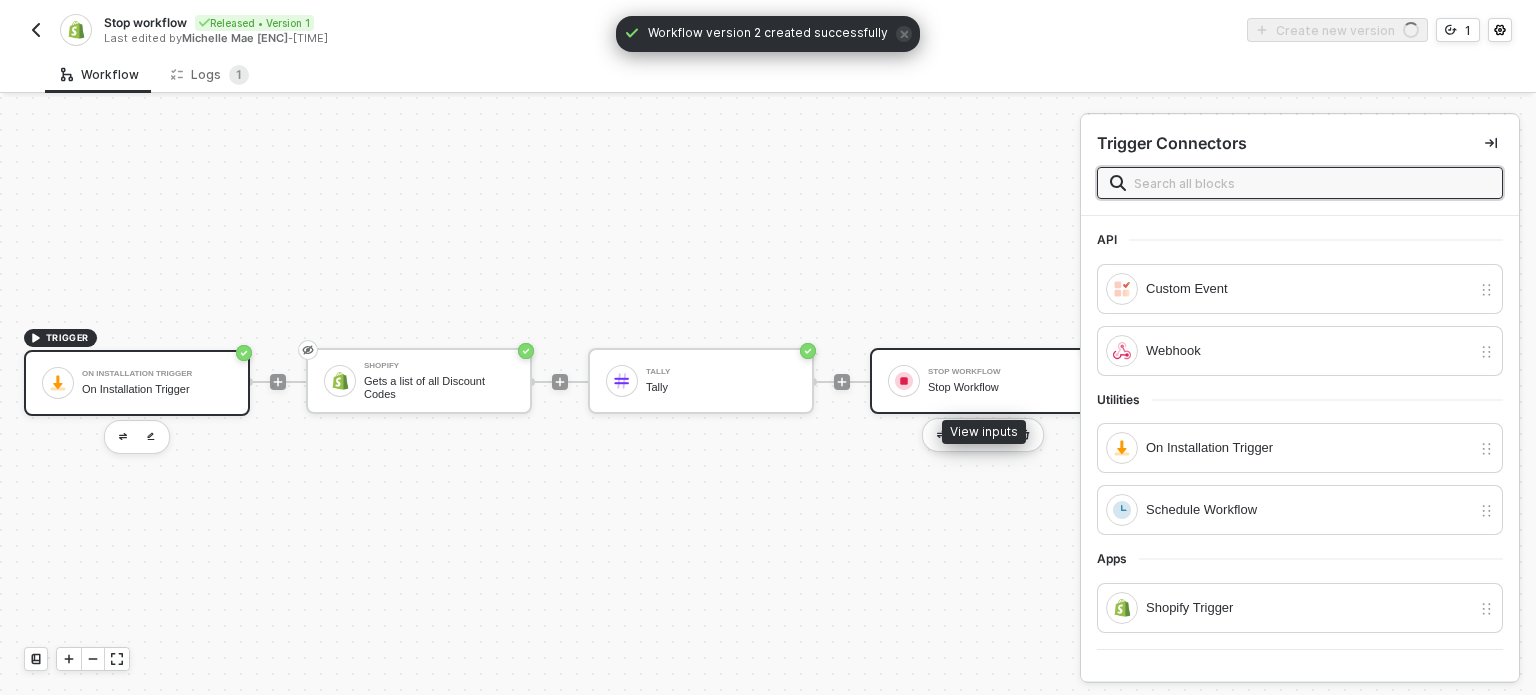 click on "Stop Workflow" at bounding box center [1003, 387] 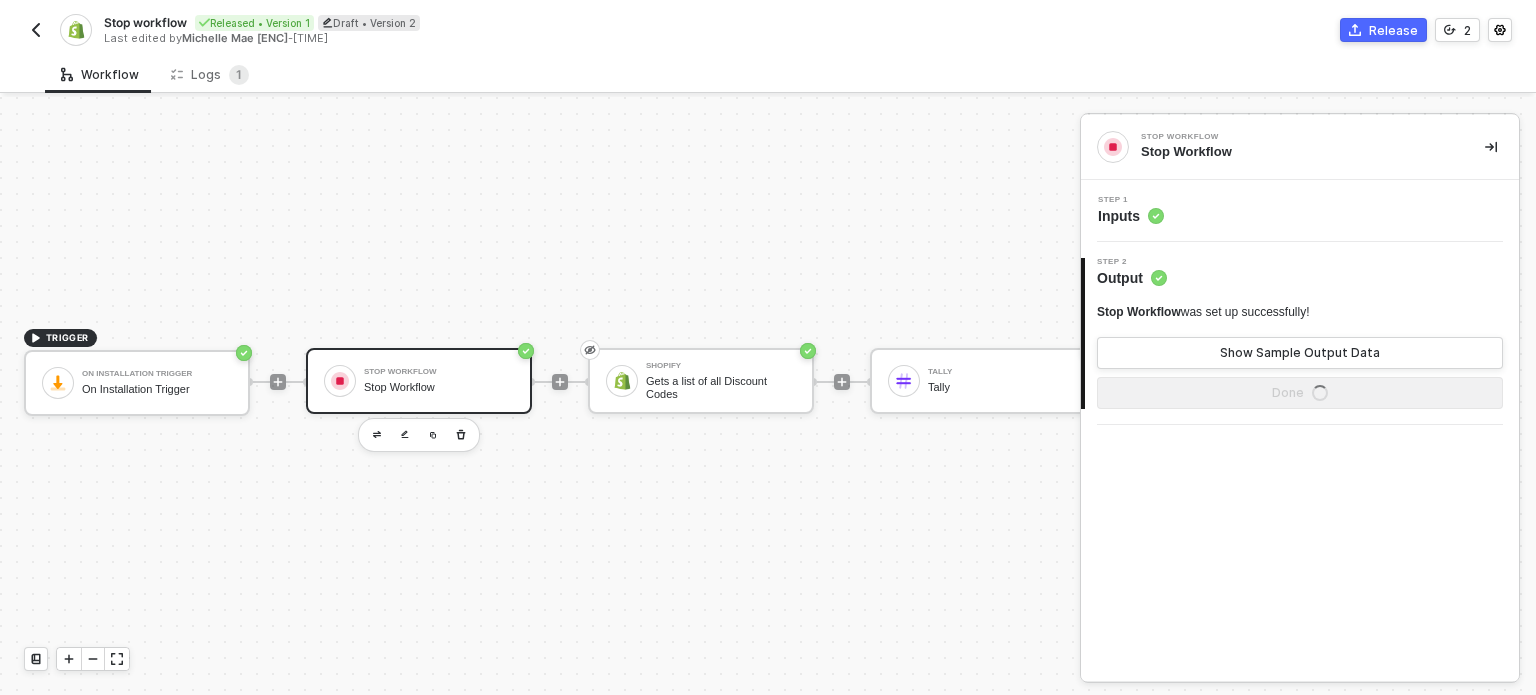 click on "Release" at bounding box center (1383, 30) 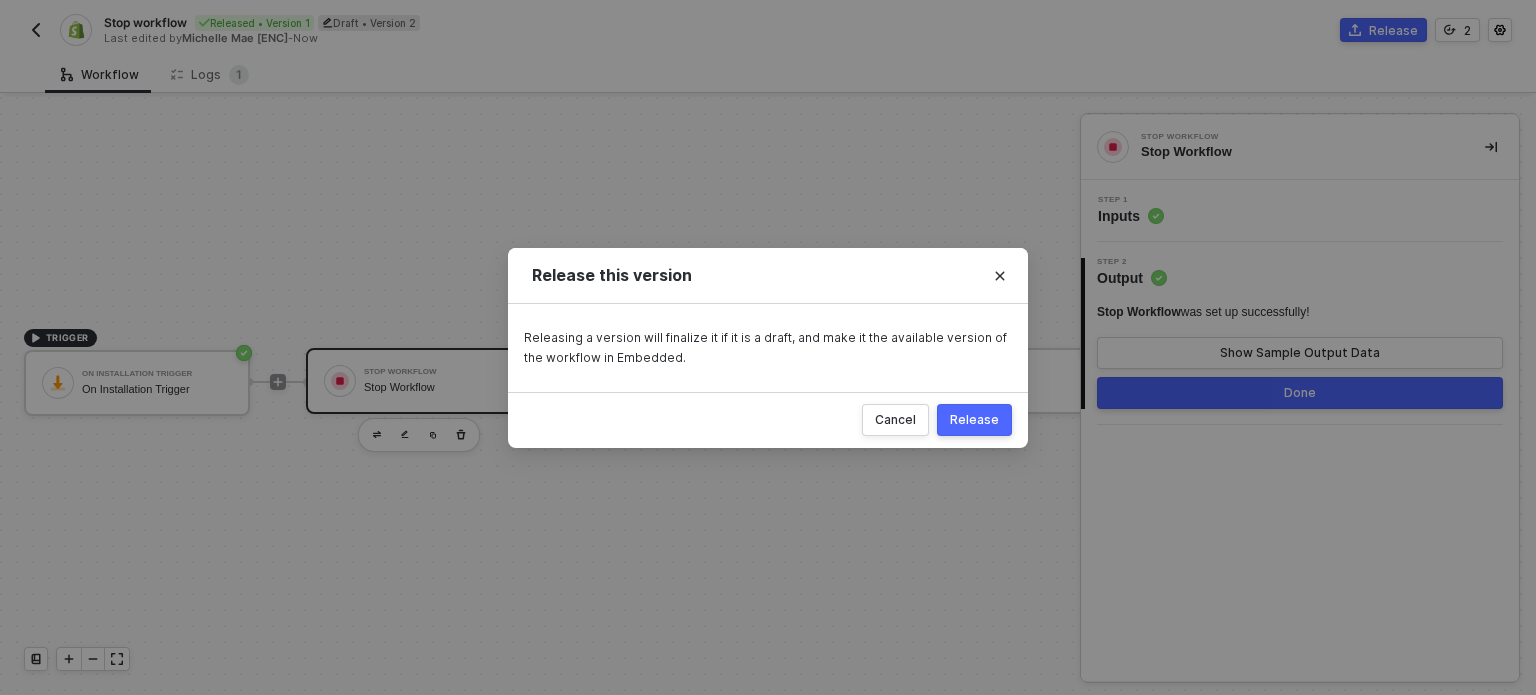 click on "Release" at bounding box center (974, 420) 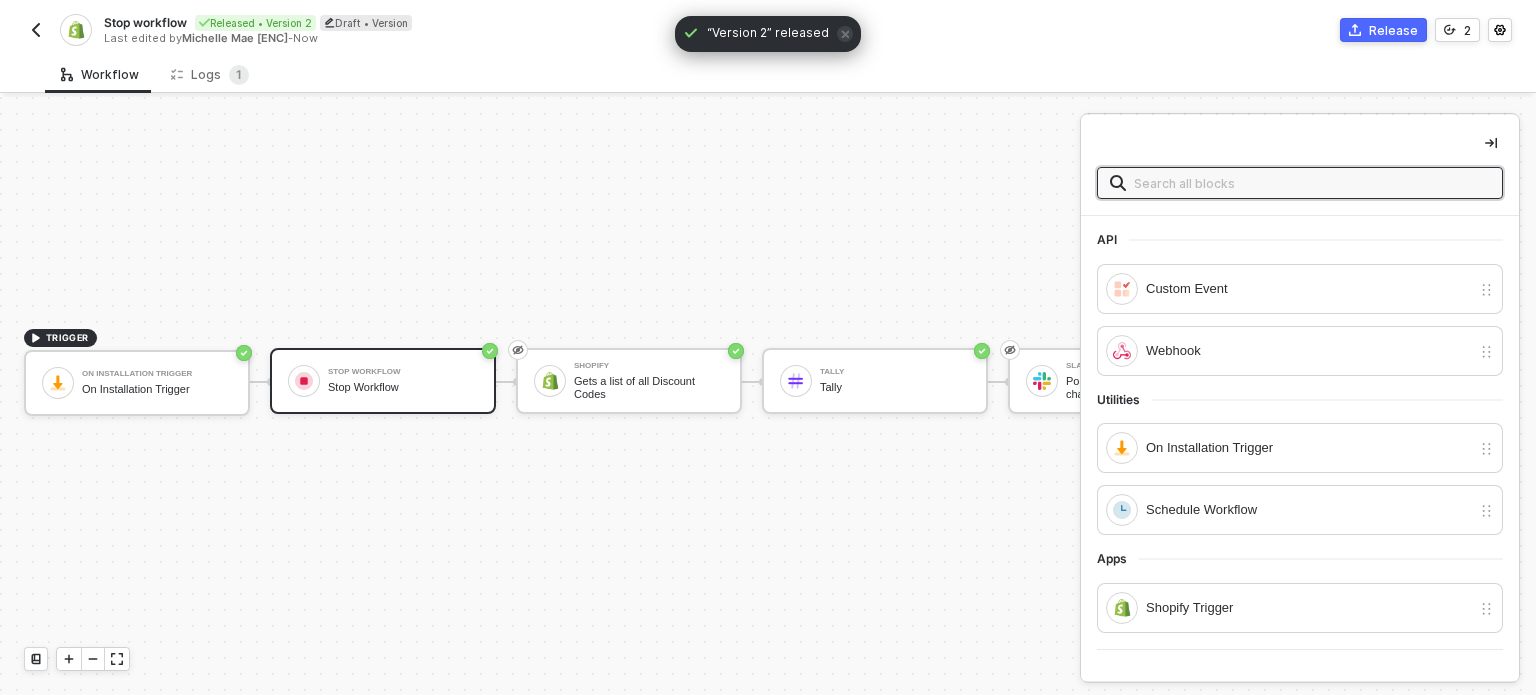 click on "Stop workflow    Released • Version   2    Draft • Version   Last edited by  Michelle Mae [ENC]  -  Now Release 2" at bounding box center [768, 28] 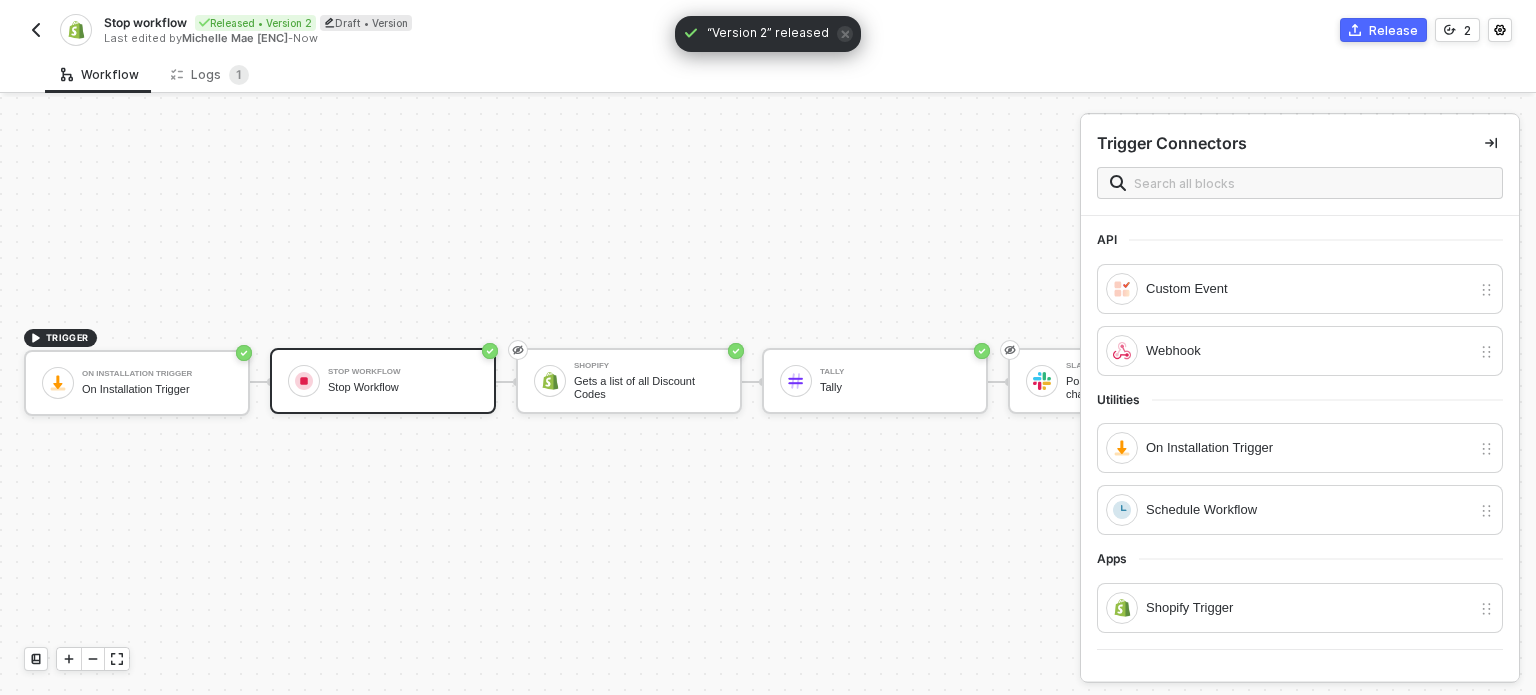 click at bounding box center (36, 30) 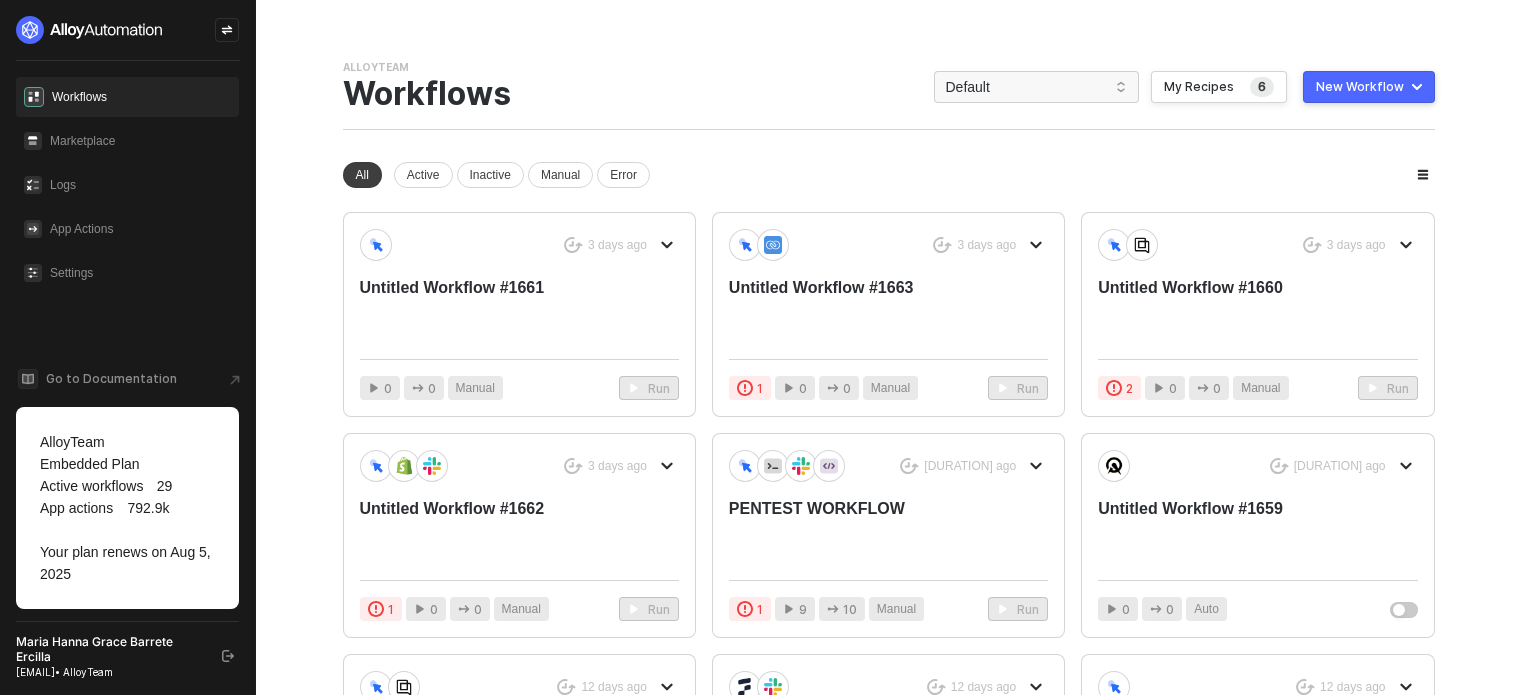 scroll, scrollTop: 0, scrollLeft: 0, axis: both 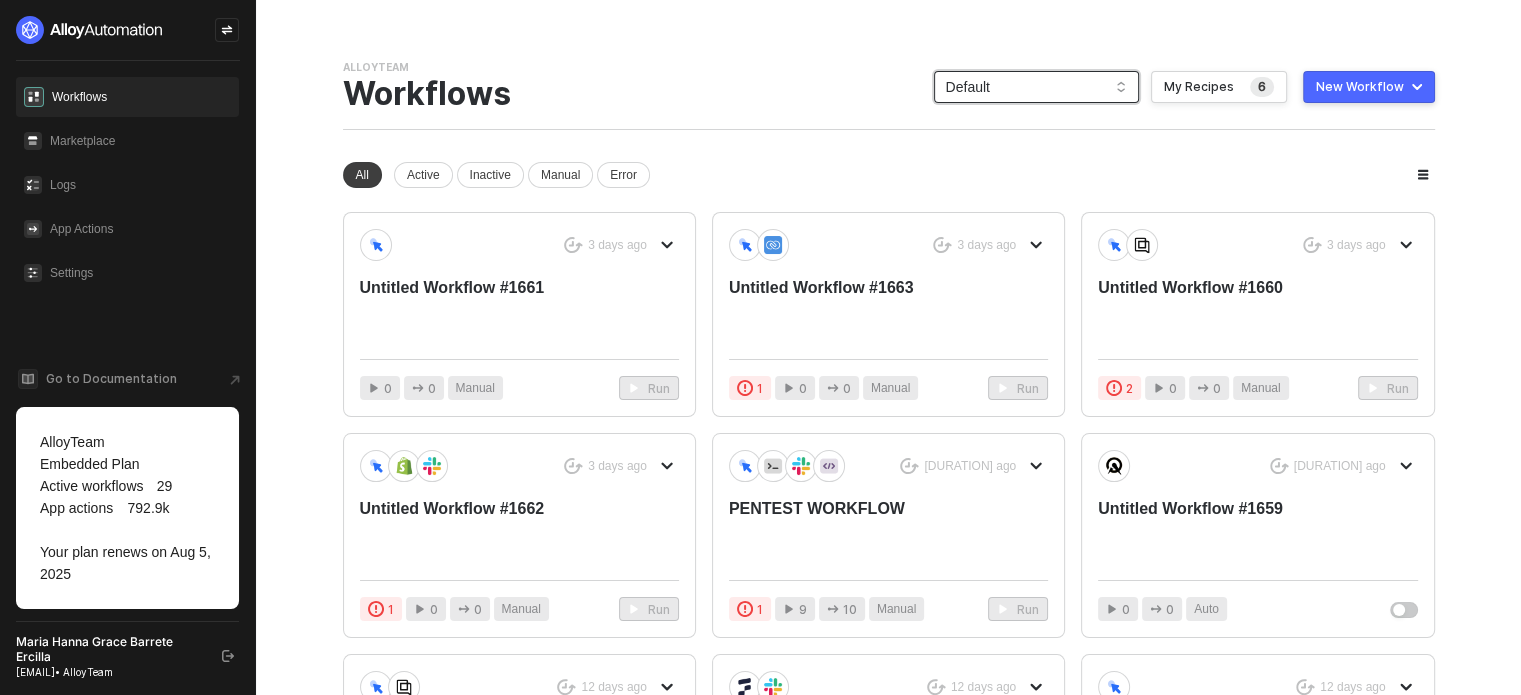 click on "Default" at bounding box center (1036, 87) 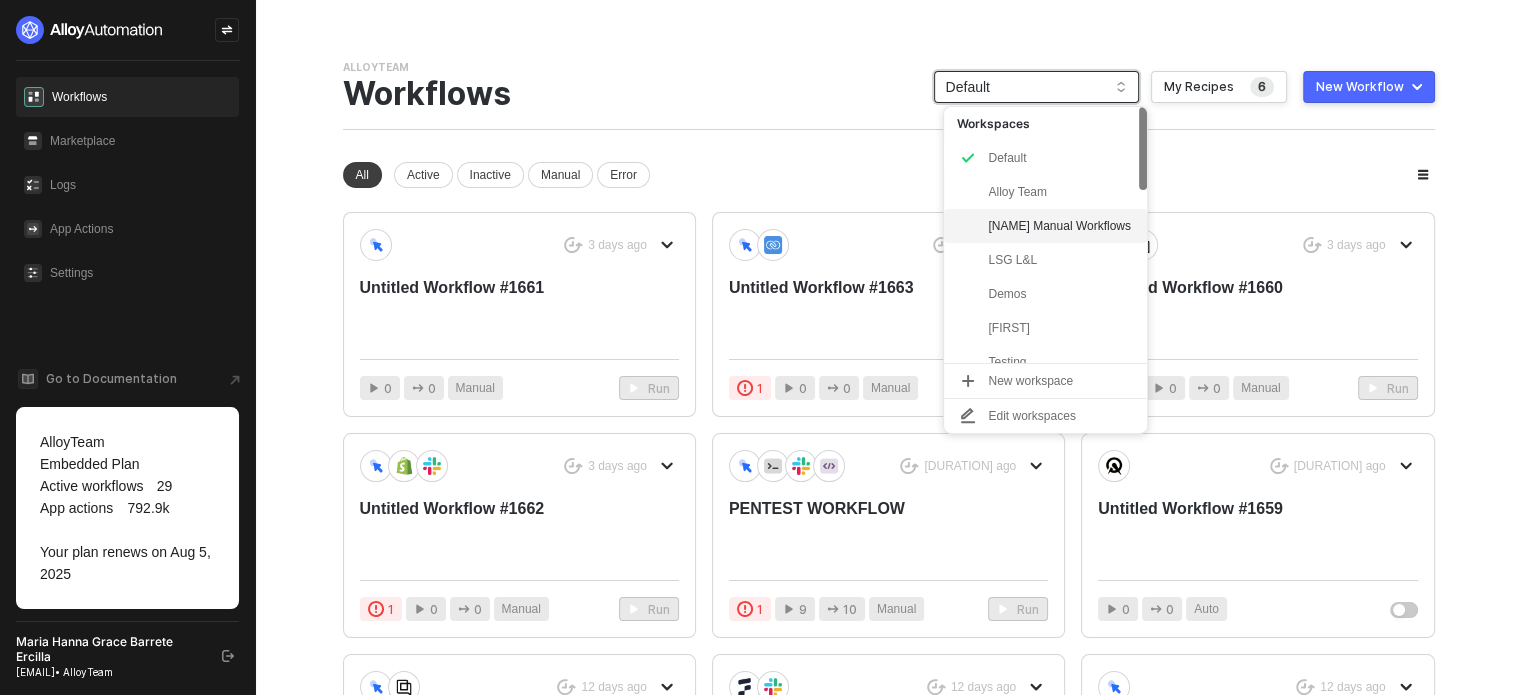 click on "Hanna Manual Workflows" at bounding box center (1061, 226) 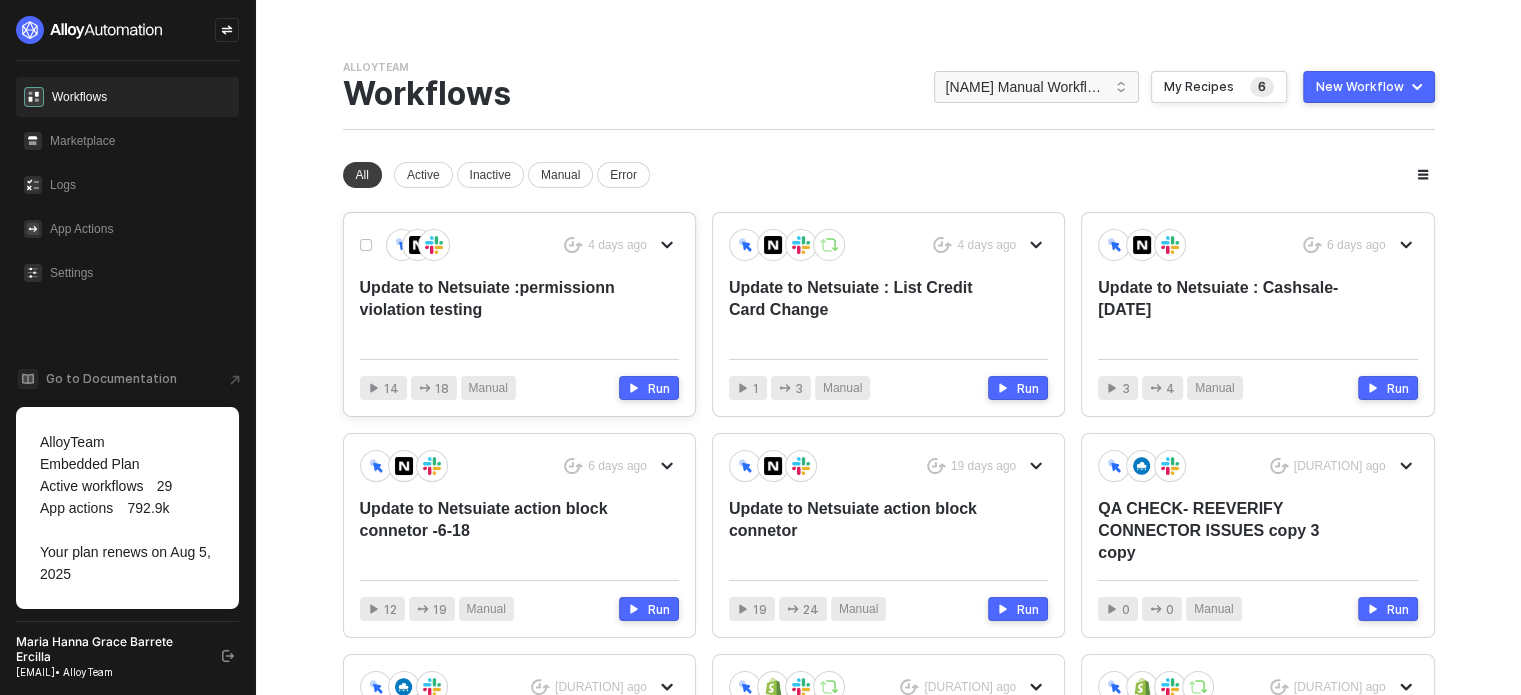 click on "Update to Netsuiate :permissionn violation testing" at bounding box center (487, 310) 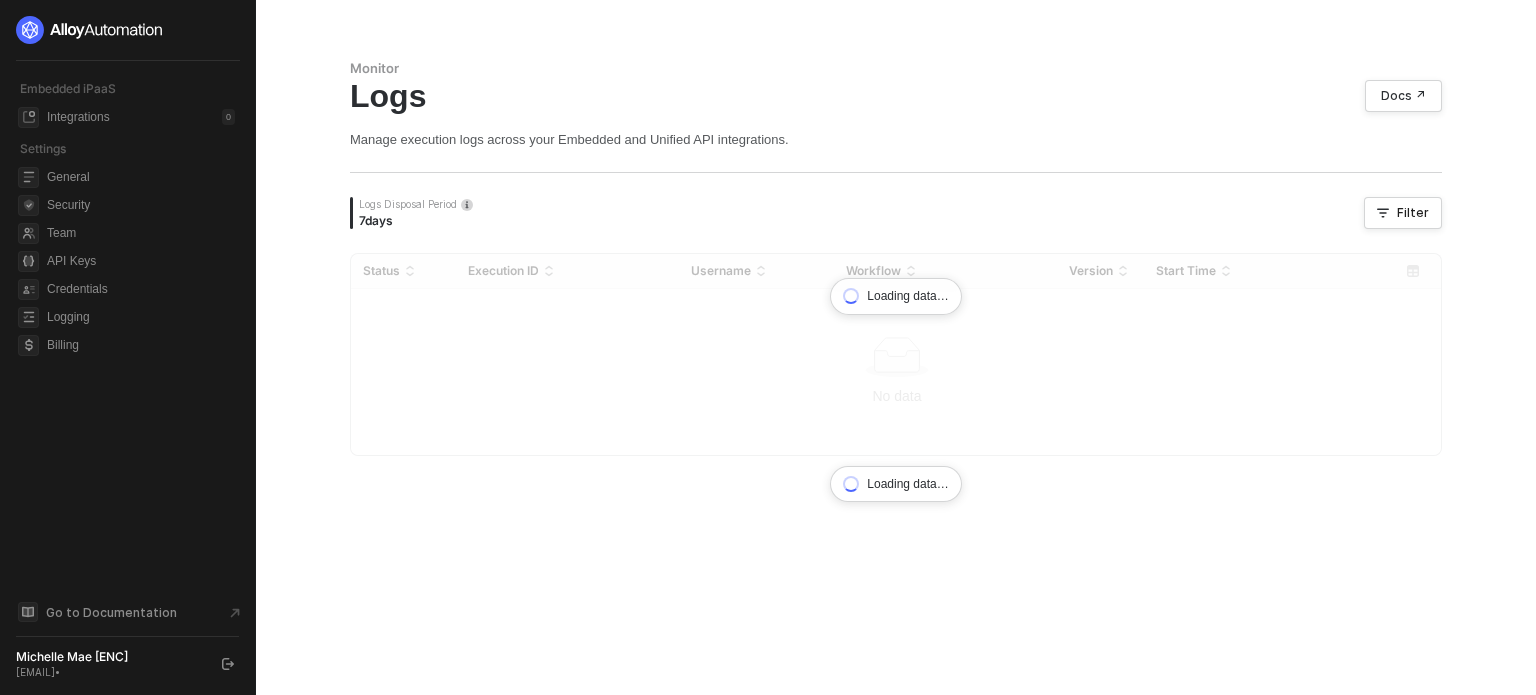 scroll, scrollTop: 0, scrollLeft: 0, axis: both 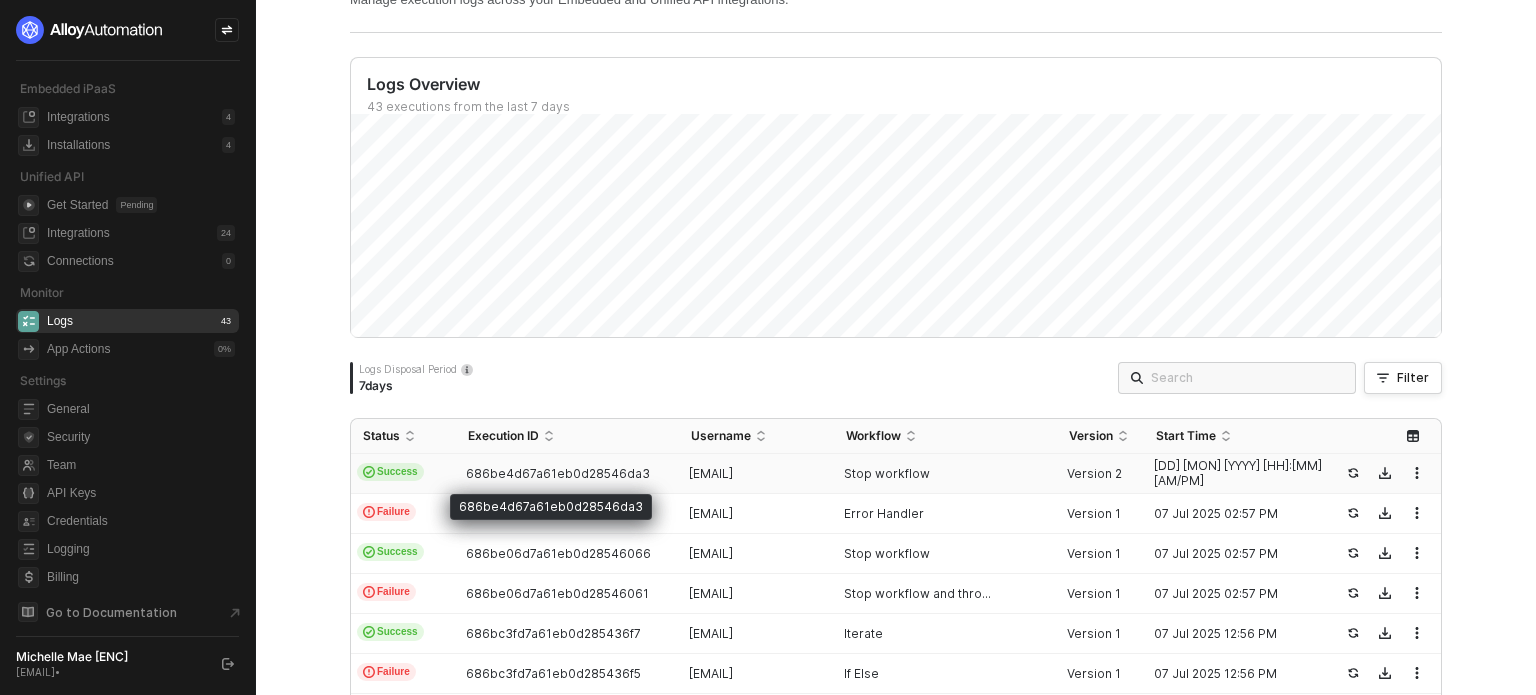 click on "686be4d67a61eb0d28546da3" at bounding box center [558, 473] 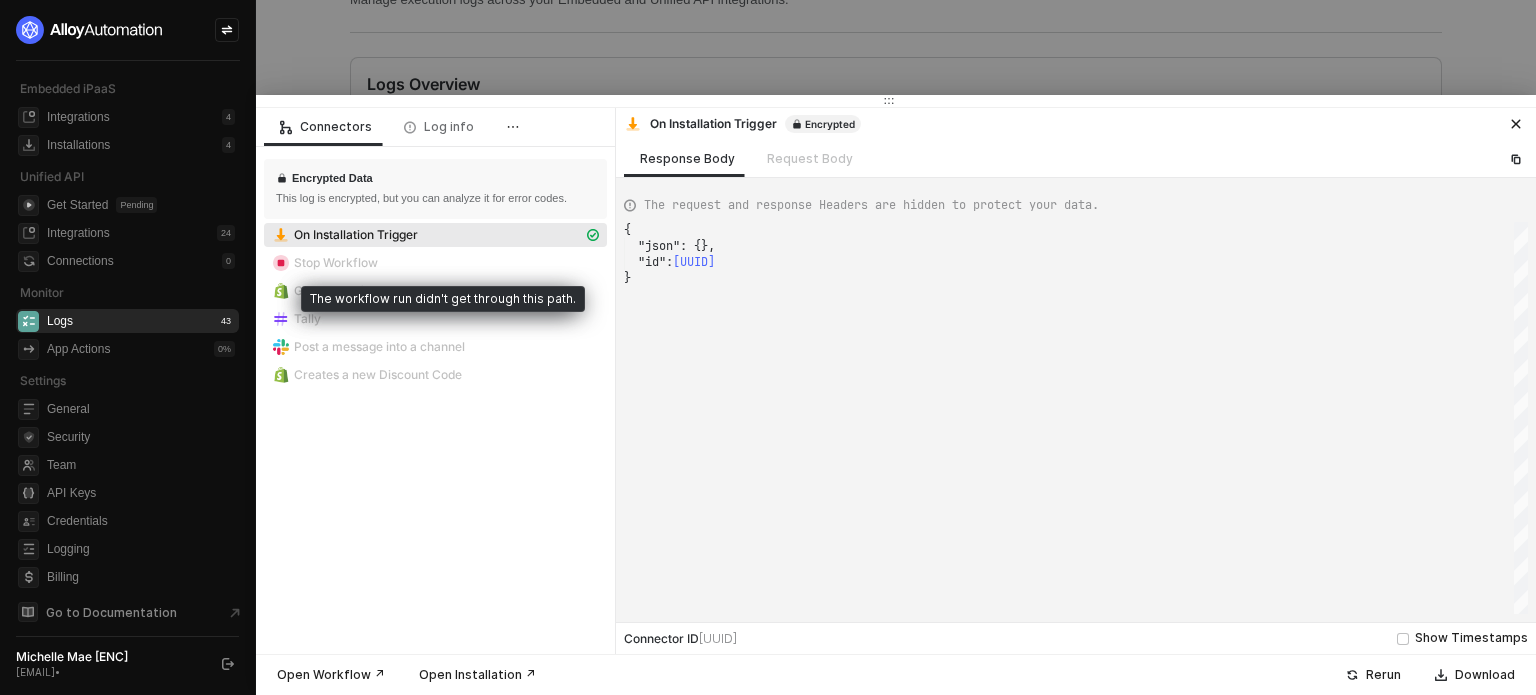 click on "Stop Workflow" at bounding box center [336, 263] 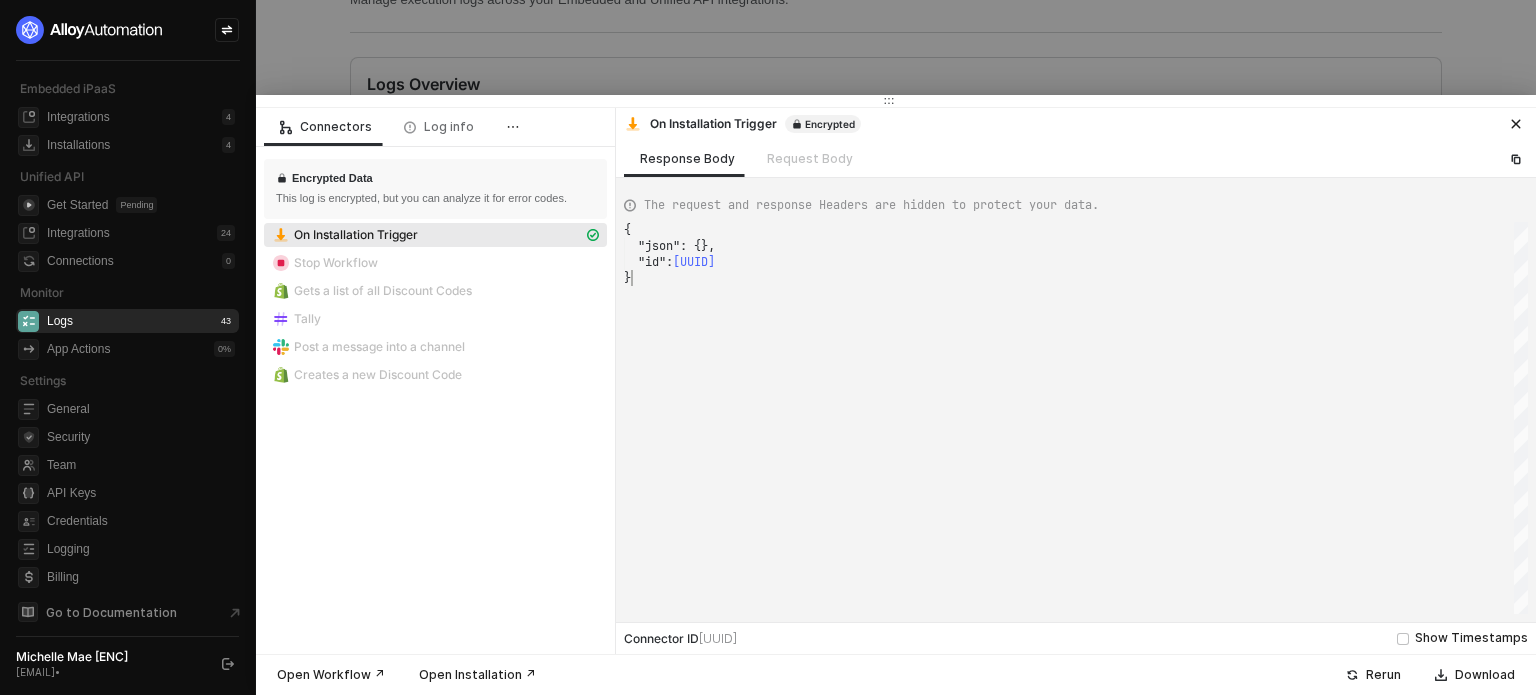scroll, scrollTop: 0, scrollLeft: 5, axis: horizontal 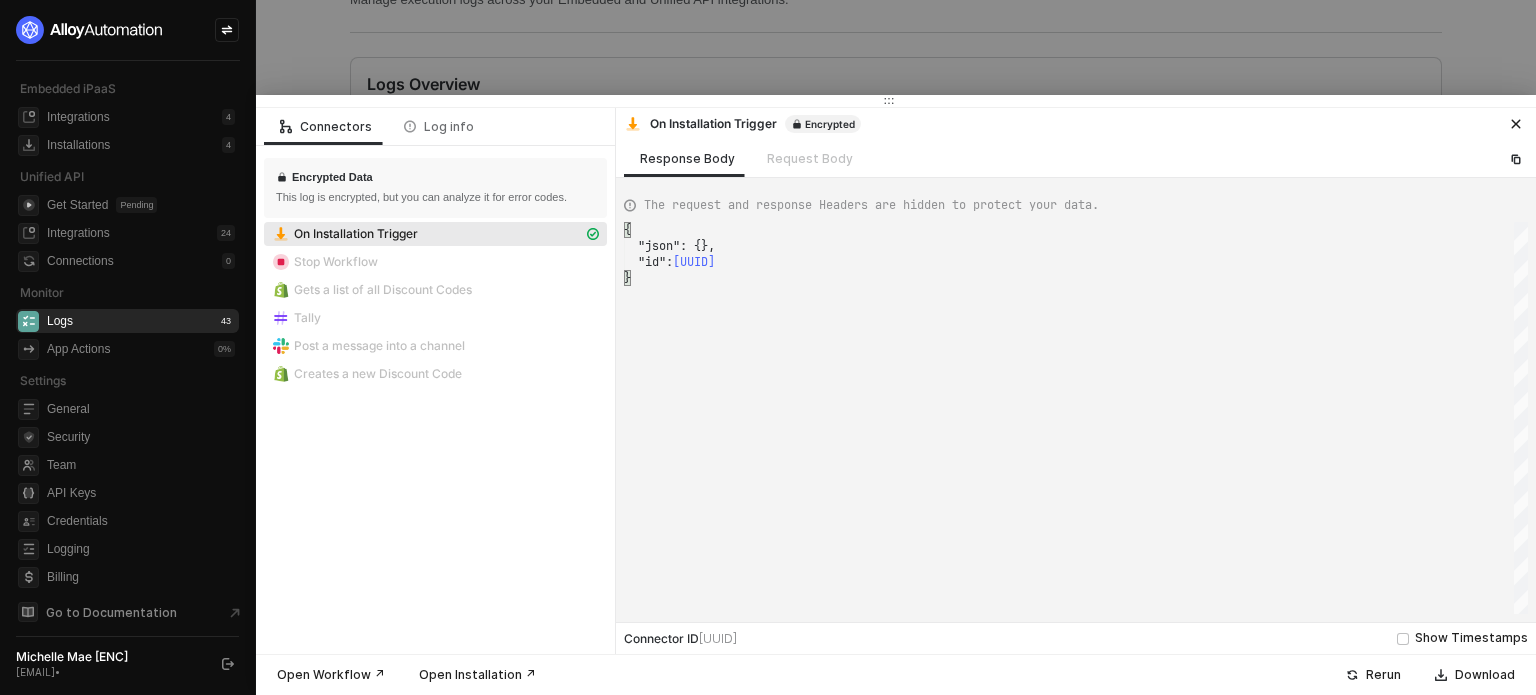 drag, startPoint x: 1451, startPoint y: 676, endPoint x: 1421, endPoint y: 667, distance: 31.320919 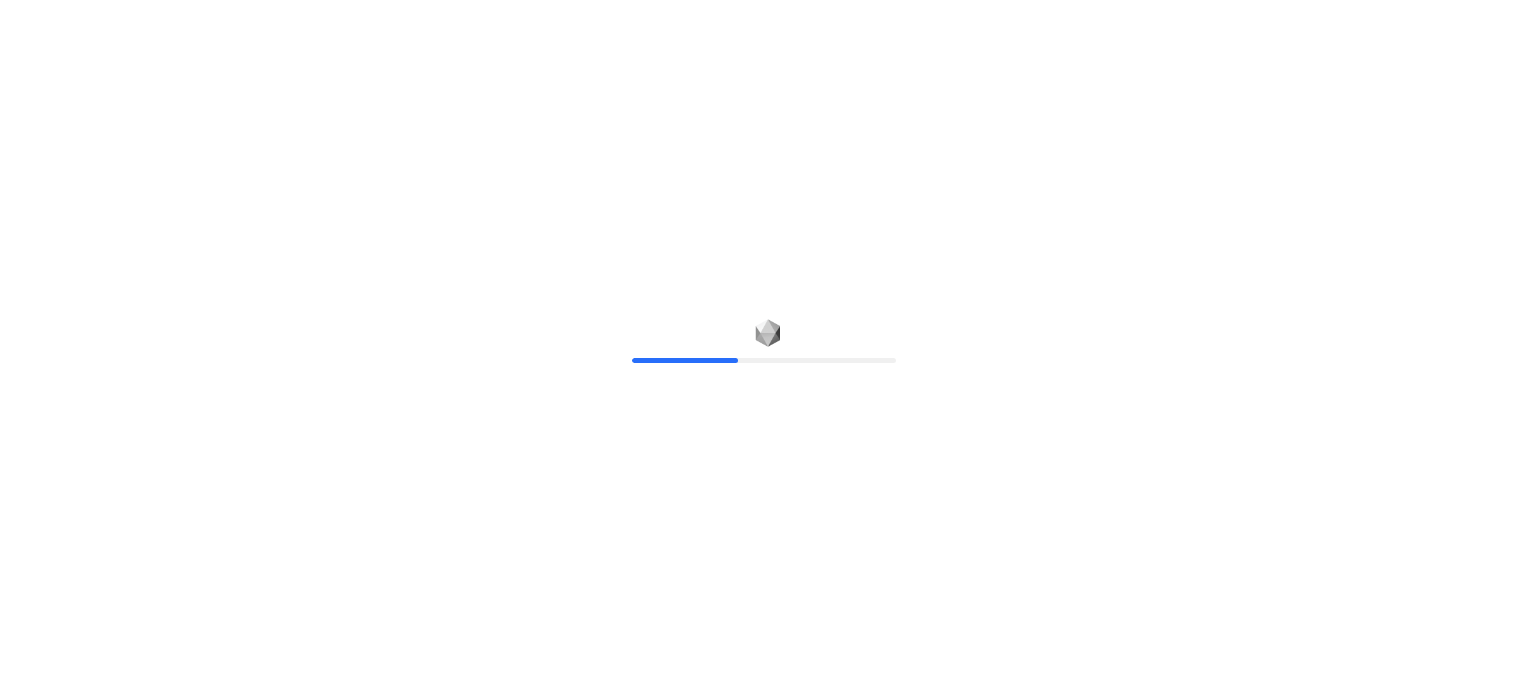 scroll, scrollTop: 0, scrollLeft: 0, axis: both 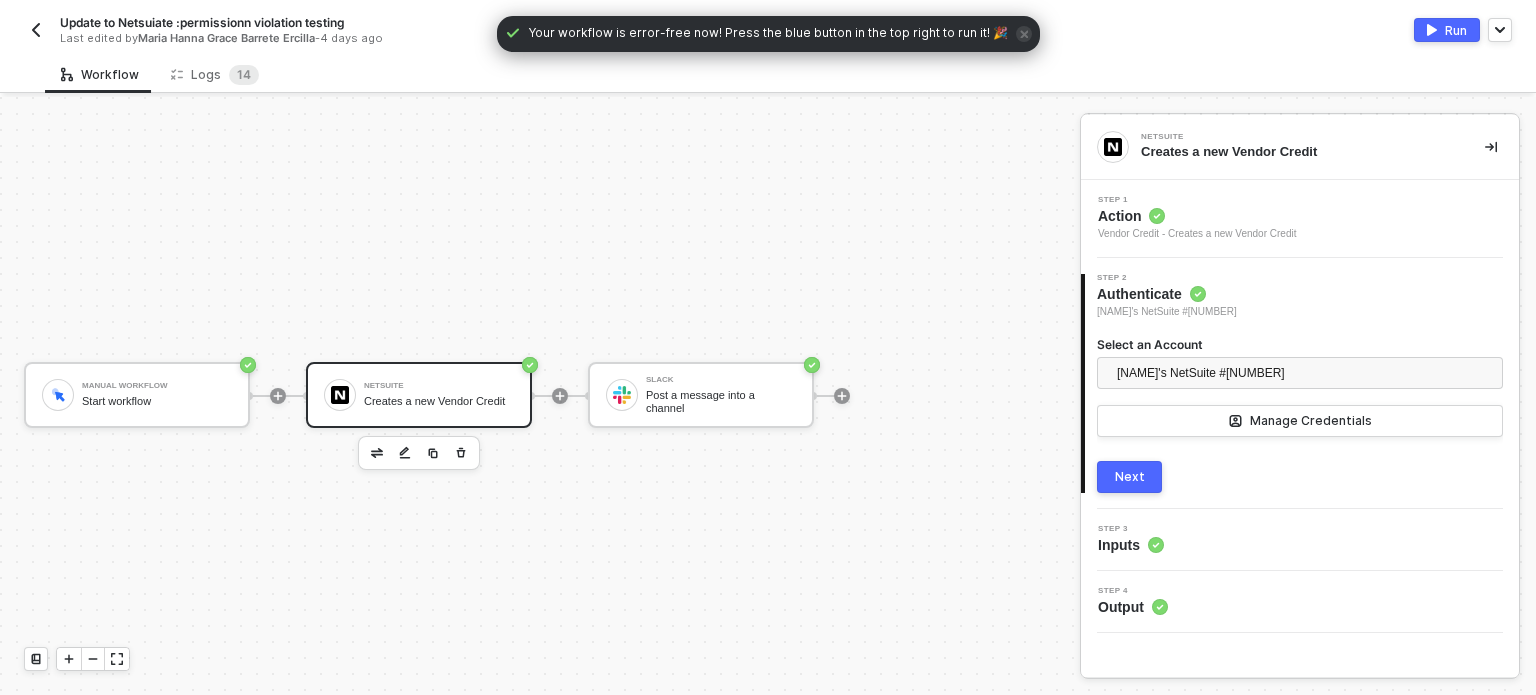 click on "Select an Account" at bounding box center [1300, 344] 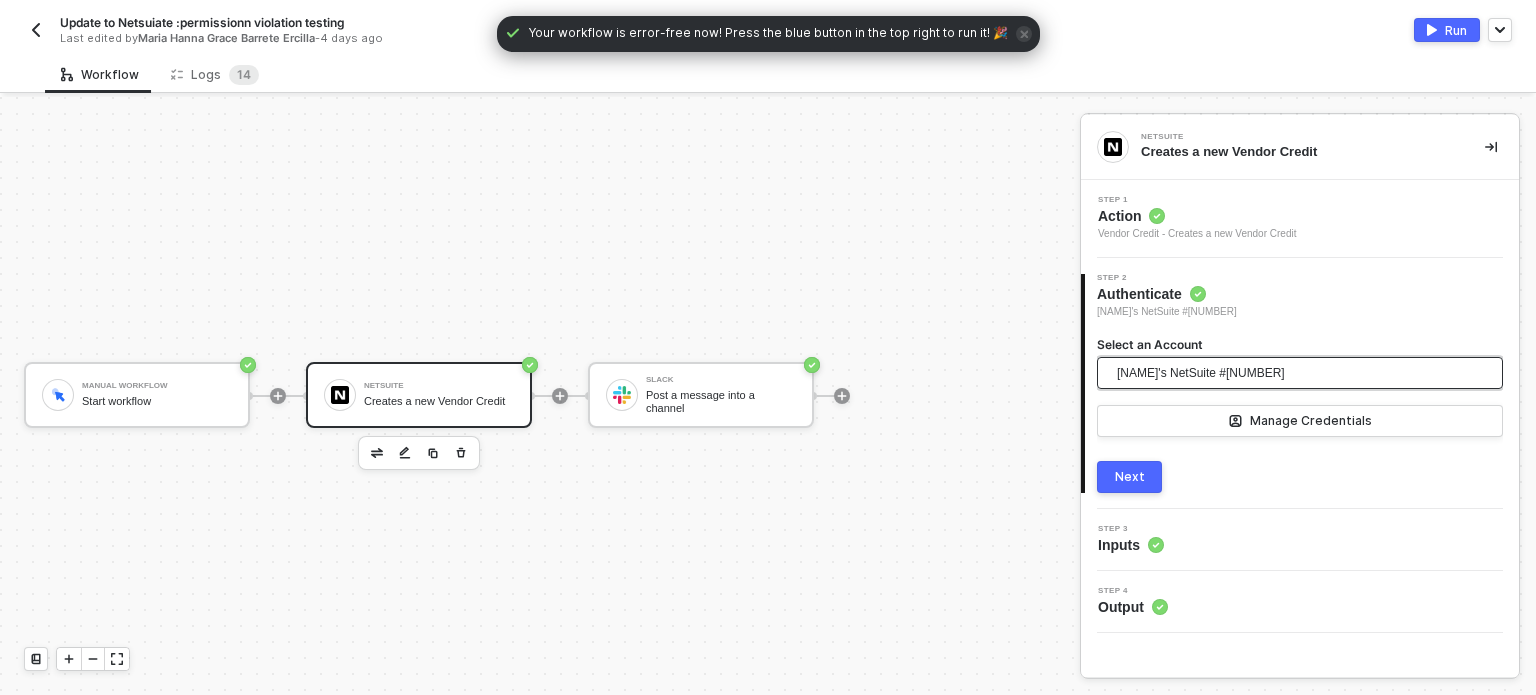 click on "[NAME]'s NetSuite #[NUMBER]" at bounding box center (1201, 373) 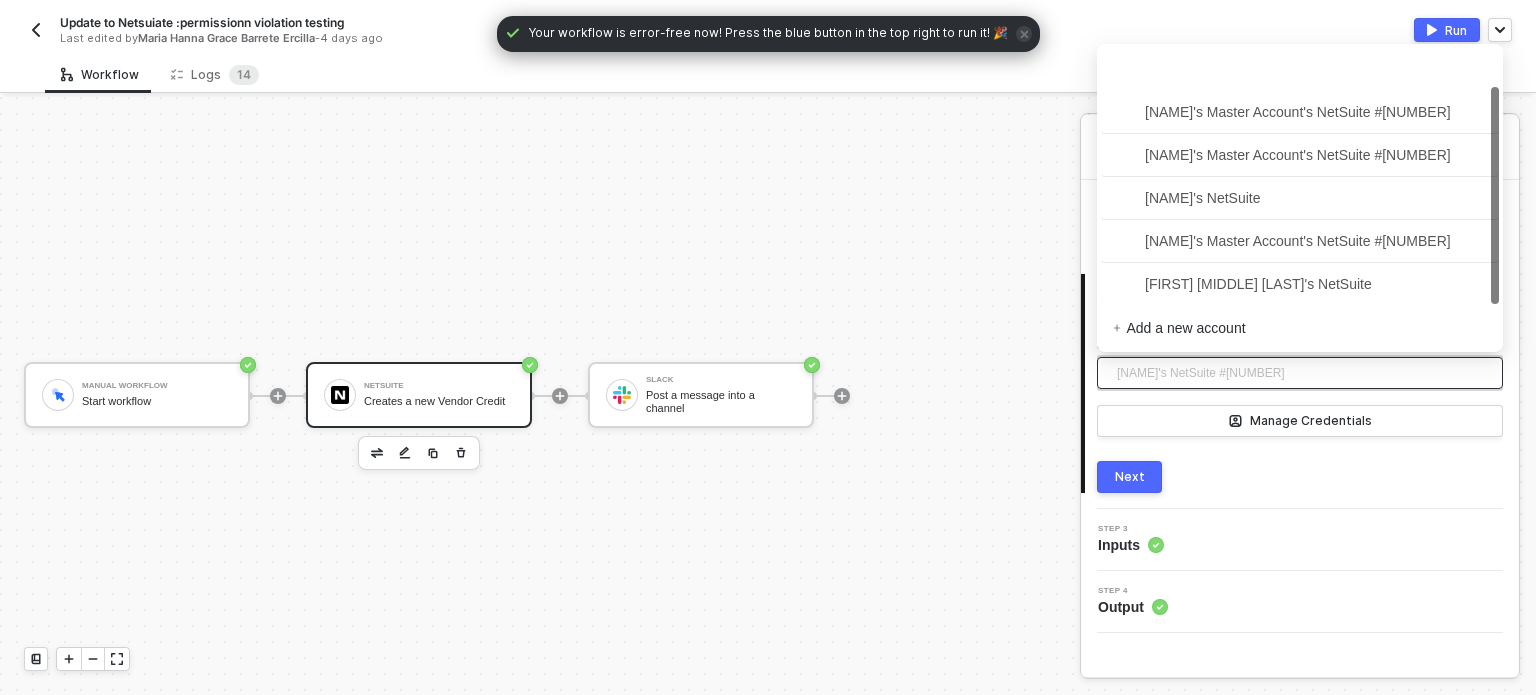 scroll, scrollTop: 44, scrollLeft: 0, axis: vertical 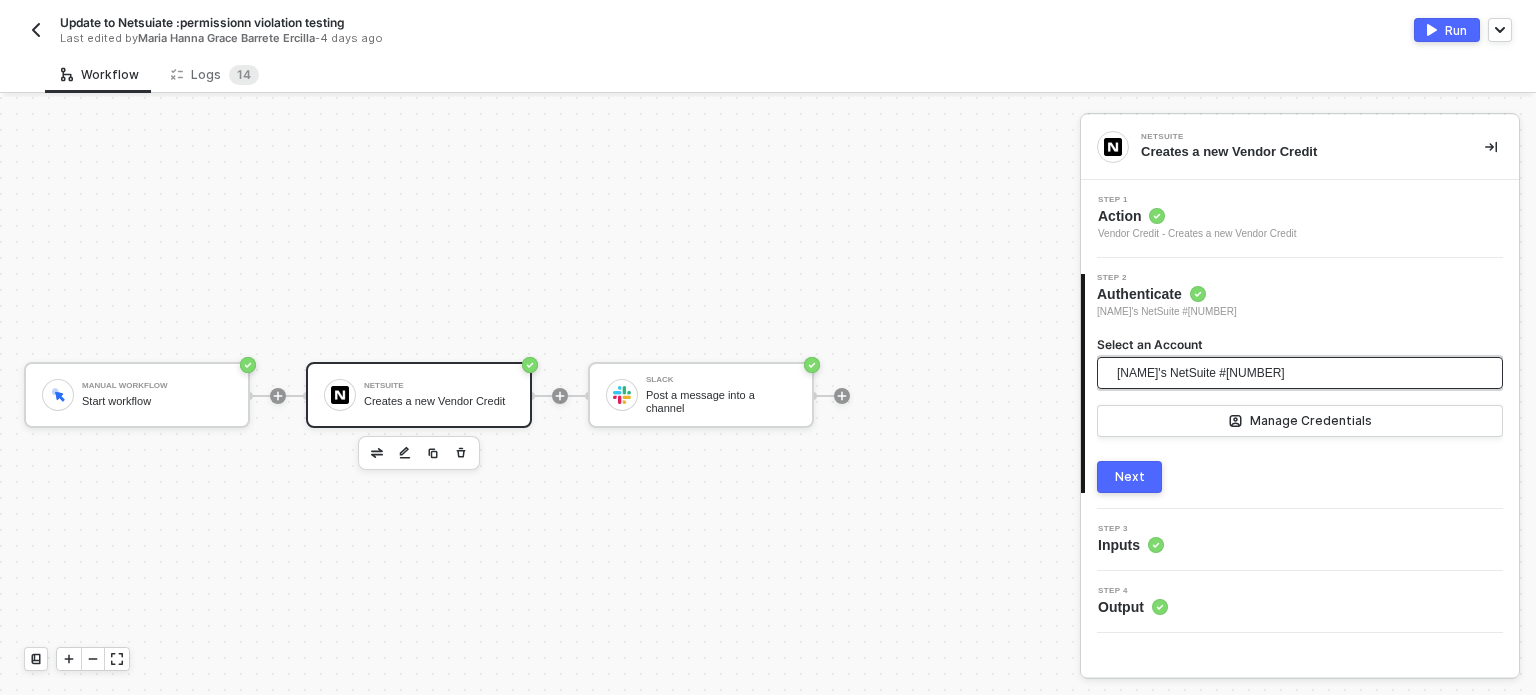 click on "[NAME]'s NetSuite #[NUMBER]" at bounding box center (1201, 373) 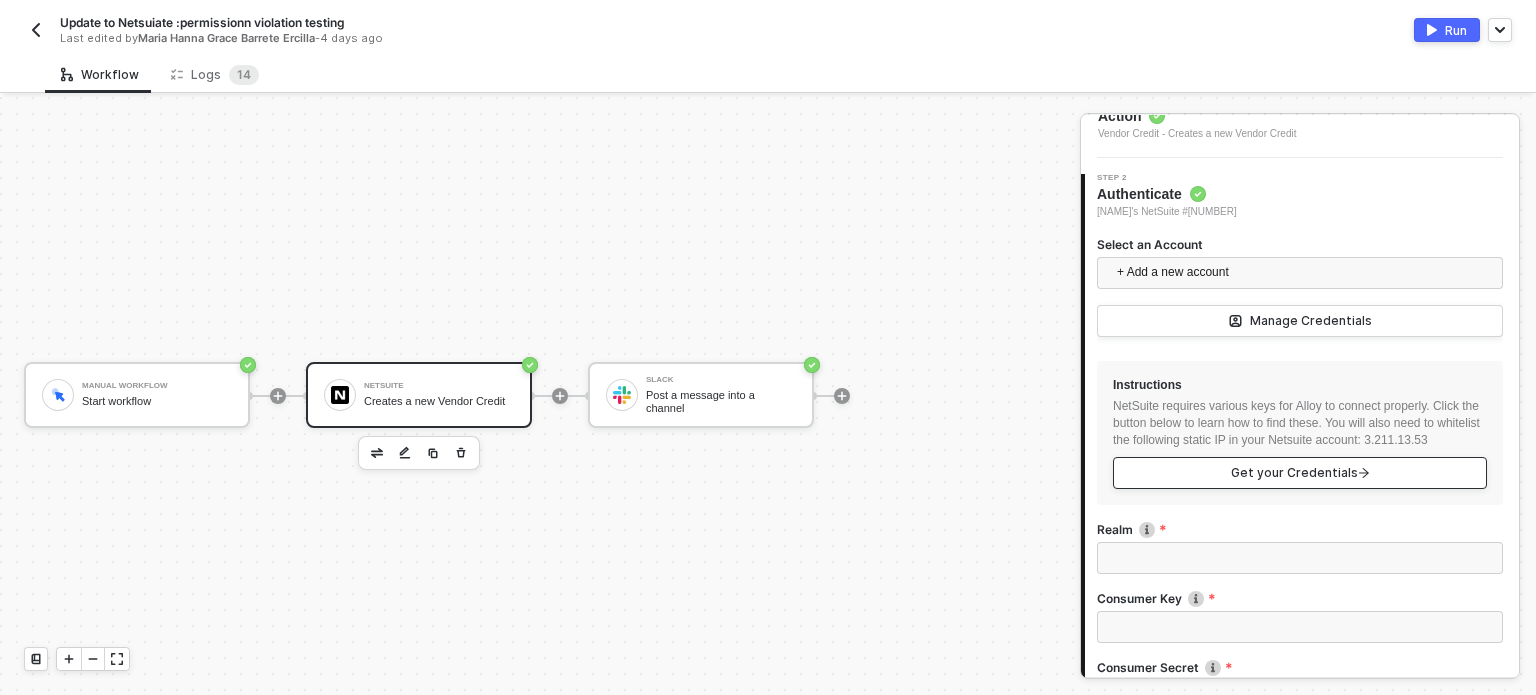 scroll, scrollTop: 200, scrollLeft: 0, axis: vertical 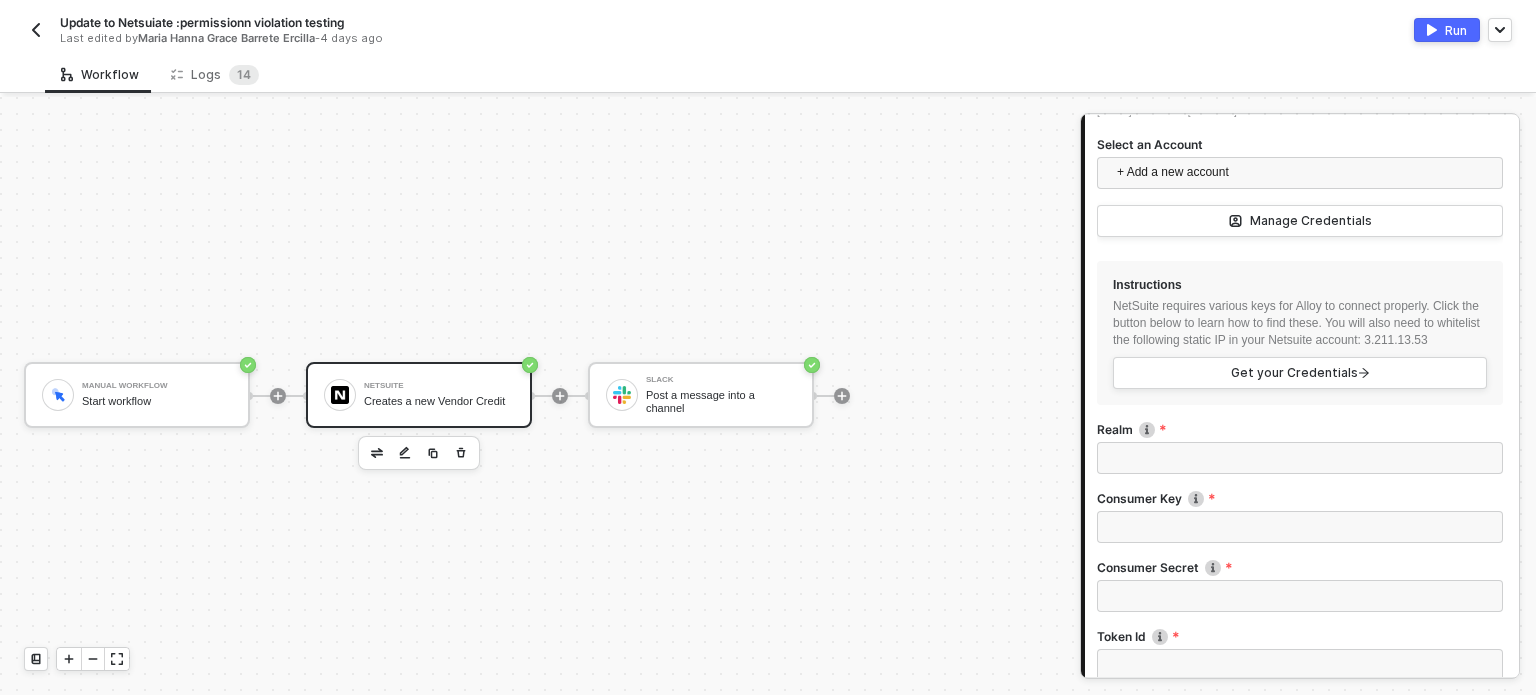 click on "Realm" at bounding box center (1300, 458) 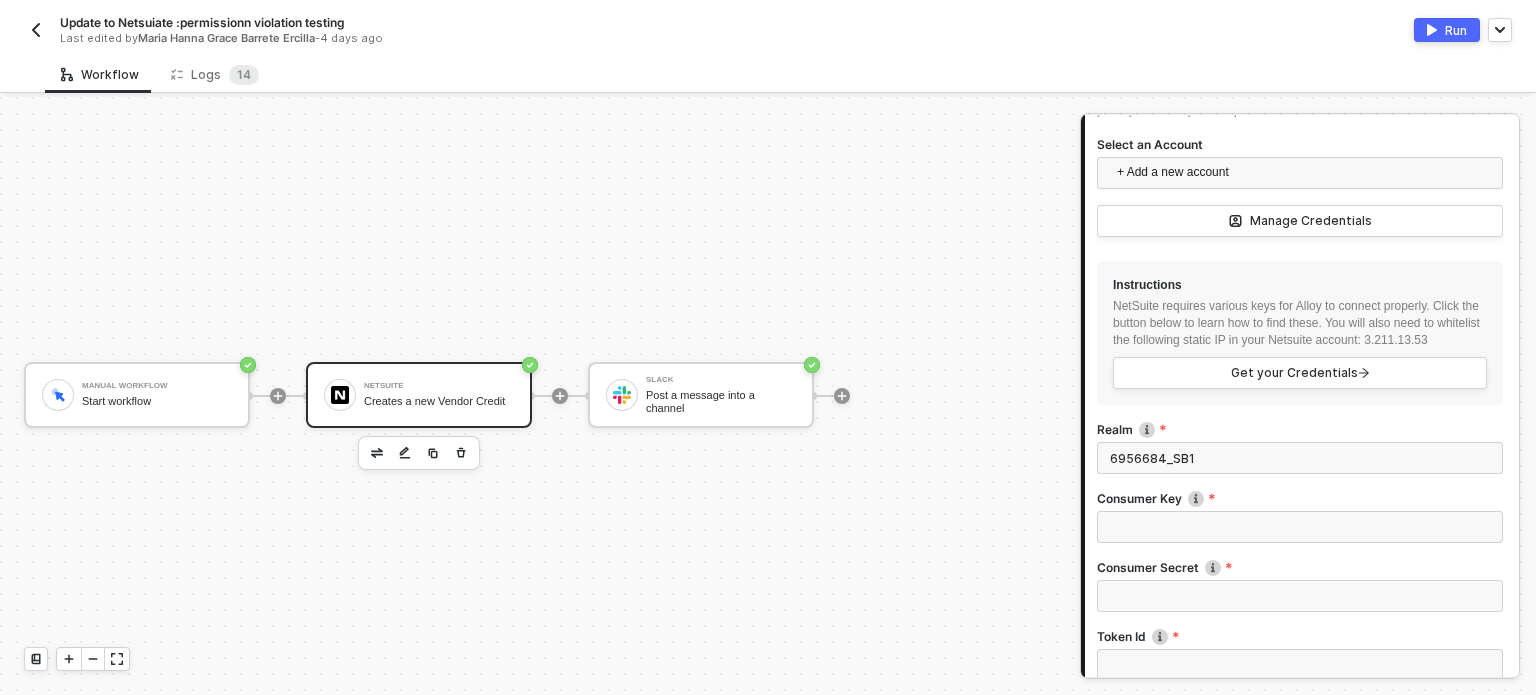 type on "6956684_SB1" 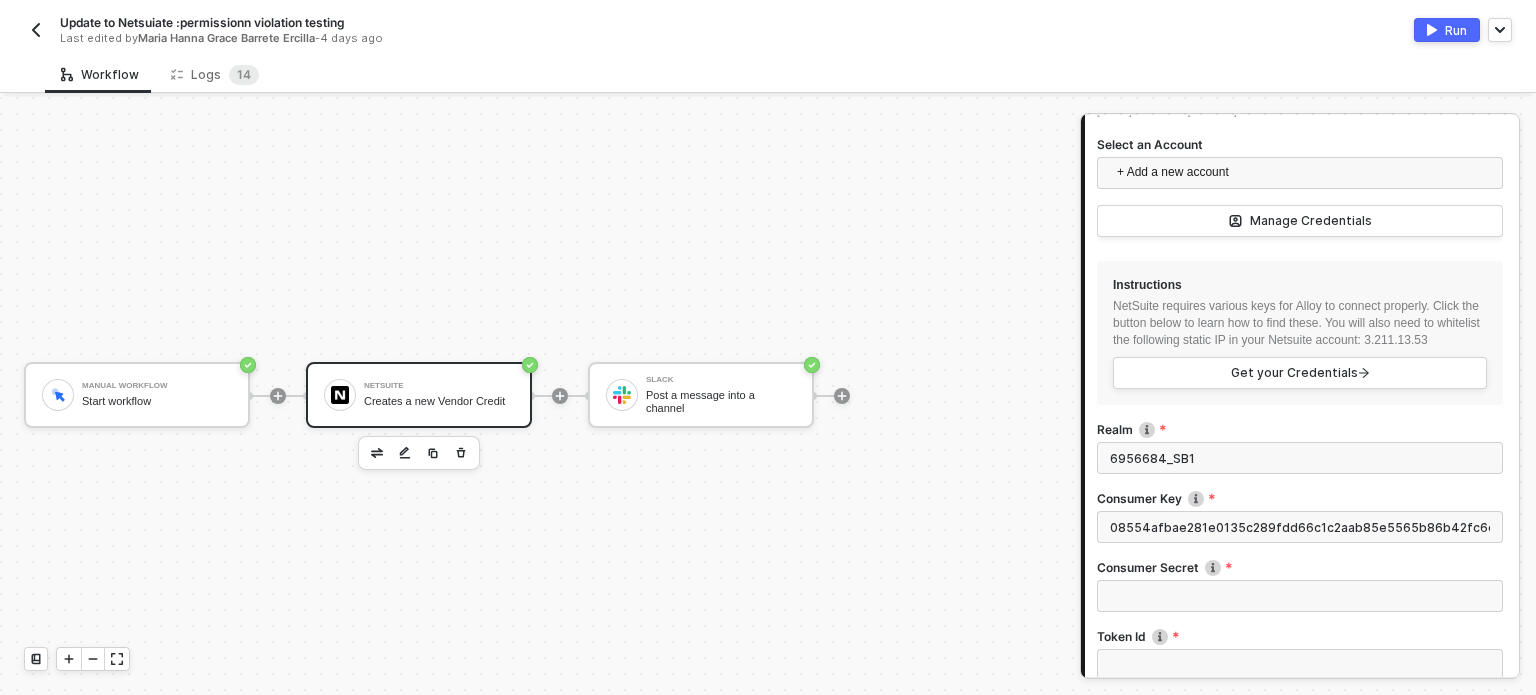 scroll, scrollTop: 0, scrollLeft: 92, axis: horizontal 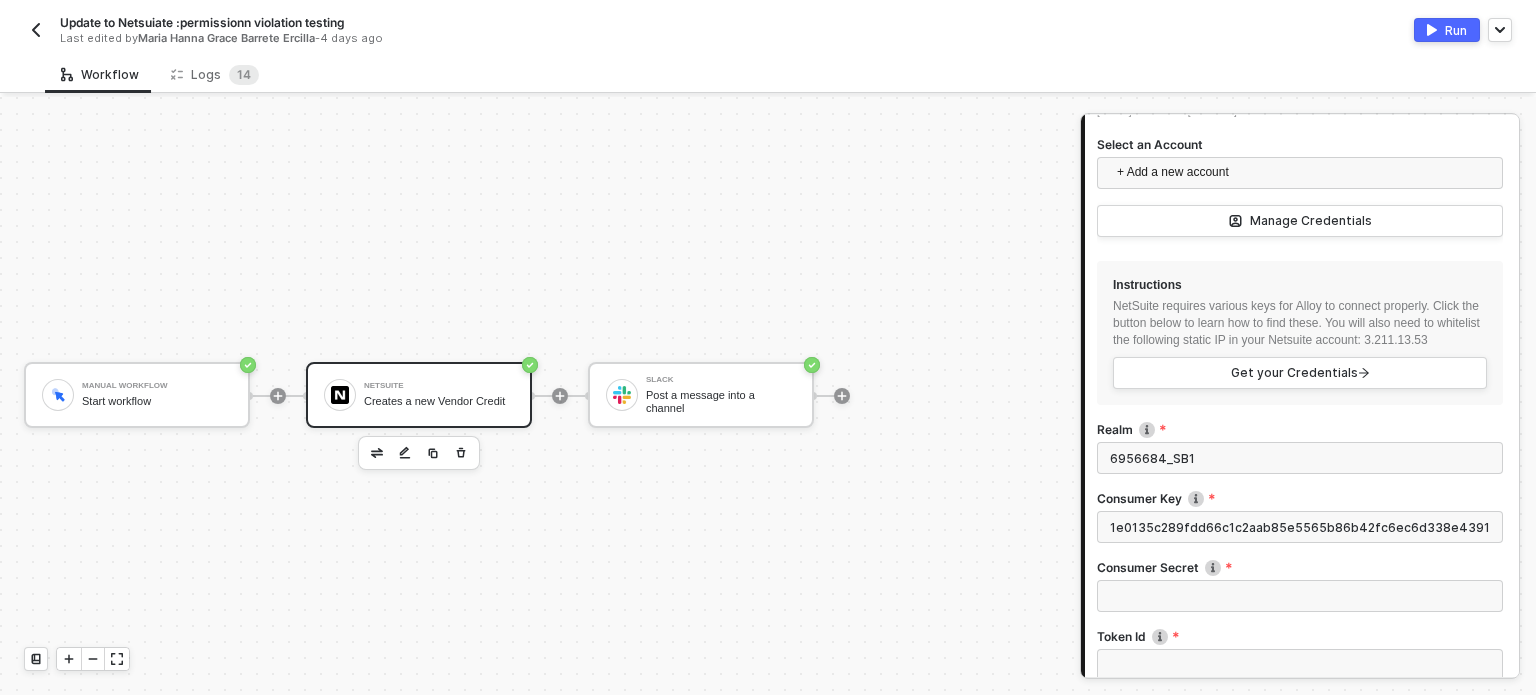 type on "08554afbae281e0135c289fdd66c1c2aab85e5565b86b42fc6ec6d338e43916b" 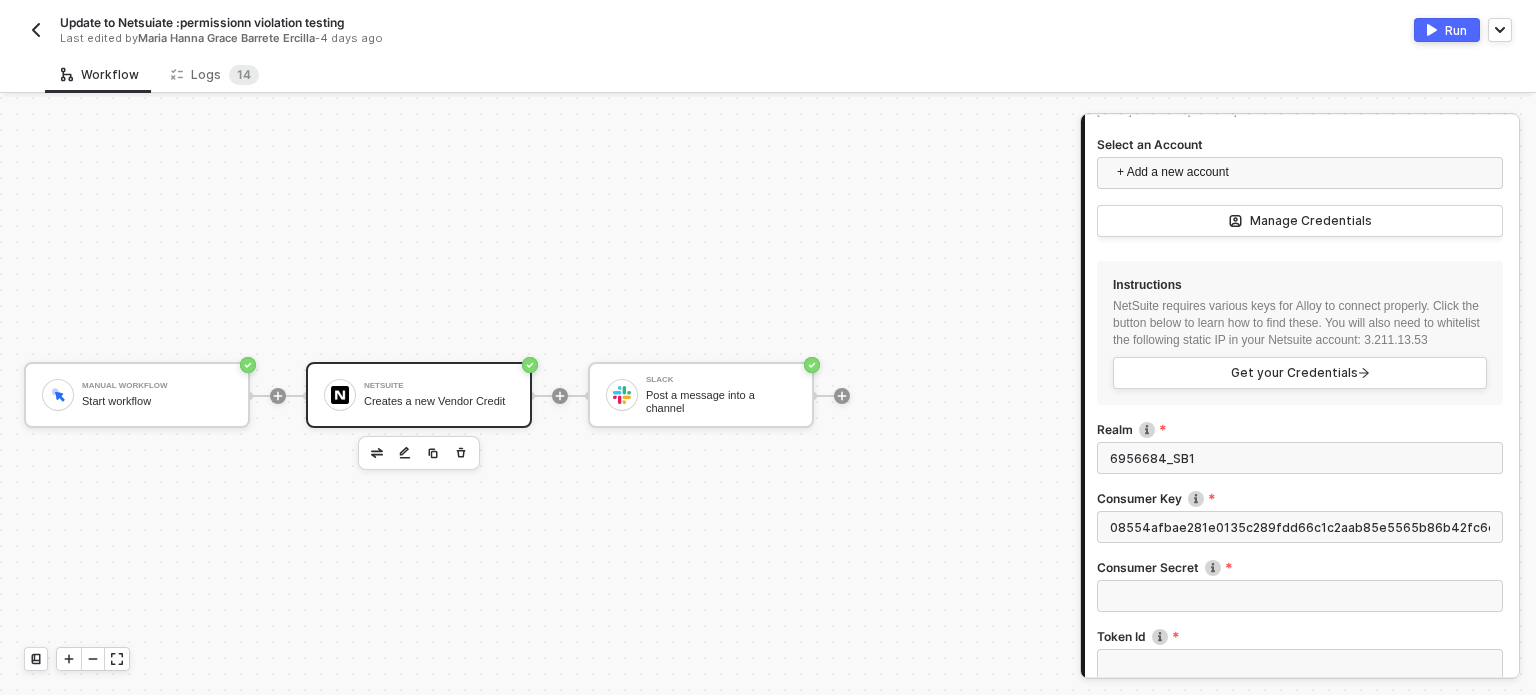 click on "Consumer Secret" at bounding box center [1300, 596] 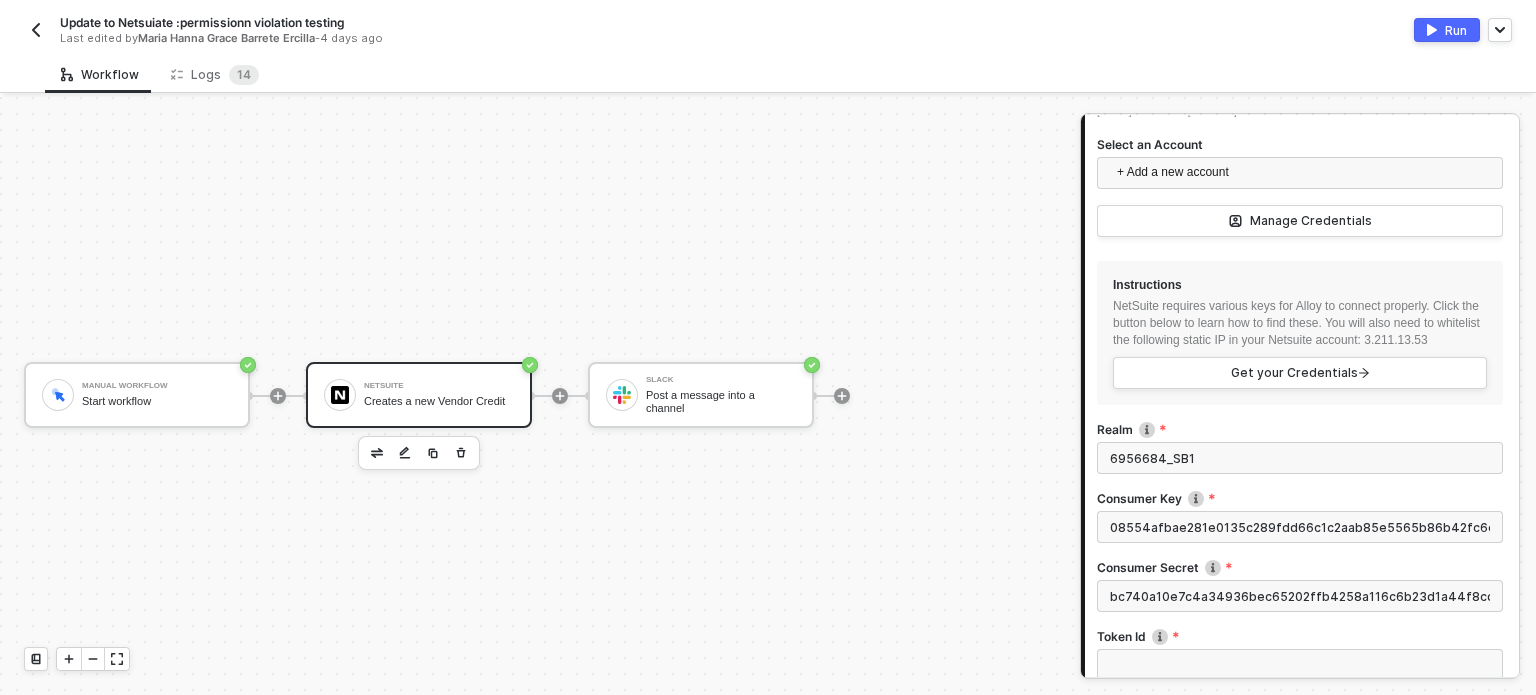 scroll, scrollTop: 0, scrollLeft: 88, axis: horizontal 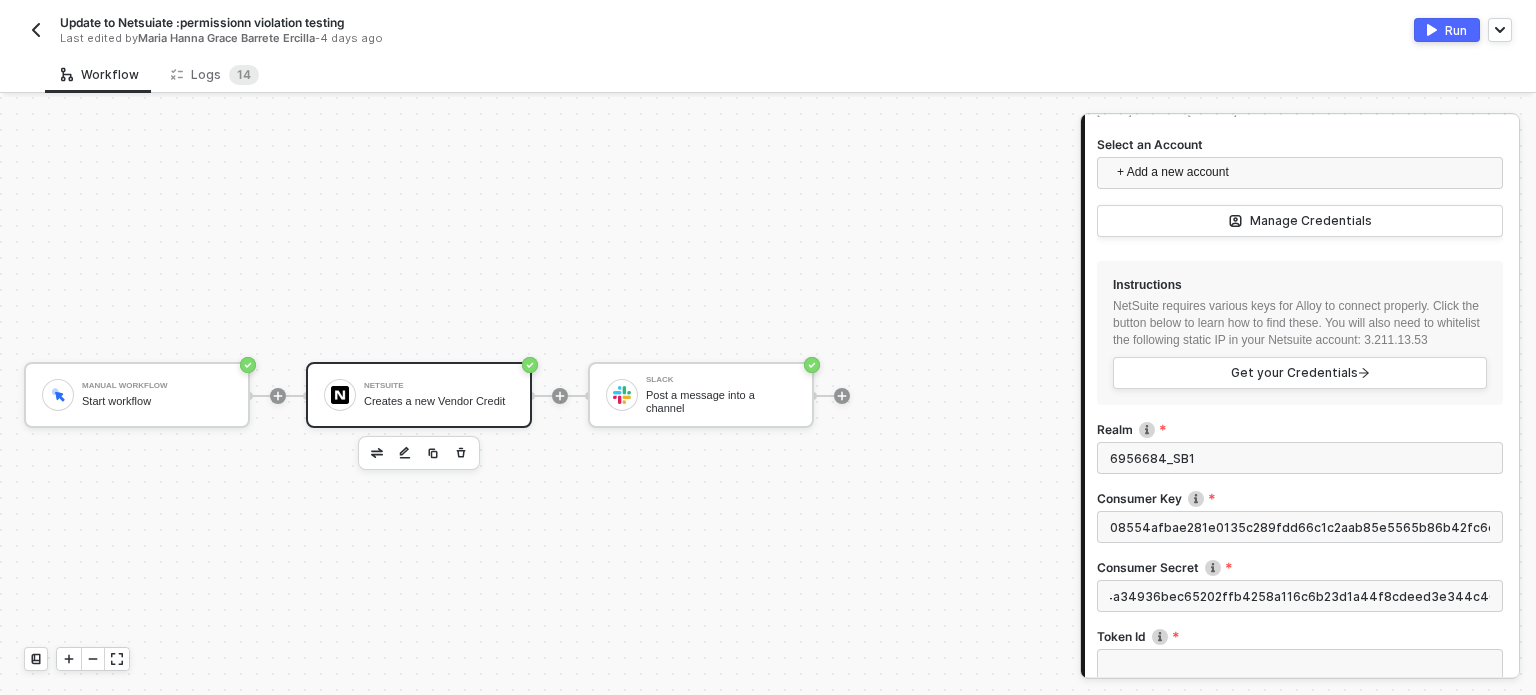 type on "bc740a10e7c4a34936bec65202ffb4258a116c6b23d1a44f8cdeed3e344c408f" 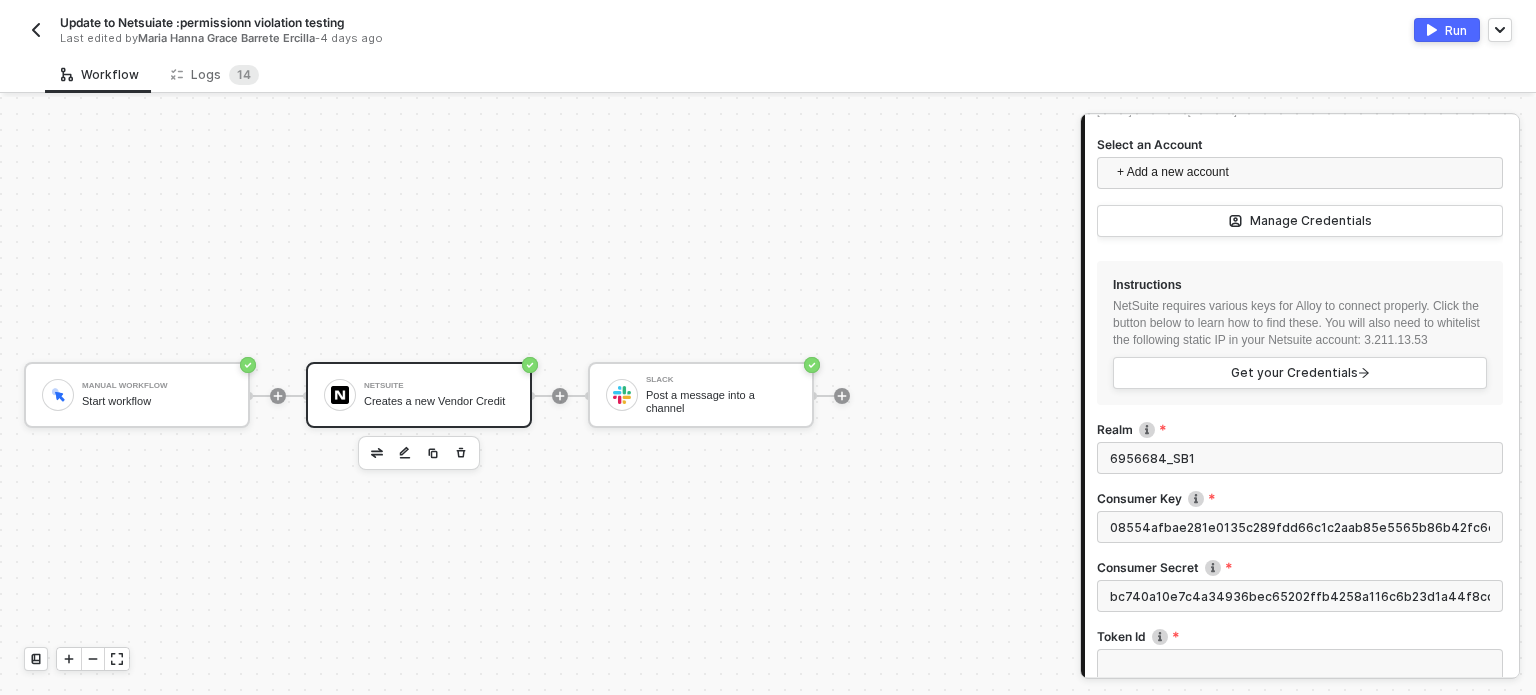 scroll, scrollTop: 400, scrollLeft: 0, axis: vertical 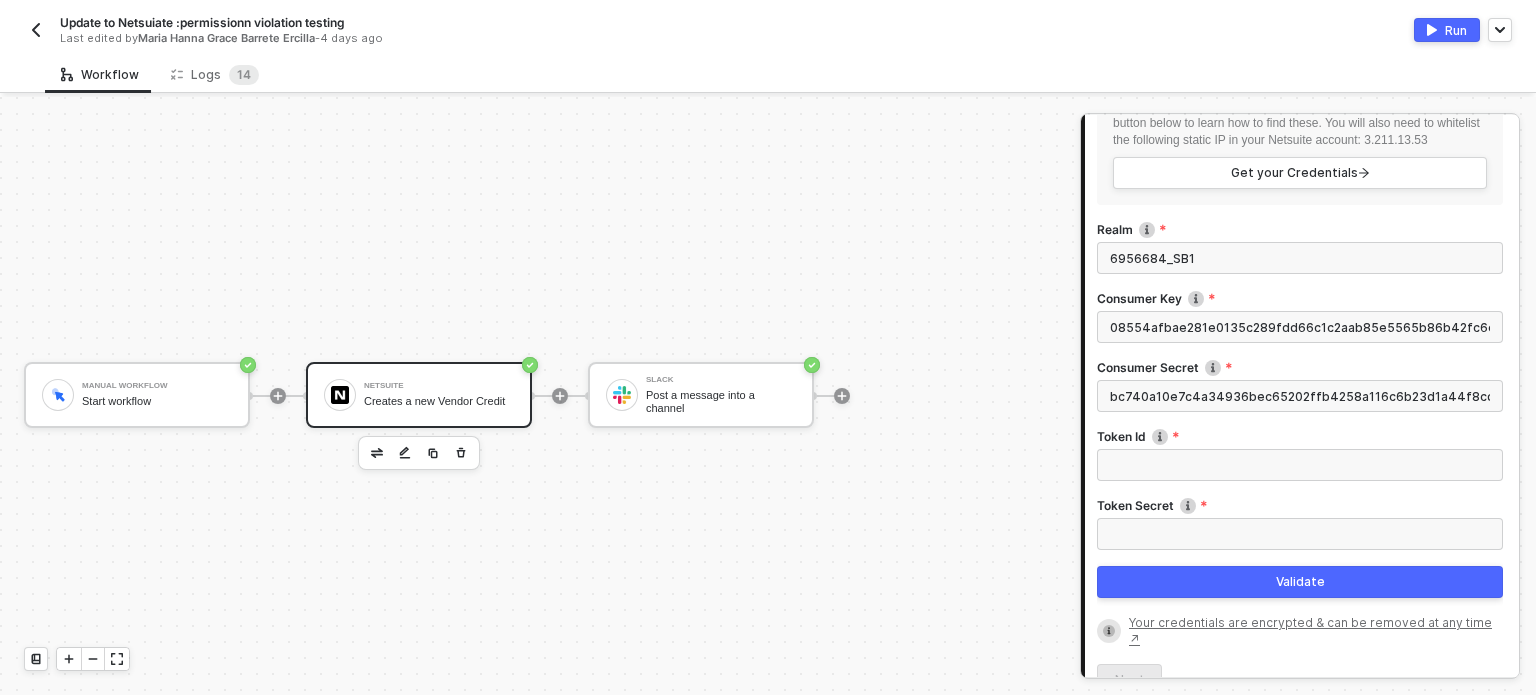 click on "Token Id" at bounding box center (1300, 465) 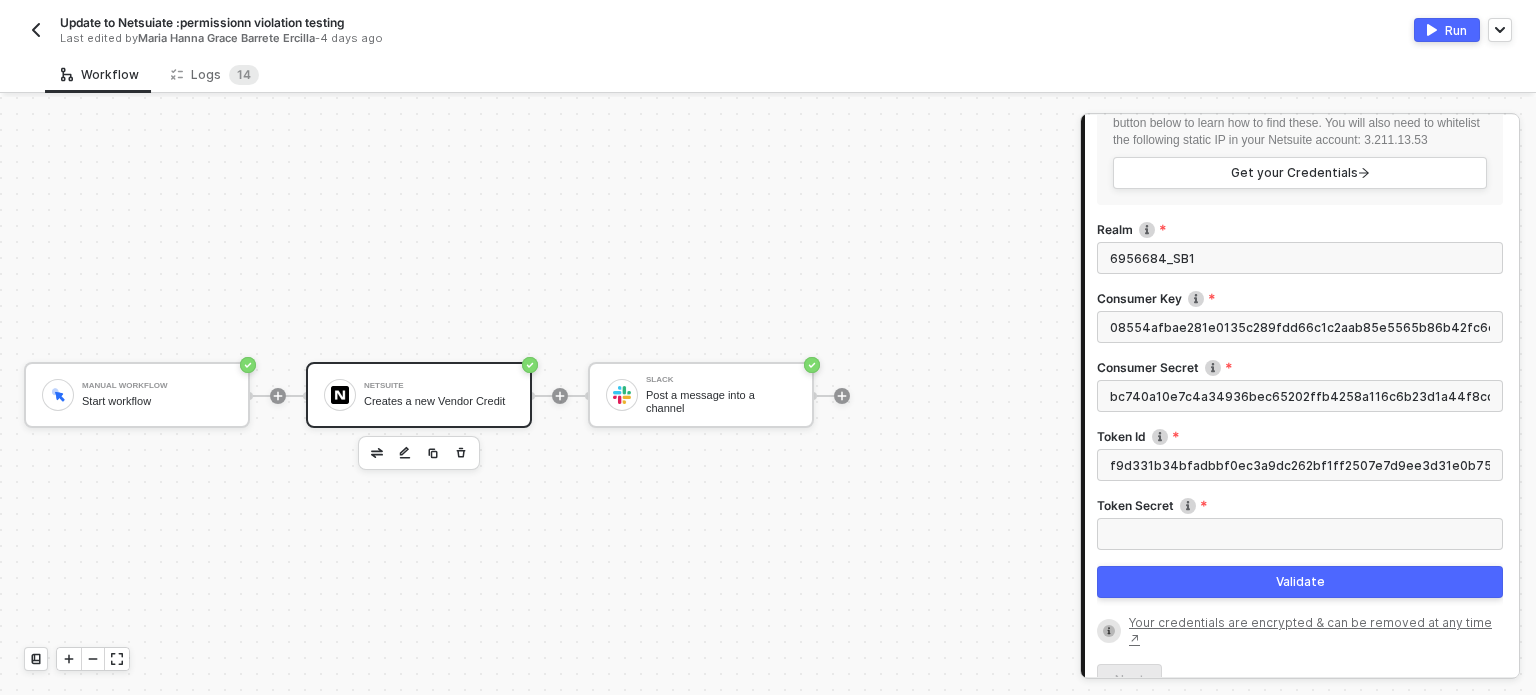 scroll, scrollTop: 0, scrollLeft: 81, axis: horizontal 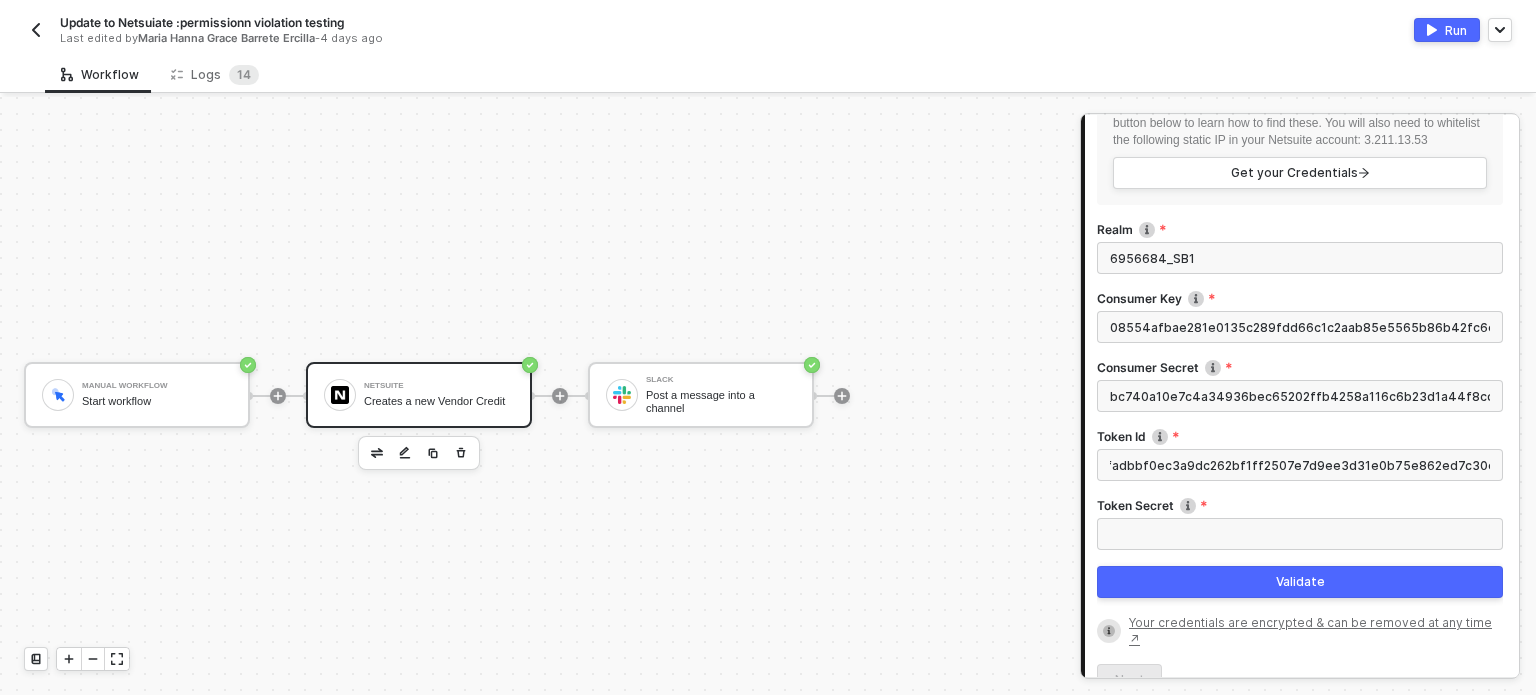 type on "f9d331b34bfadbbf0ec3a9dc262bf1ff2507e7d9ee3d31e0b75e862ed7c30ee6" 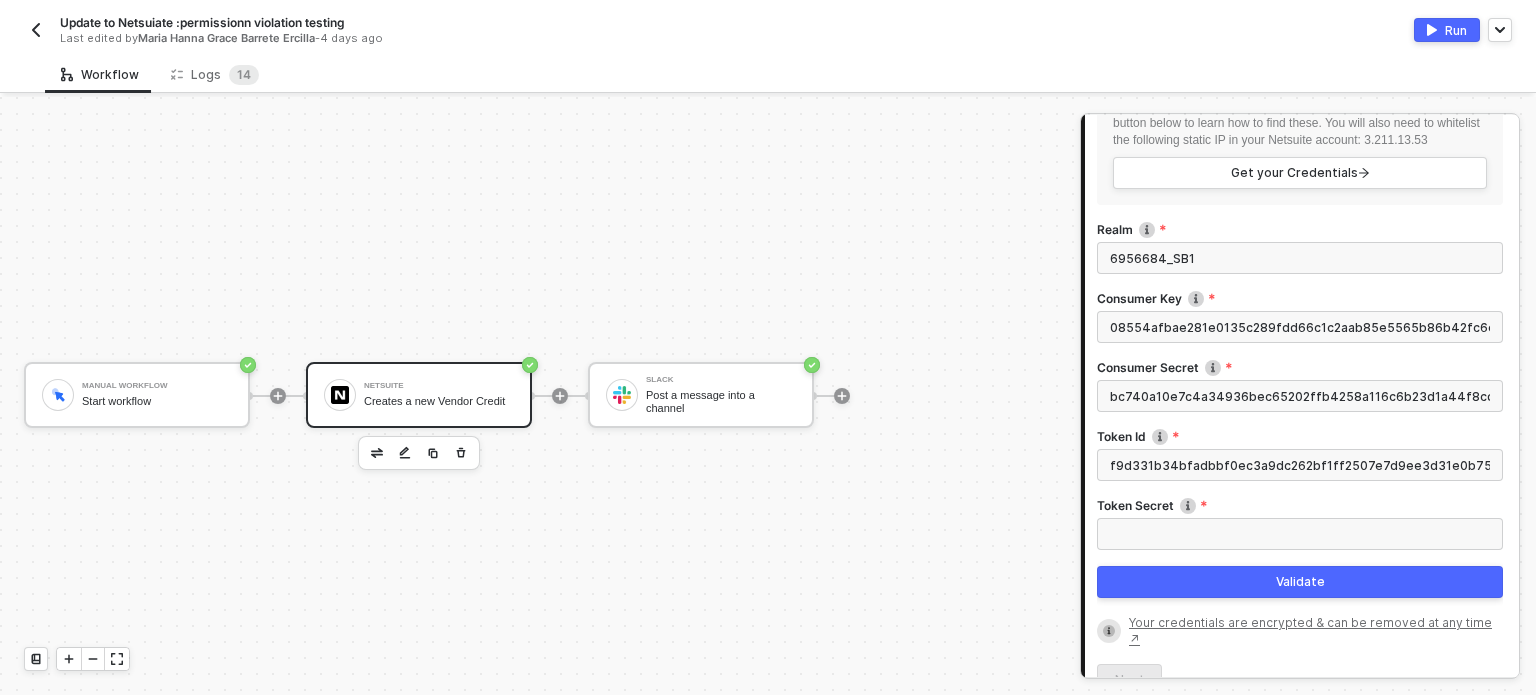 click on "Token Secret" at bounding box center (1300, 534) 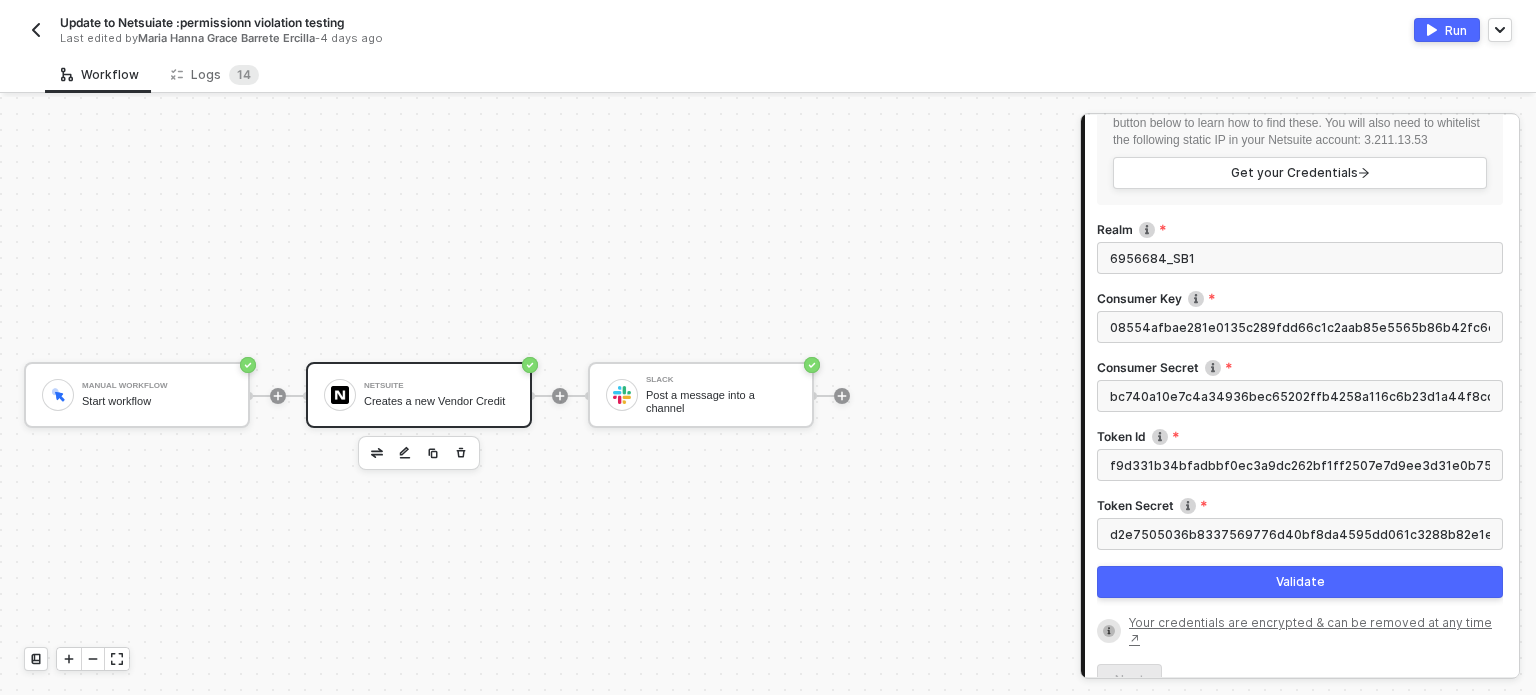 scroll, scrollTop: 0, scrollLeft: 92, axis: horizontal 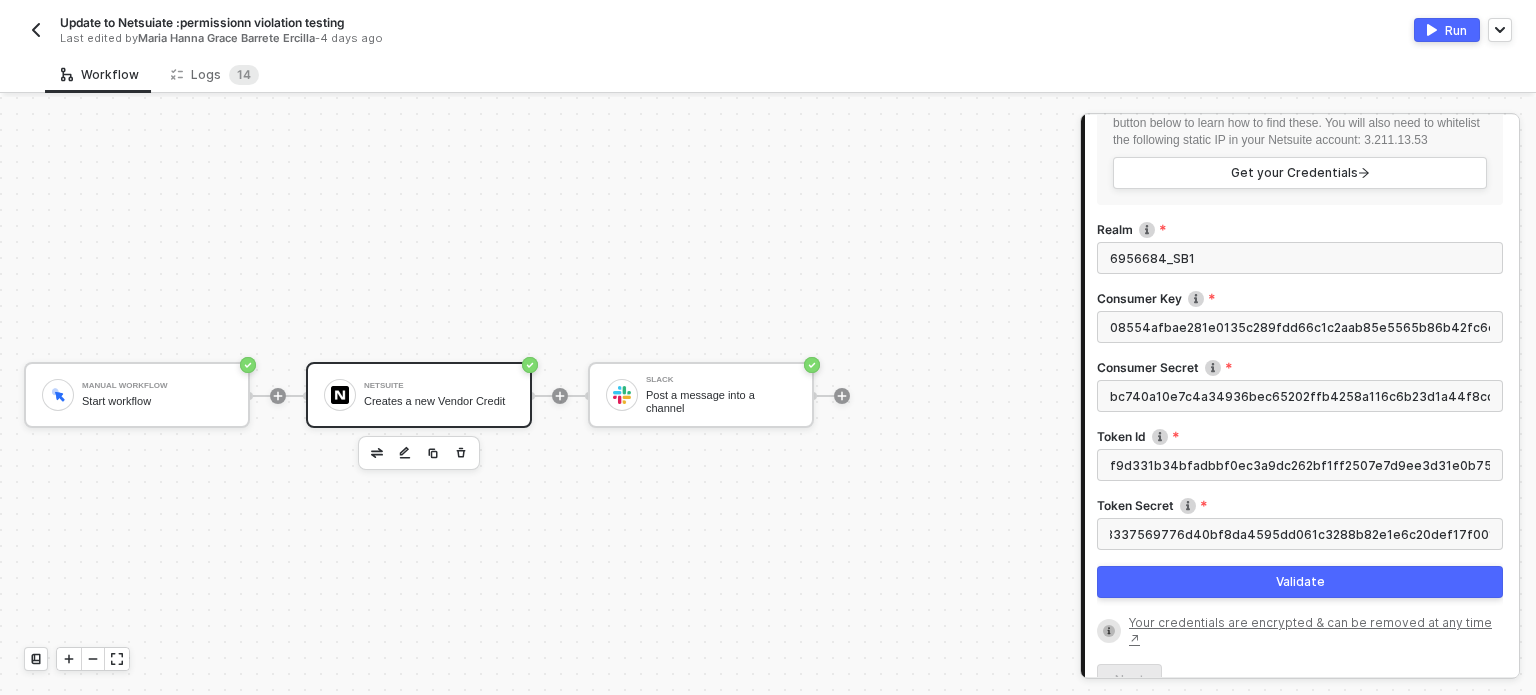 type on "d2e7505036b8337569776d40bf8da4595dd061c3288b82e1e6c20def17f00181" 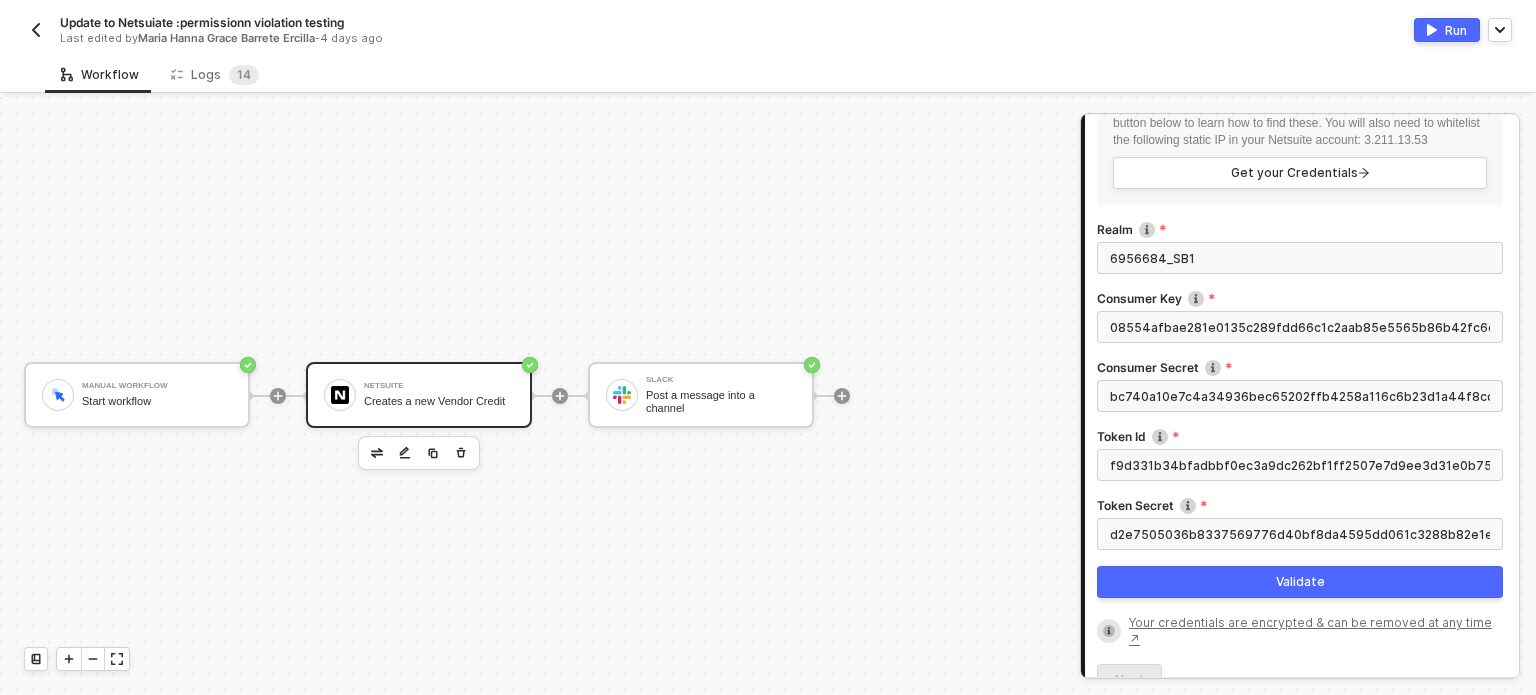 click on "Validate" at bounding box center [1300, 582] 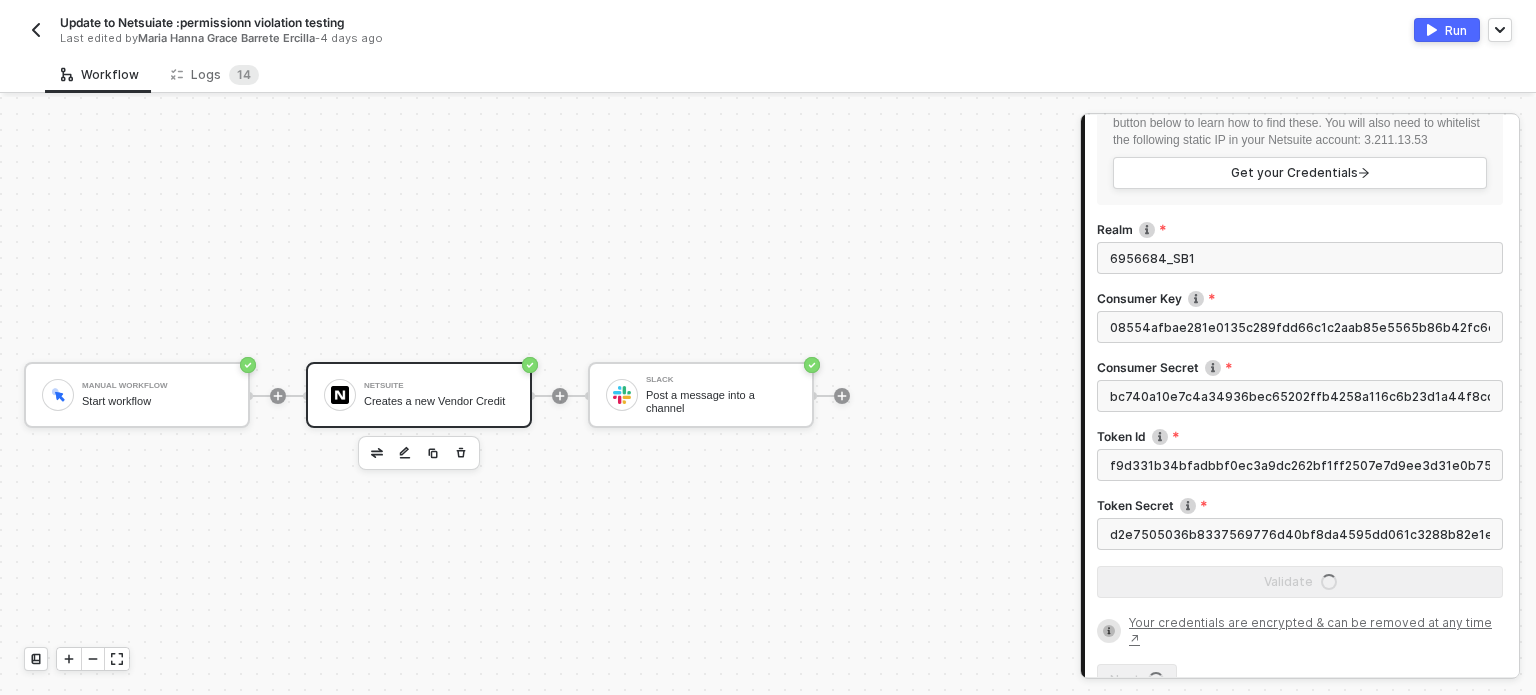 scroll, scrollTop: 0, scrollLeft: 0, axis: both 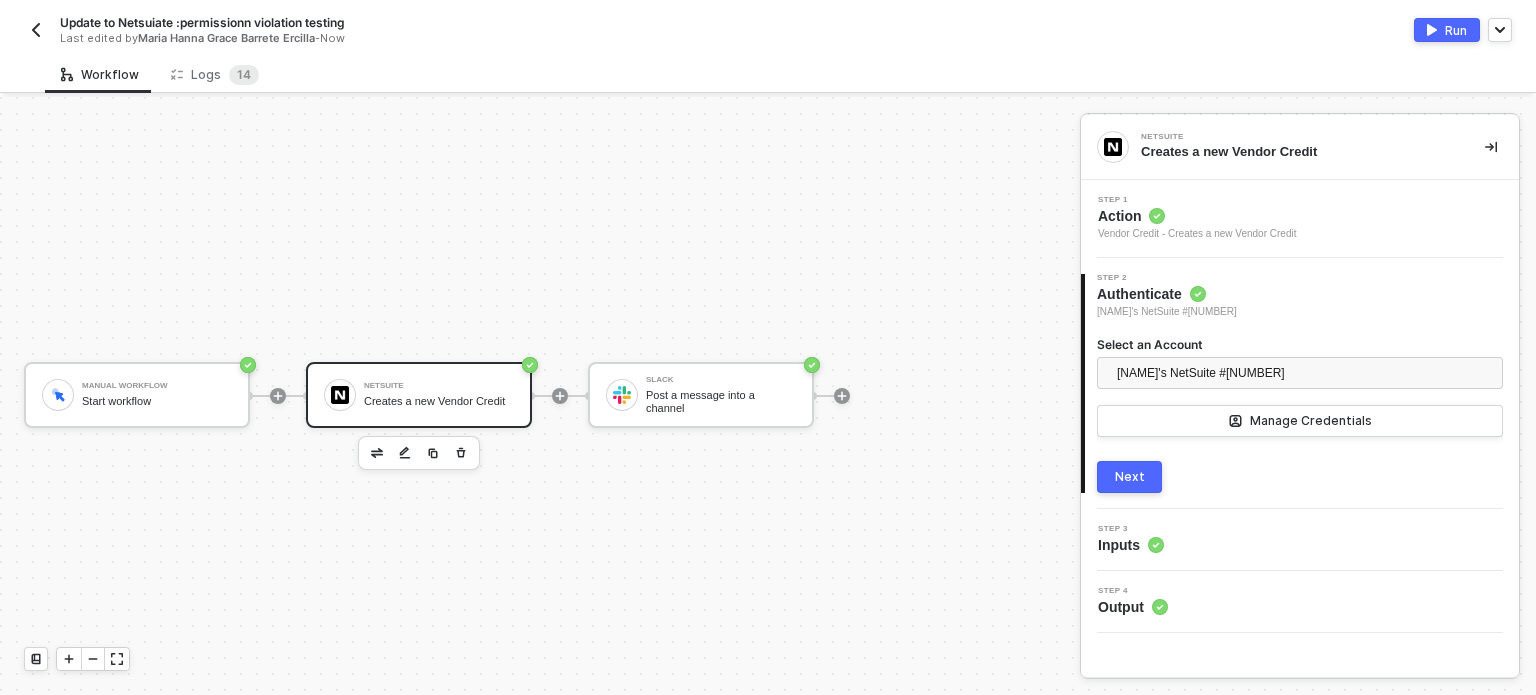 click at bounding box center (1157, 216) 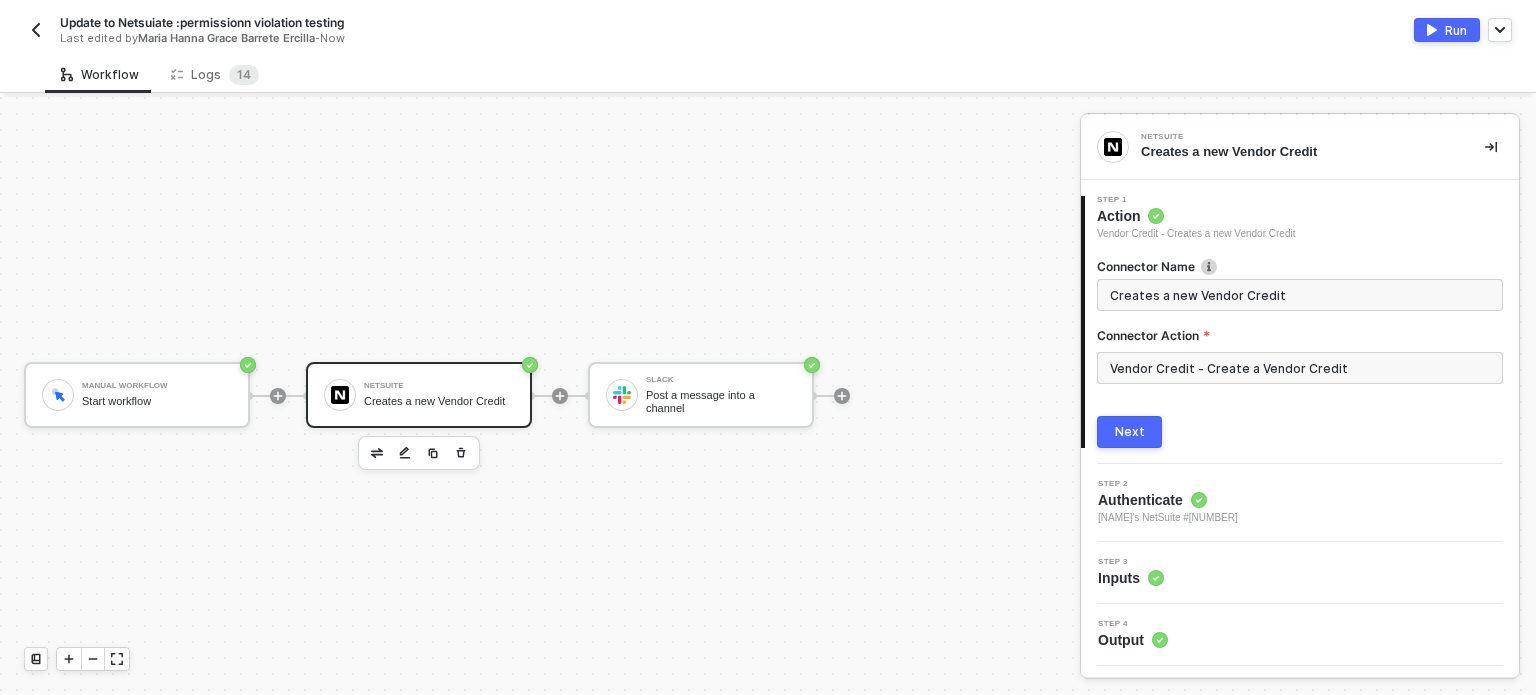 click on "Vendor Credit - Create a Vendor Credit" at bounding box center (1300, 368) 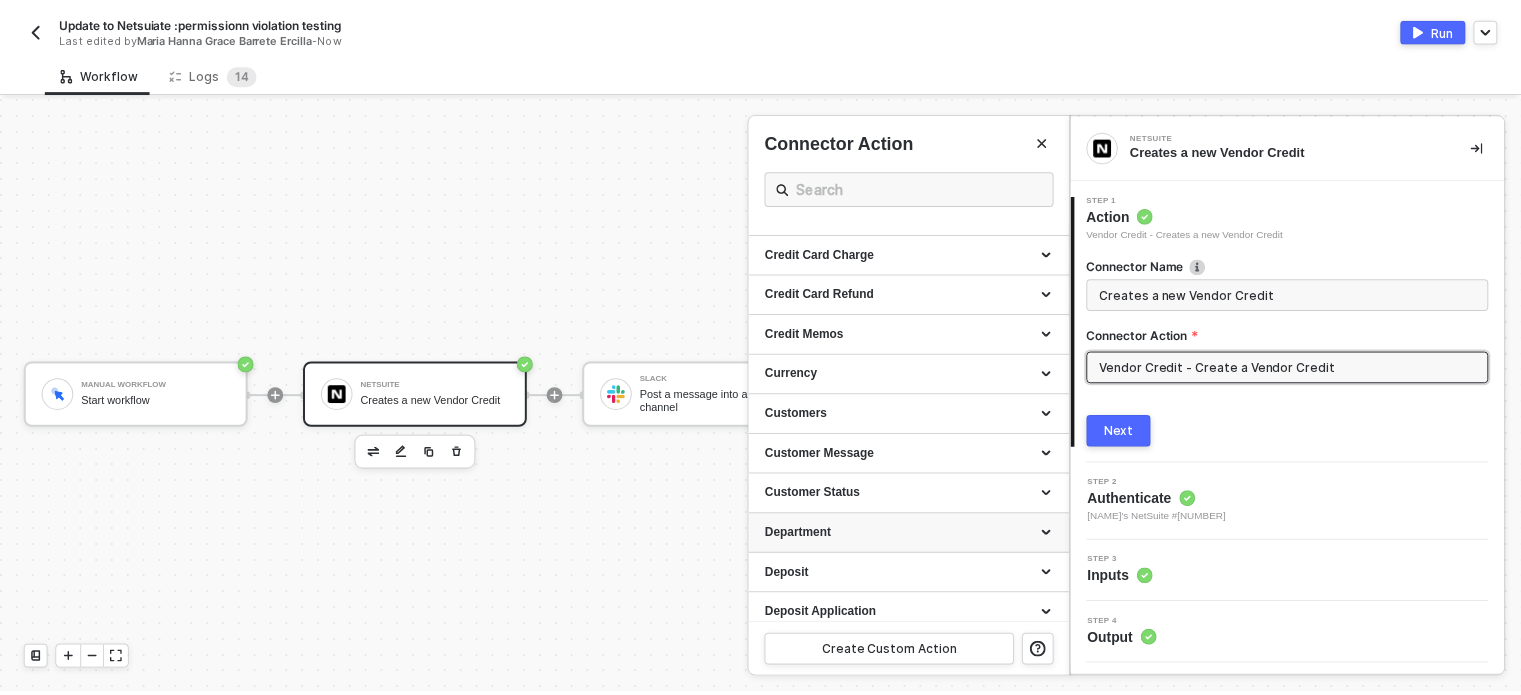 scroll, scrollTop: 400, scrollLeft: 0, axis: vertical 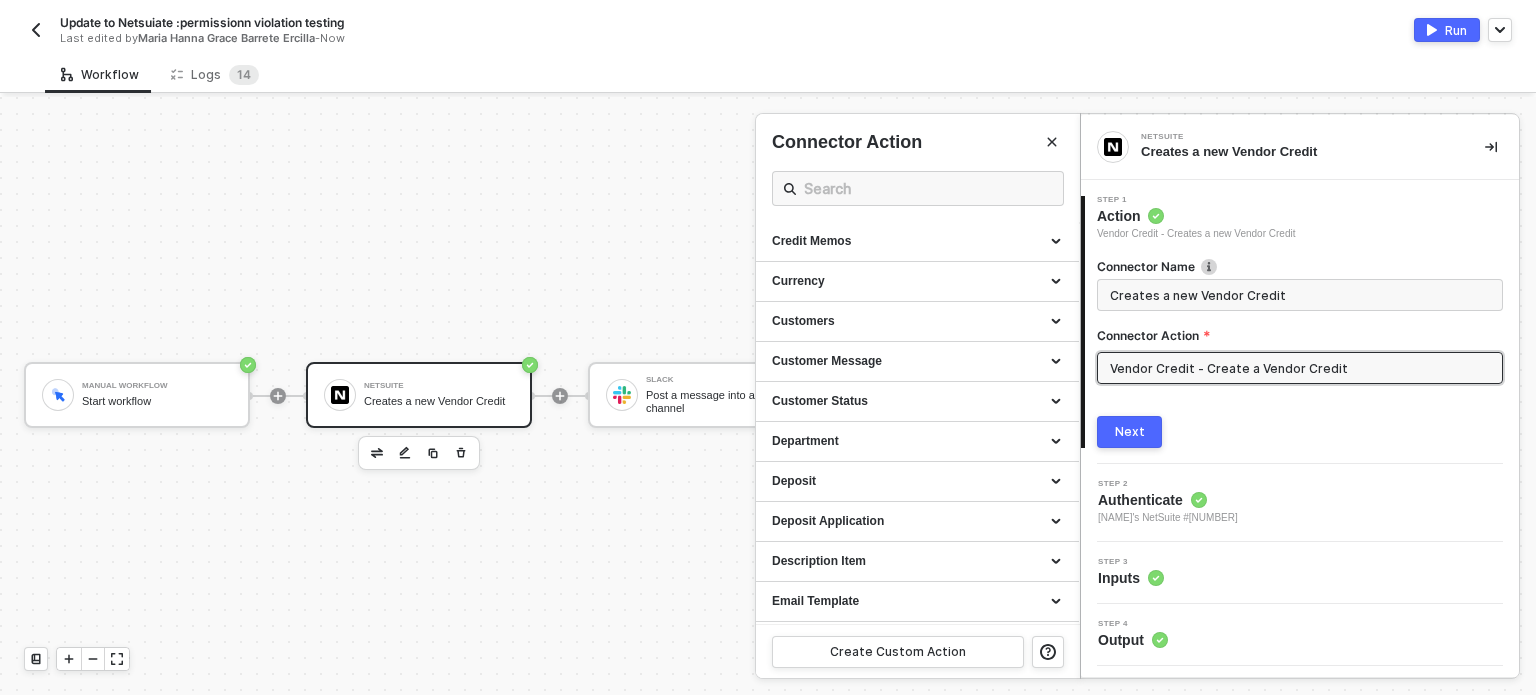 click at bounding box center (768, 396) 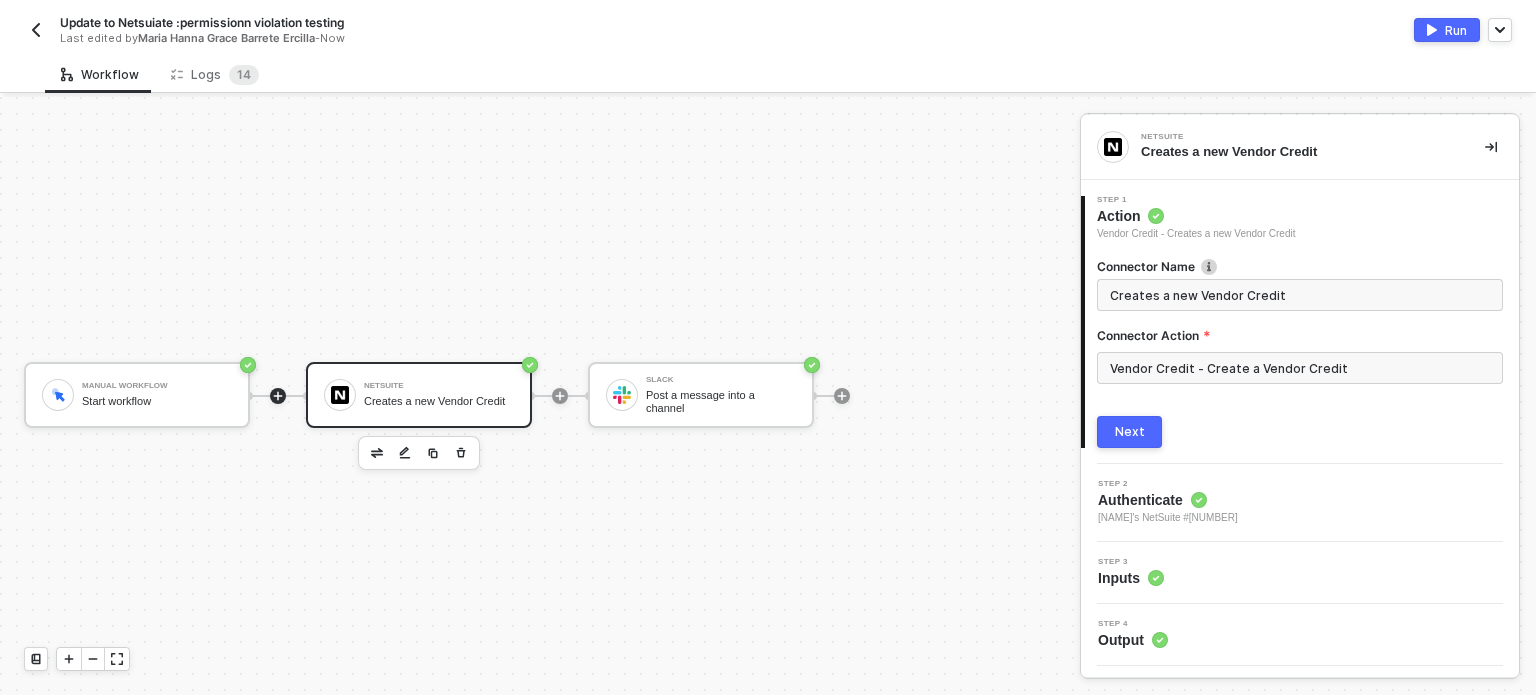 click at bounding box center [278, 396] 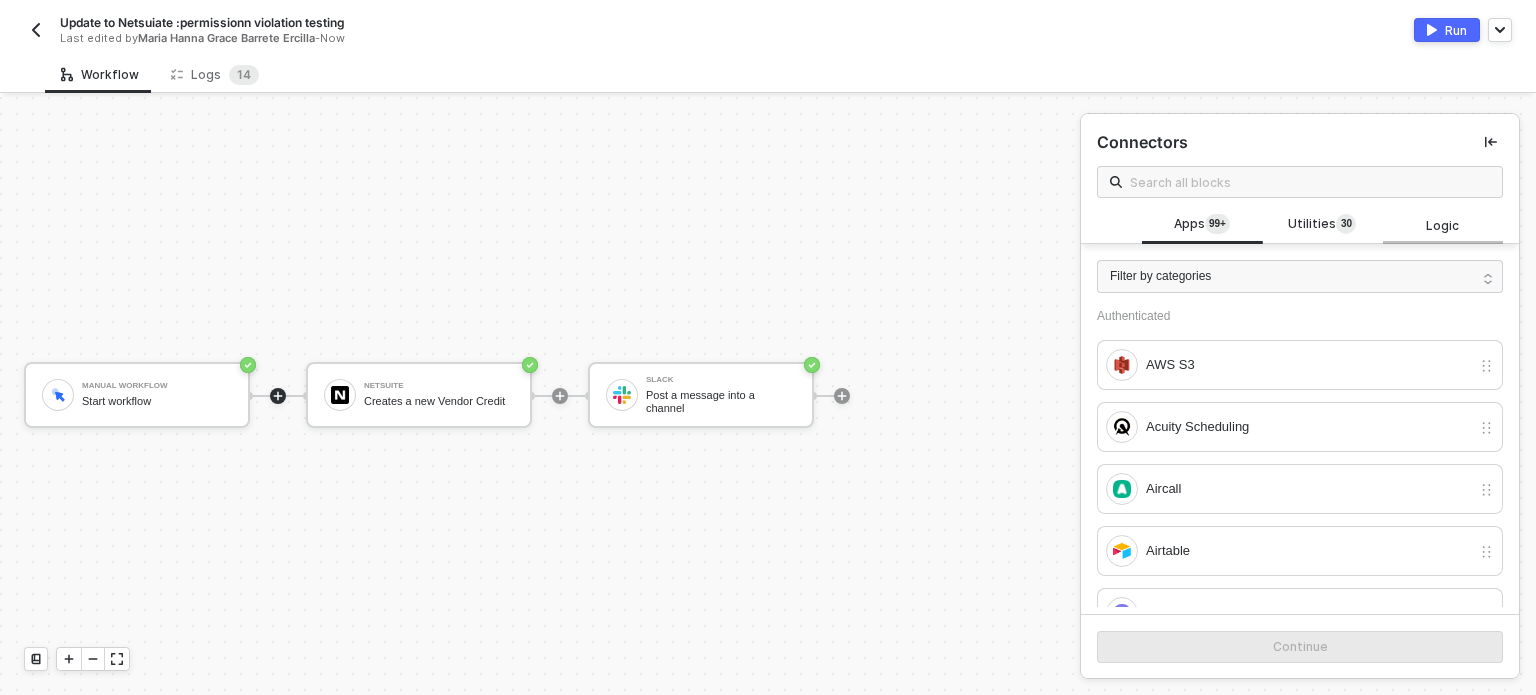 click on "Utilities  3 0" at bounding box center [1322, 225] 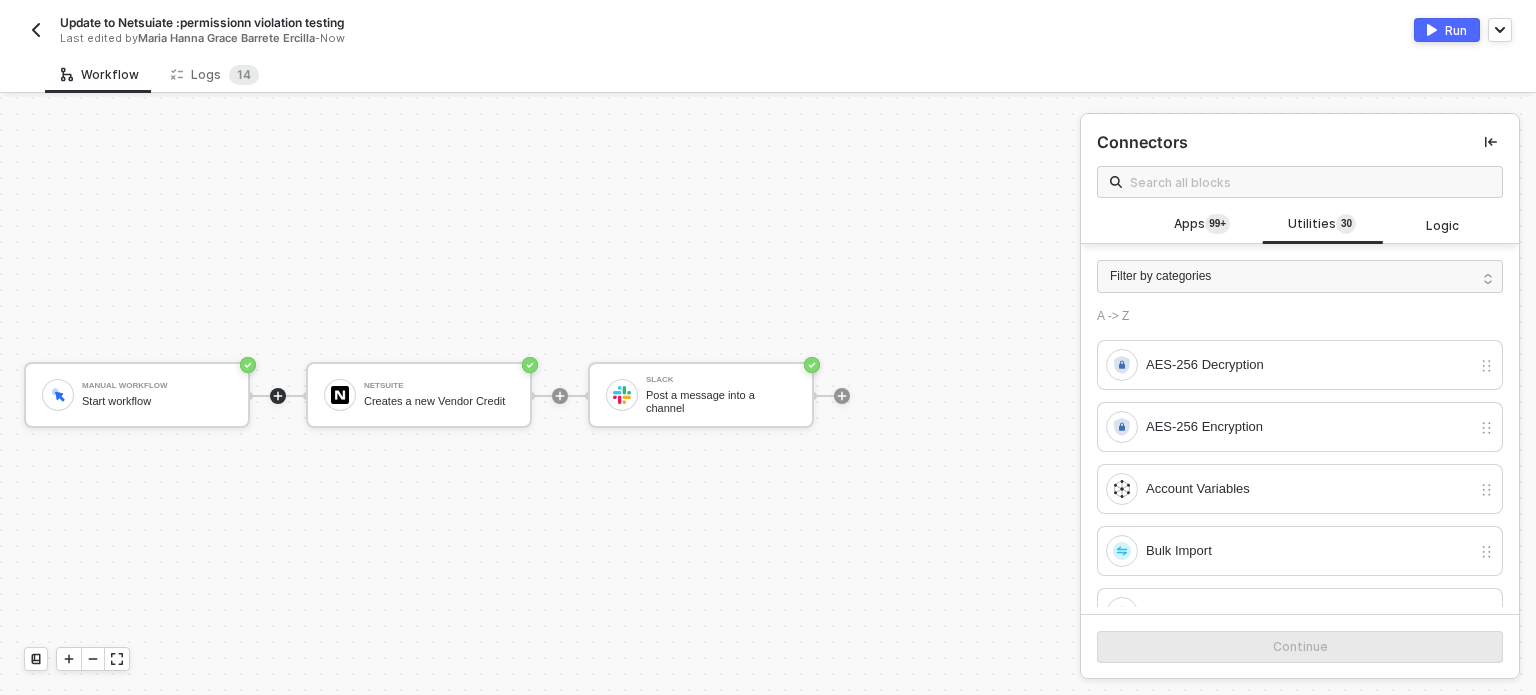 click at bounding box center (1310, 182) 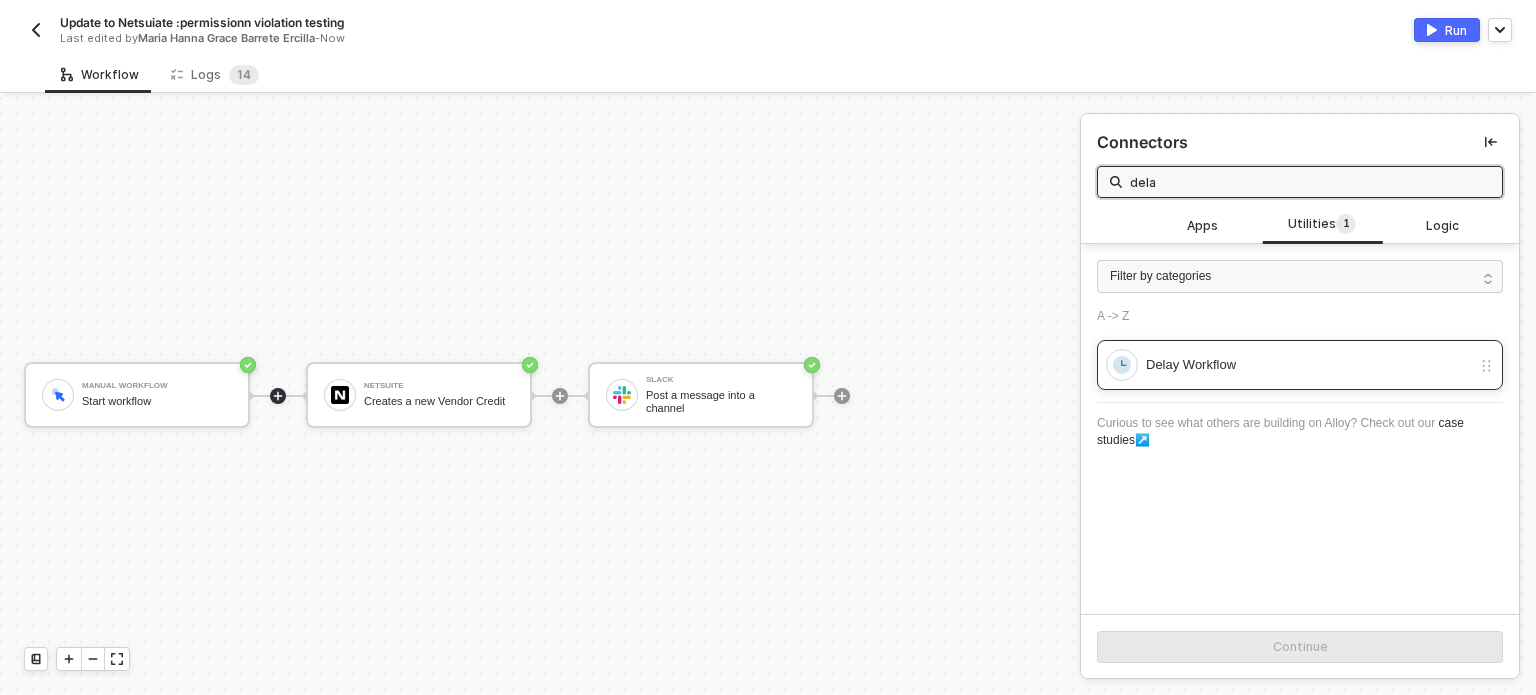 type on "dela" 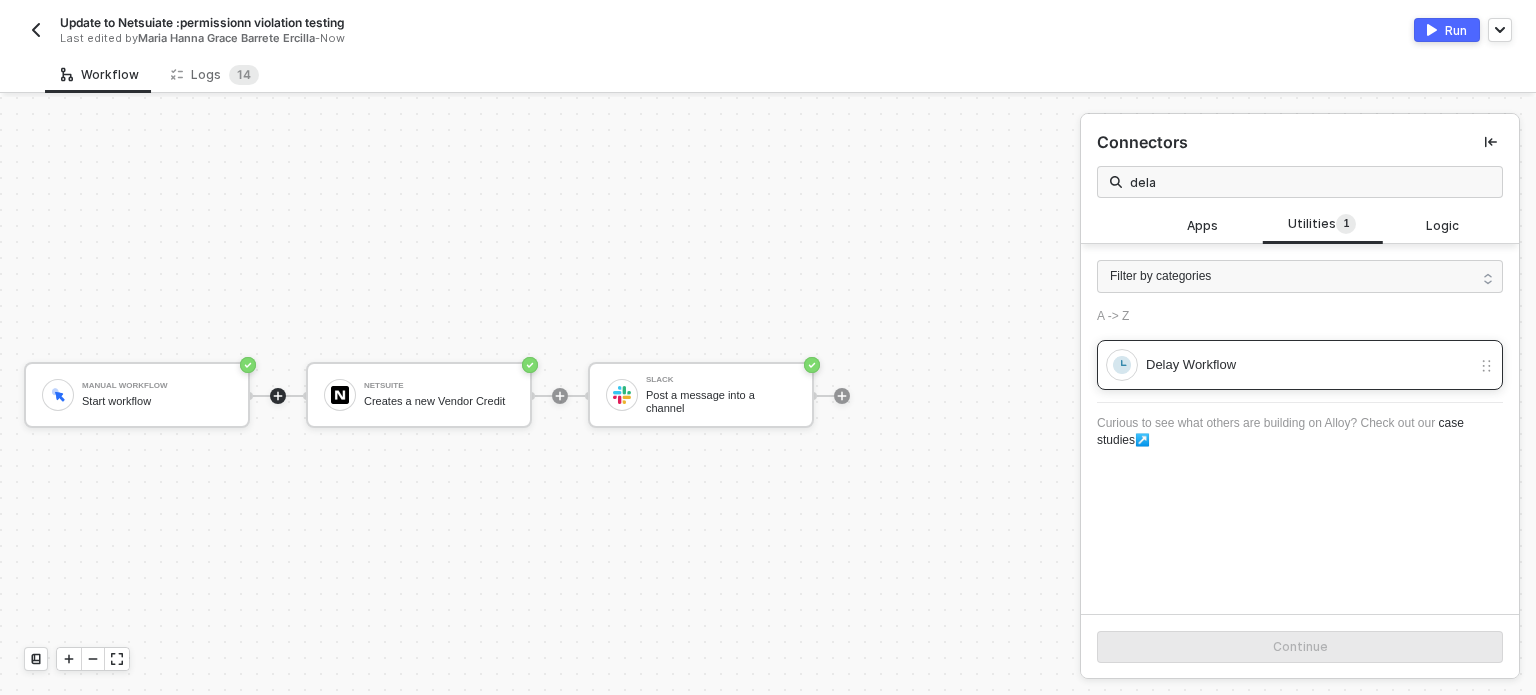 click on "Delay Workflow" at bounding box center (1308, 365) 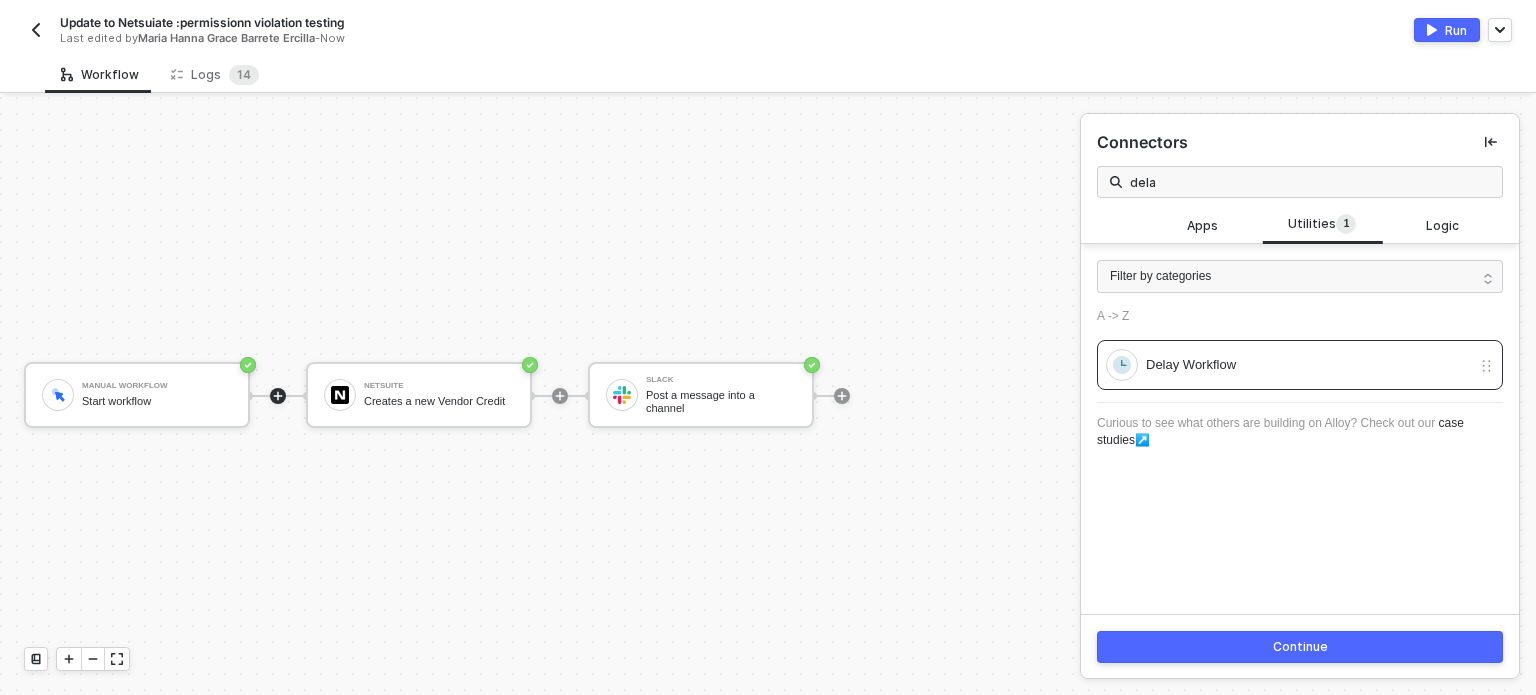 drag, startPoint x: 1296, startPoint y: 671, endPoint x: 1291, endPoint y: 659, distance: 13 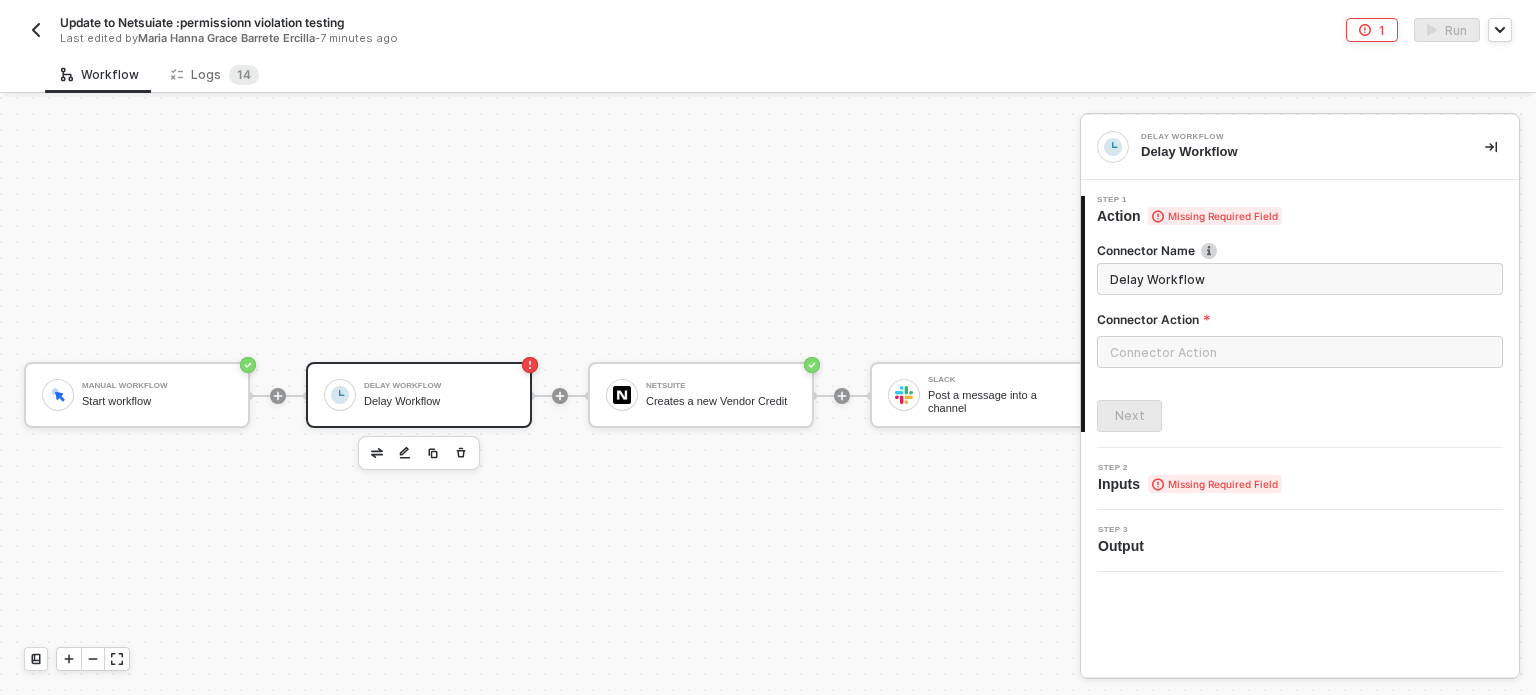 click at bounding box center (1300, 352) 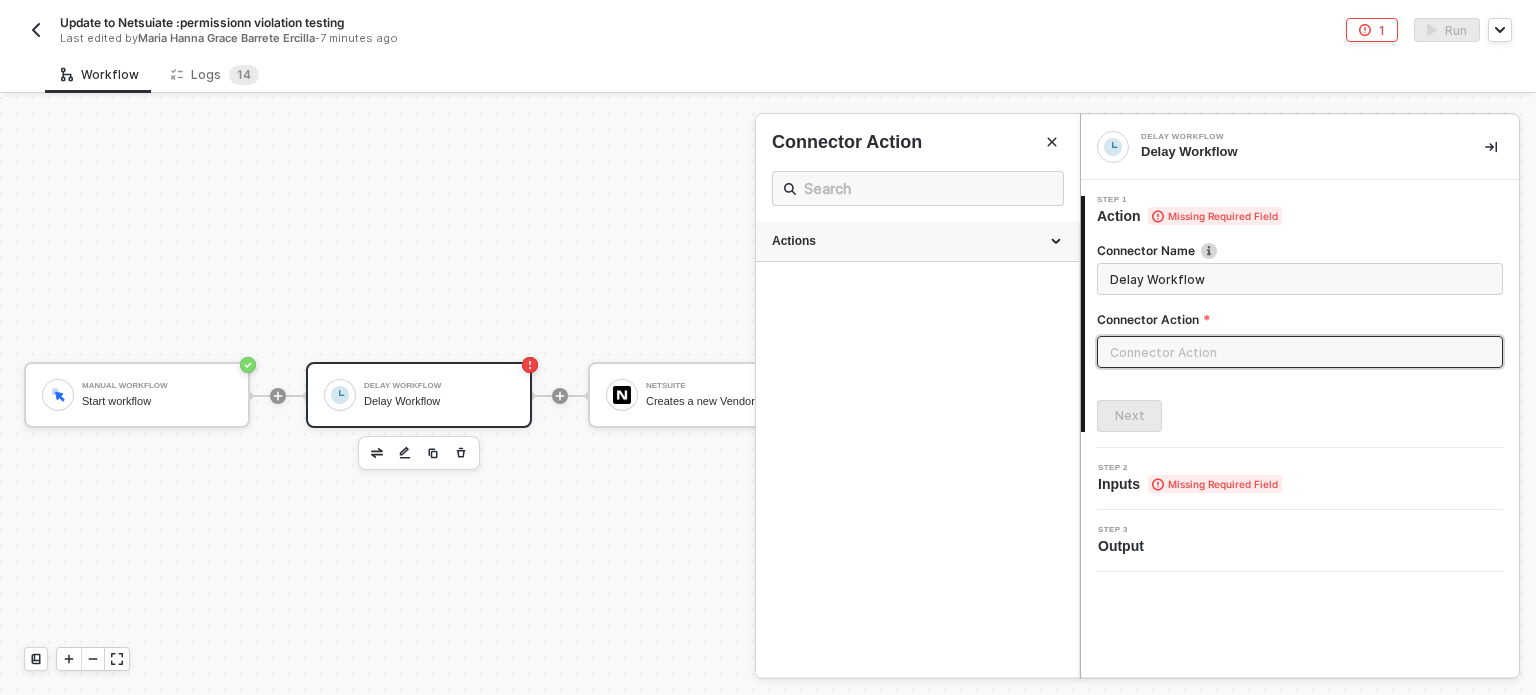 click on "Actions" at bounding box center [917, 242] 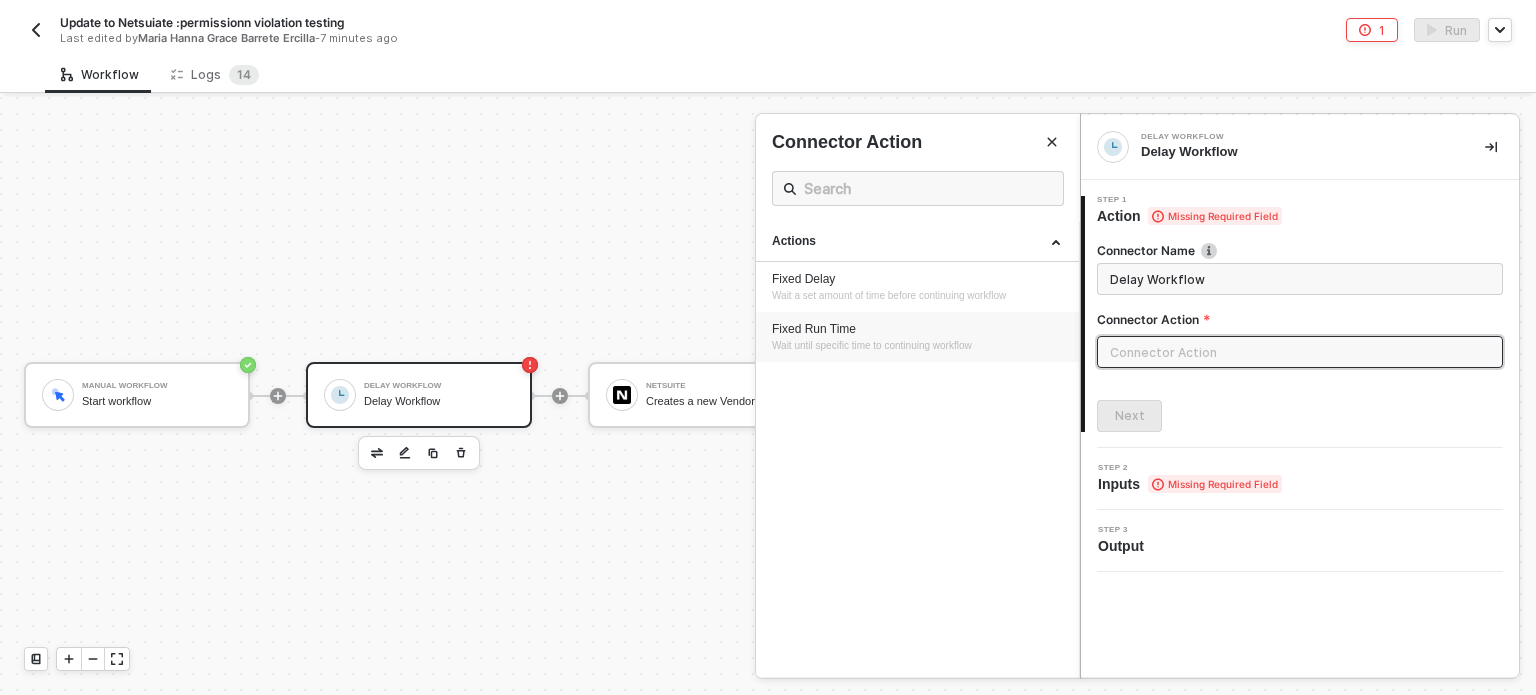 click on "Fixed Run Time" at bounding box center [917, 329] 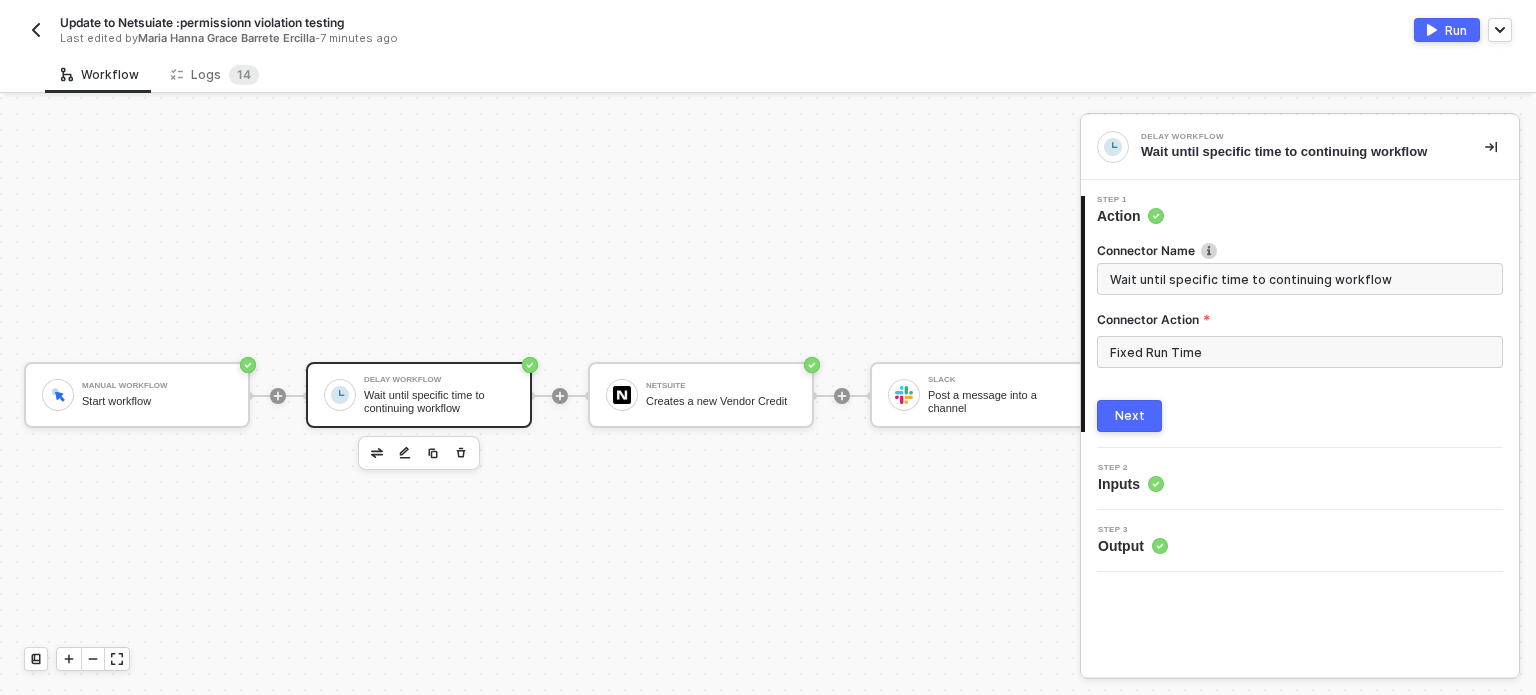 click on "Next" at bounding box center (1129, 416) 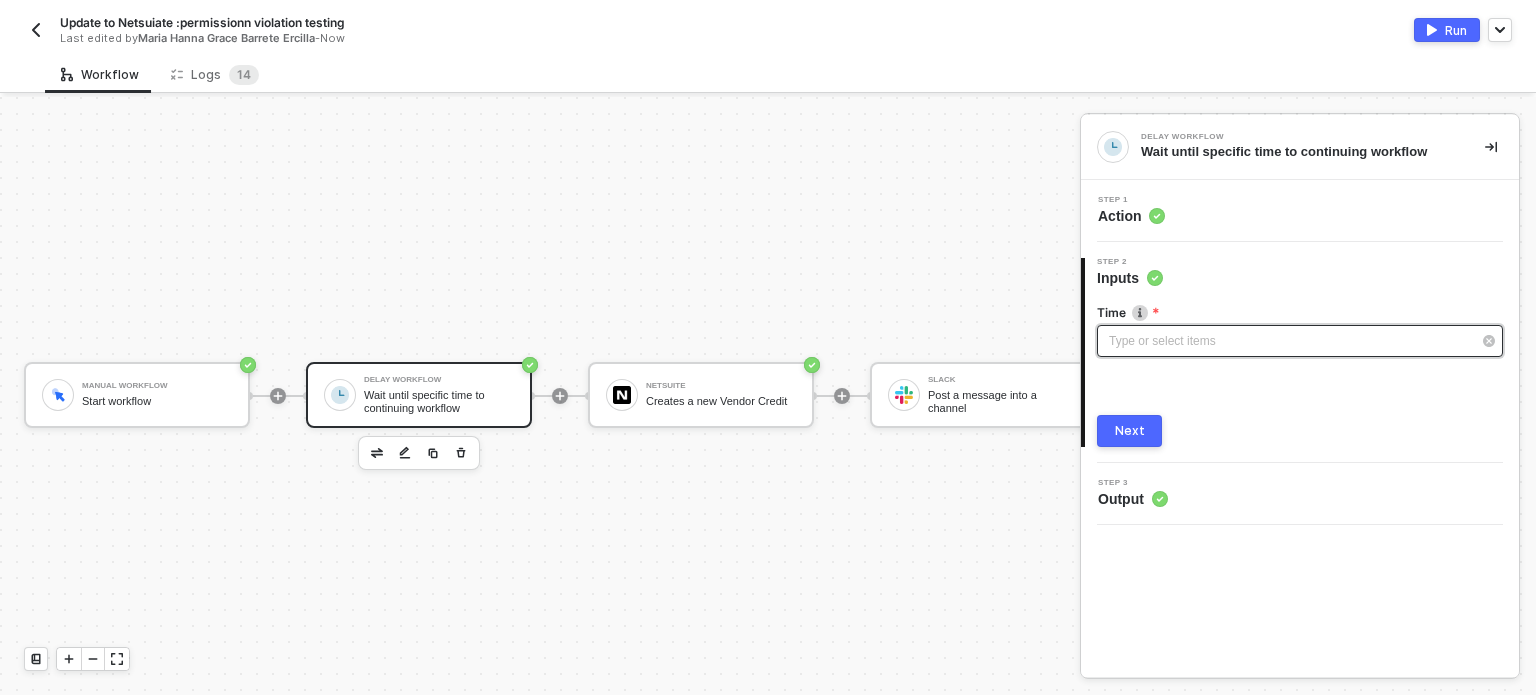 click on "Type or select items ﻿" at bounding box center (1290, 341) 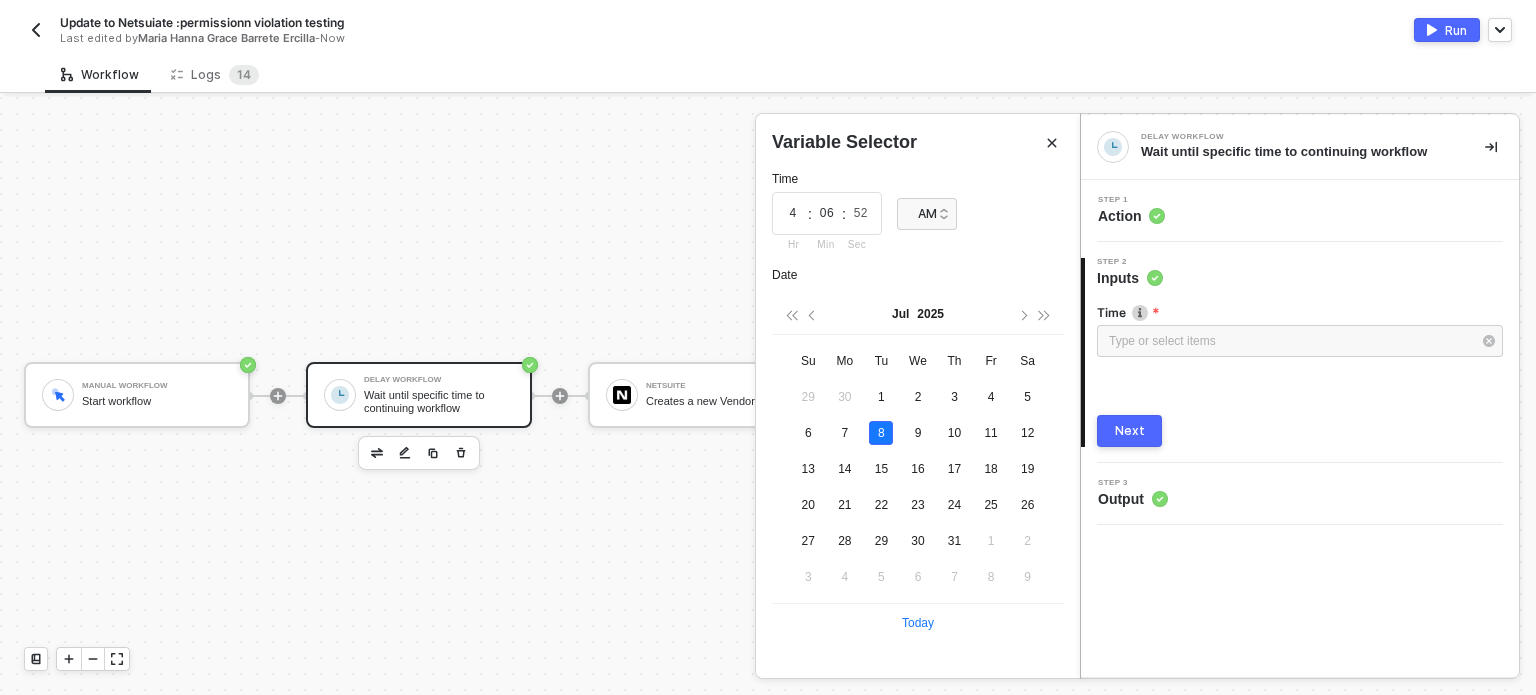 drag, startPoint x: 795, startPoint y: 213, endPoint x: 812, endPoint y: 219, distance: 18.027756 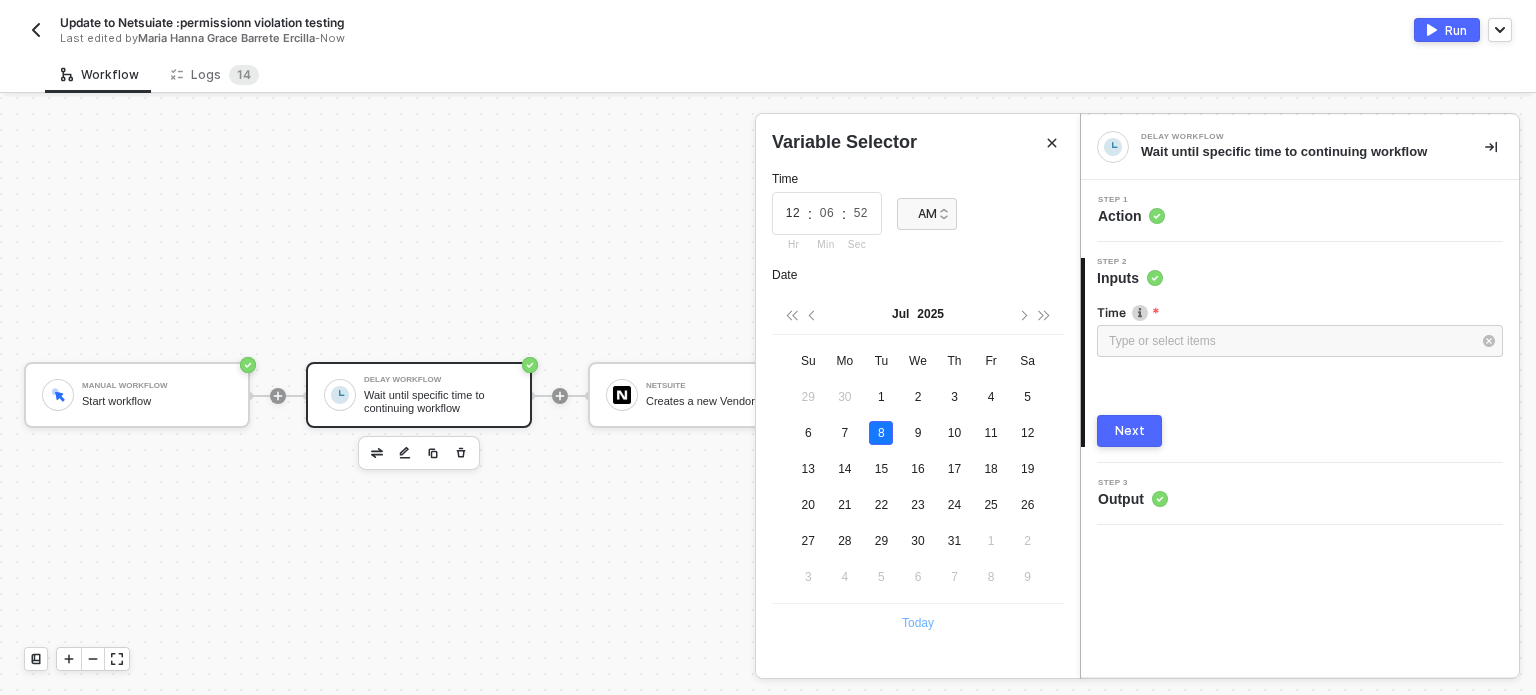 click on "Today" at bounding box center (918, 623) 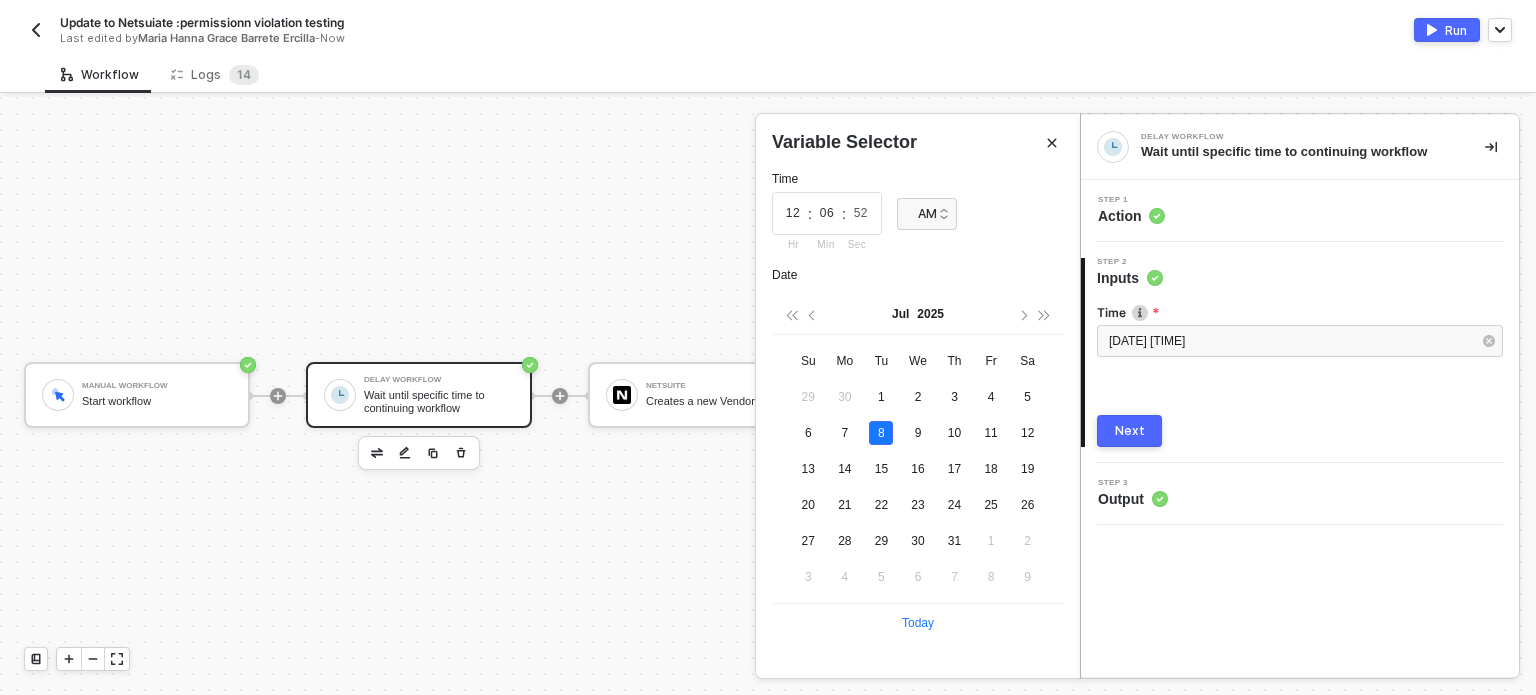 type on "12" 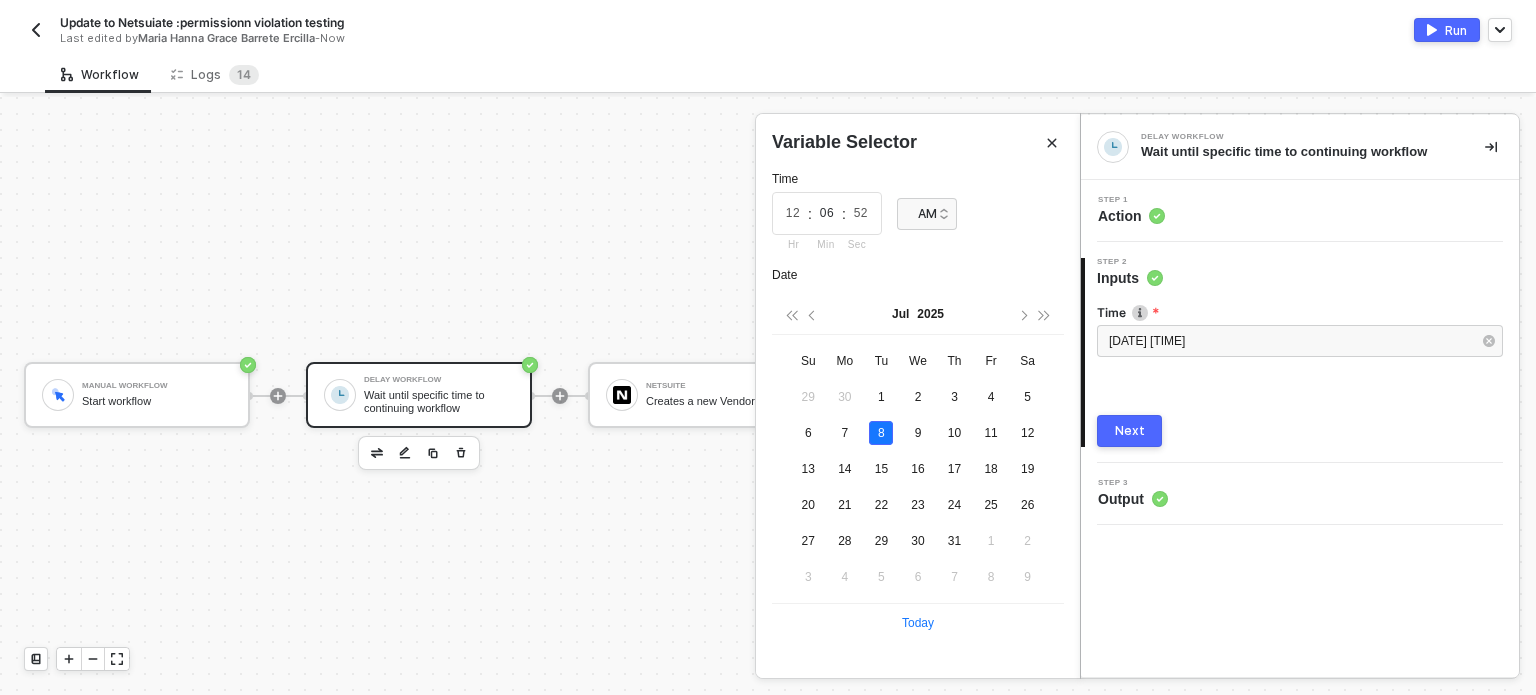 click on "06" at bounding box center [827, 213] 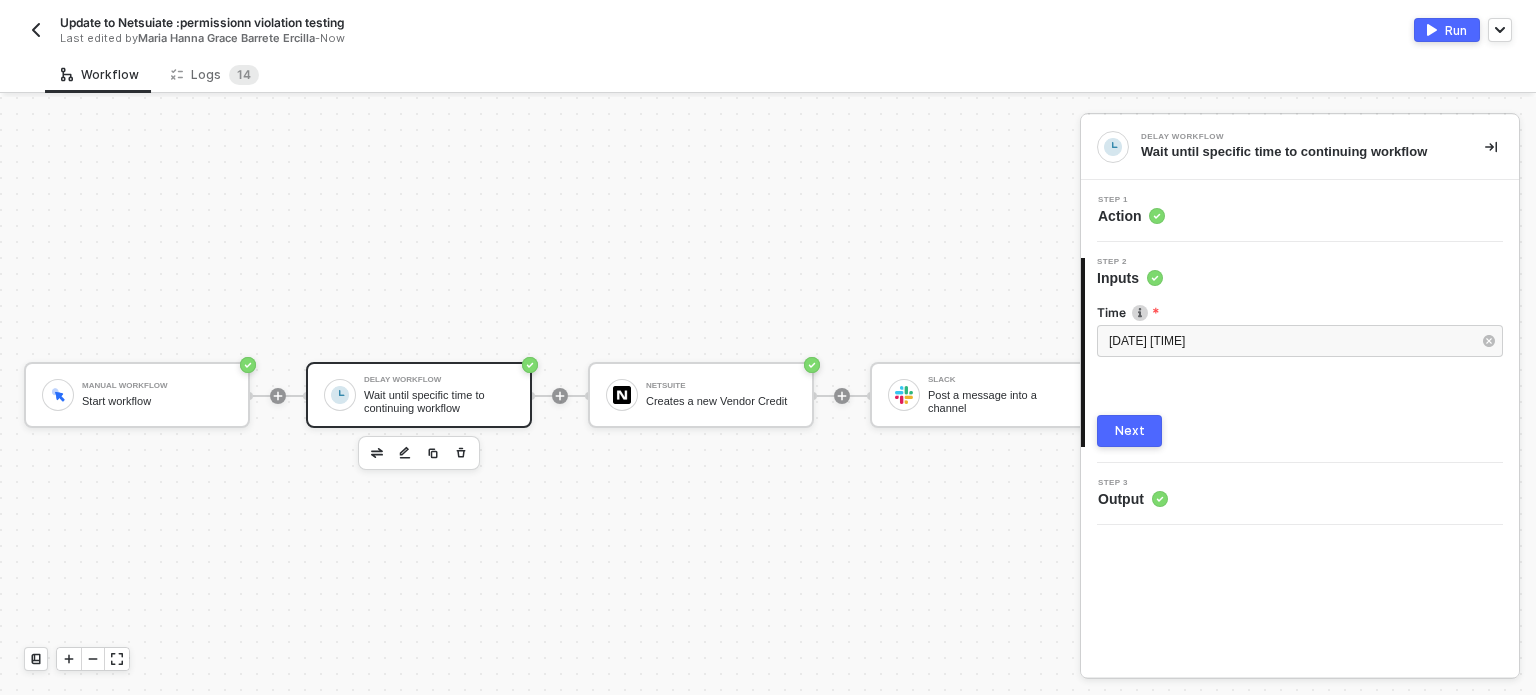 click on "Next" at bounding box center [1129, 431] 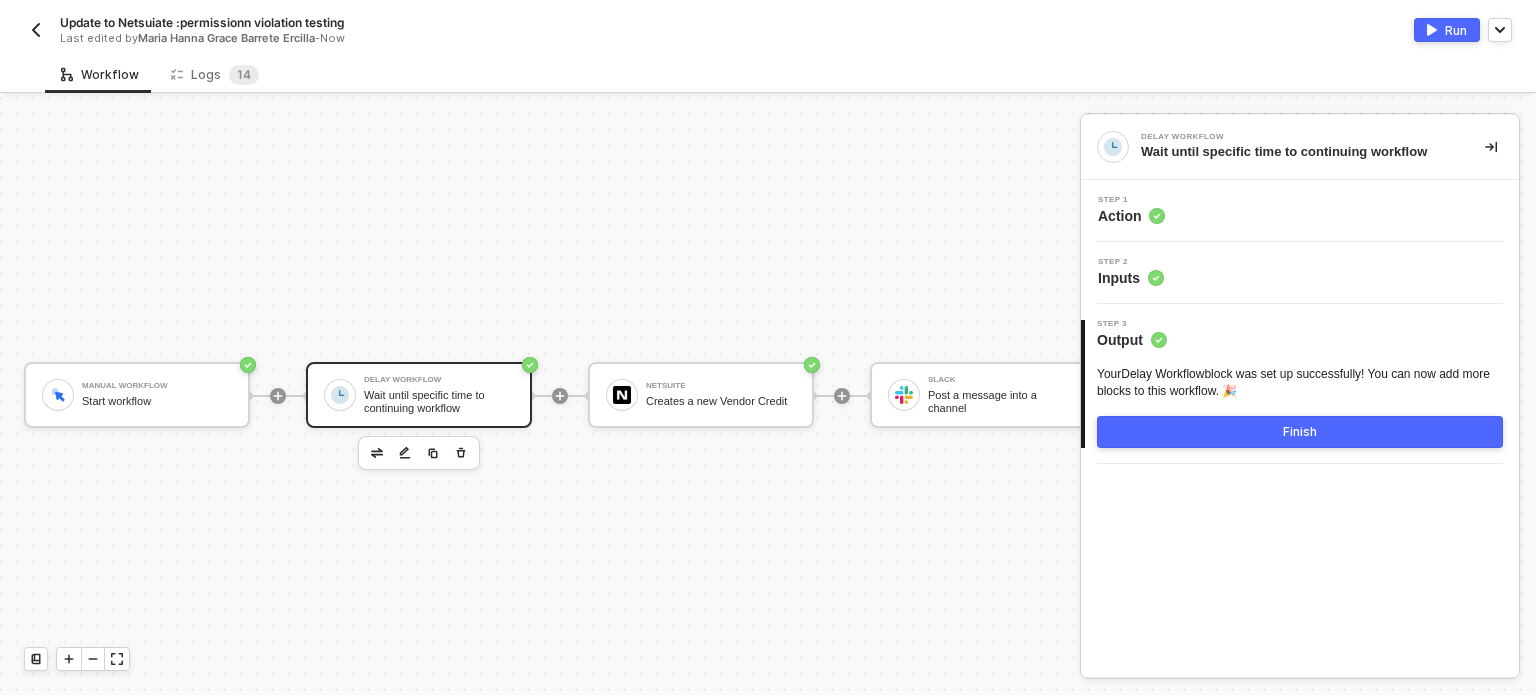 click on "Run" at bounding box center (1456, 30) 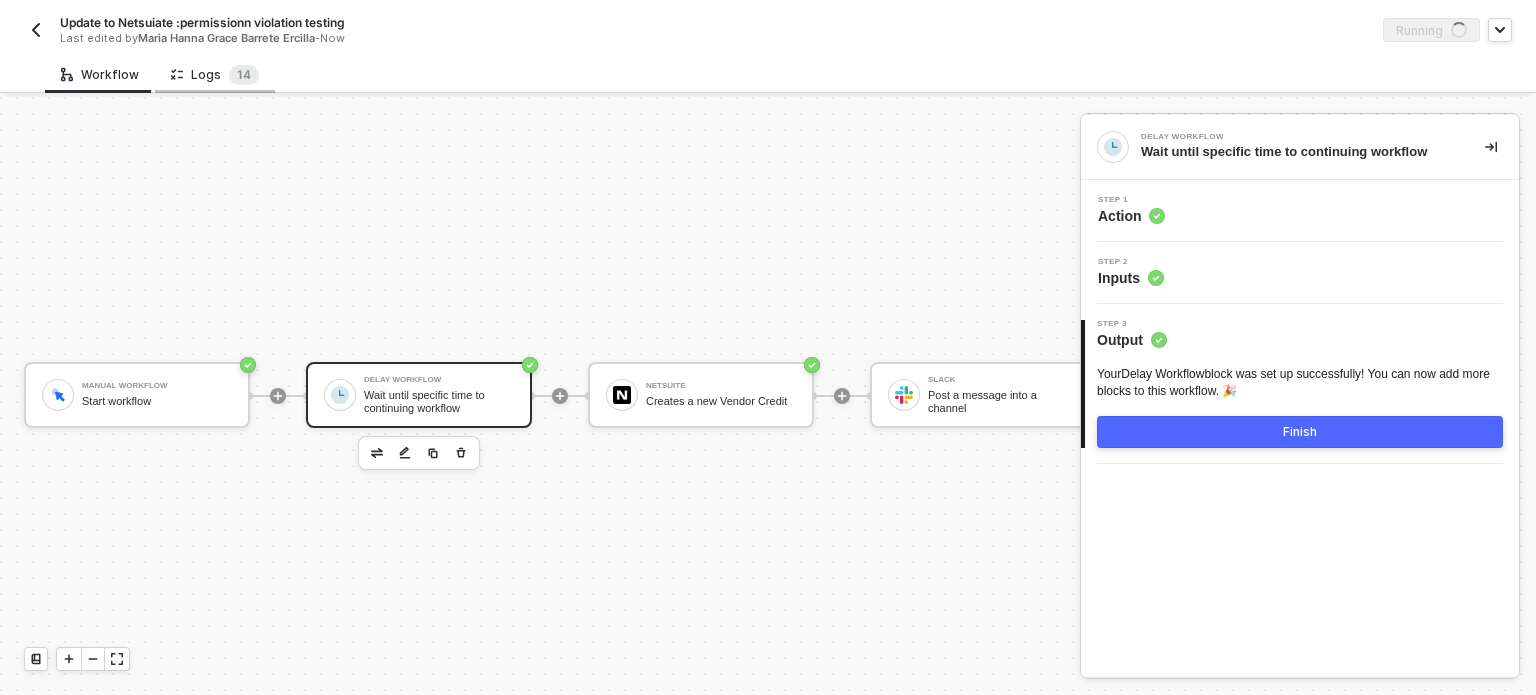 click on "Logs 1 4" at bounding box center (215, 75) 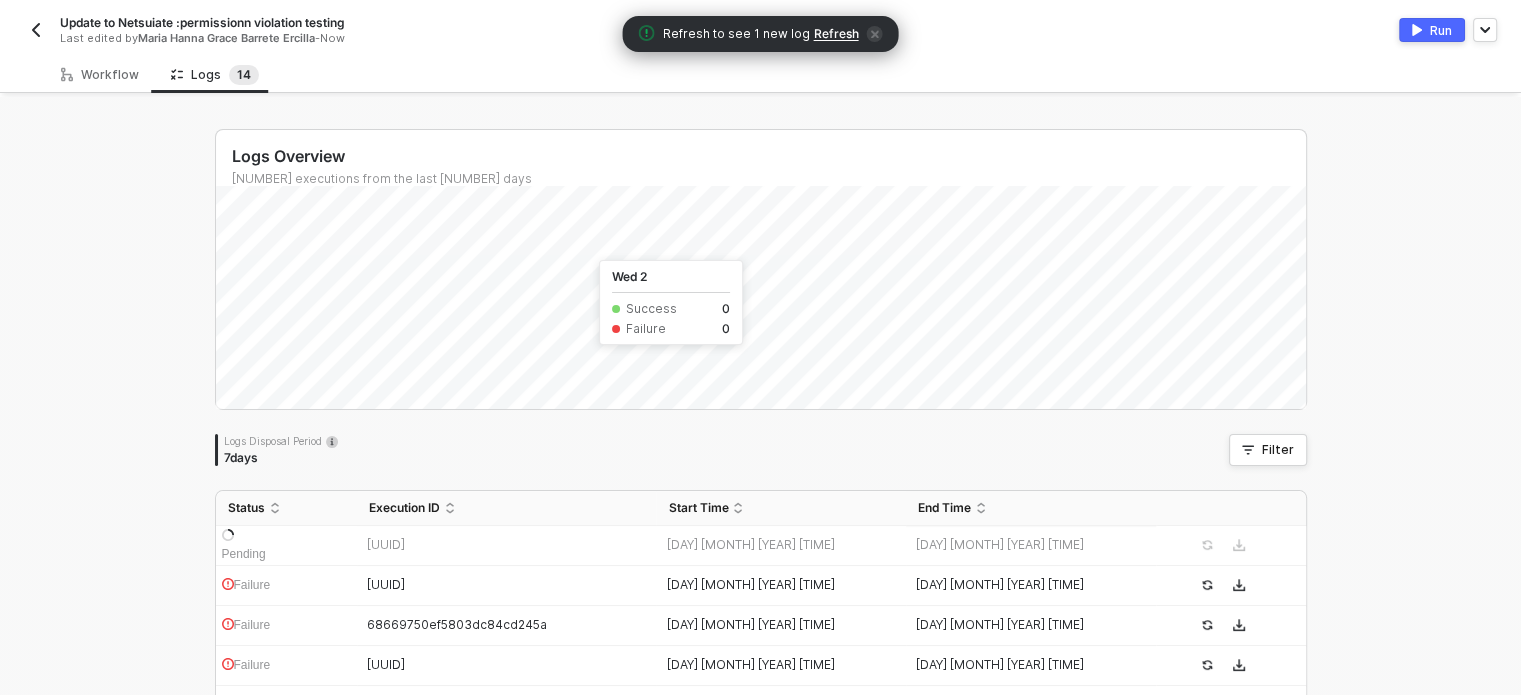 click on "Refresh" at bounding box center [836, 34] 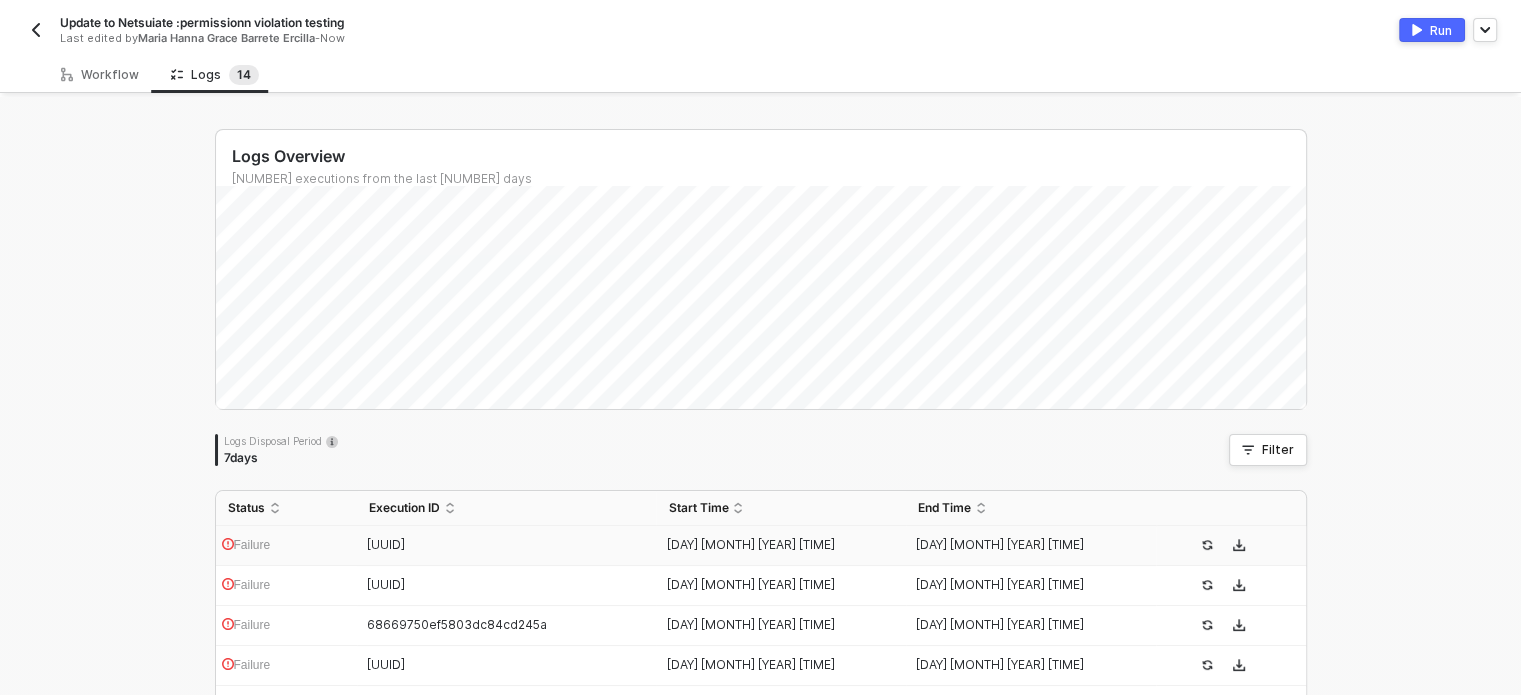 click on "[UUID]" at bounding box center (507, 546) 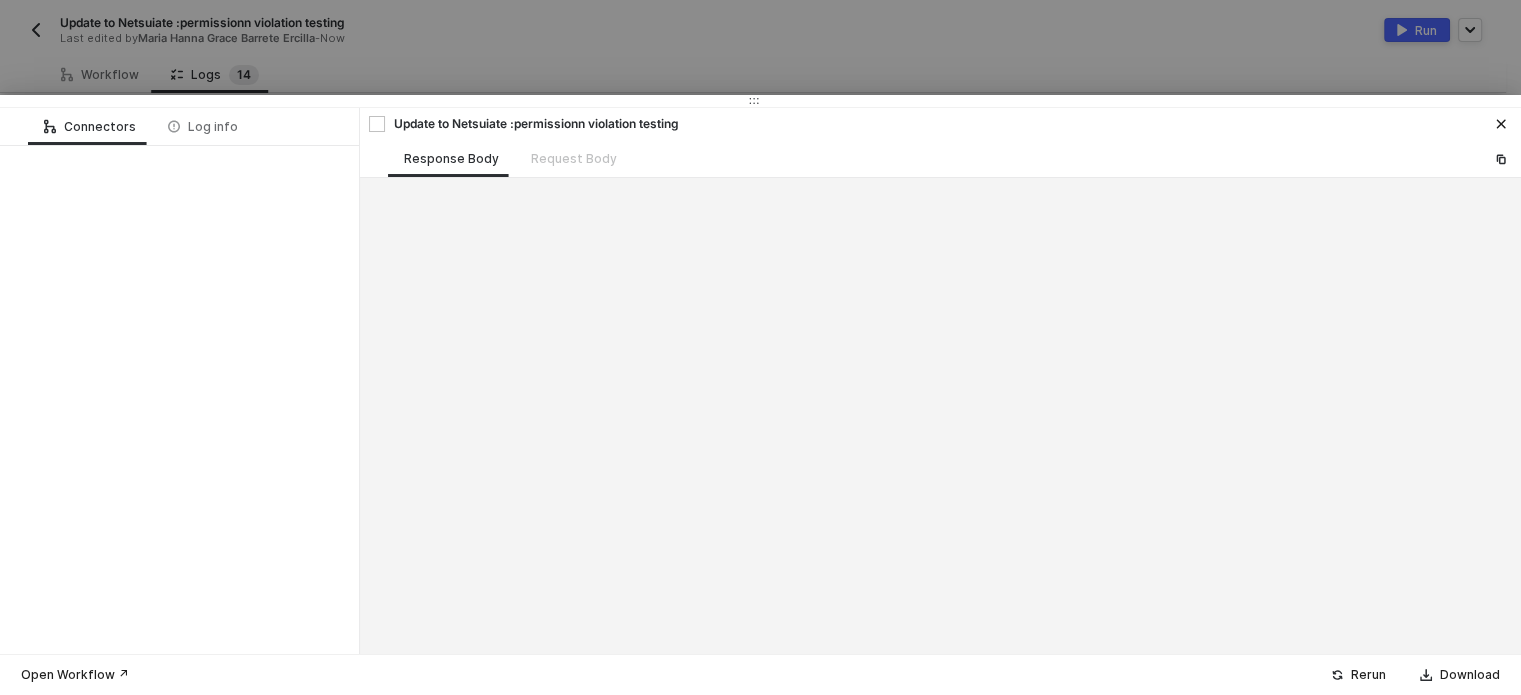 click at bounding box center [760, 347] 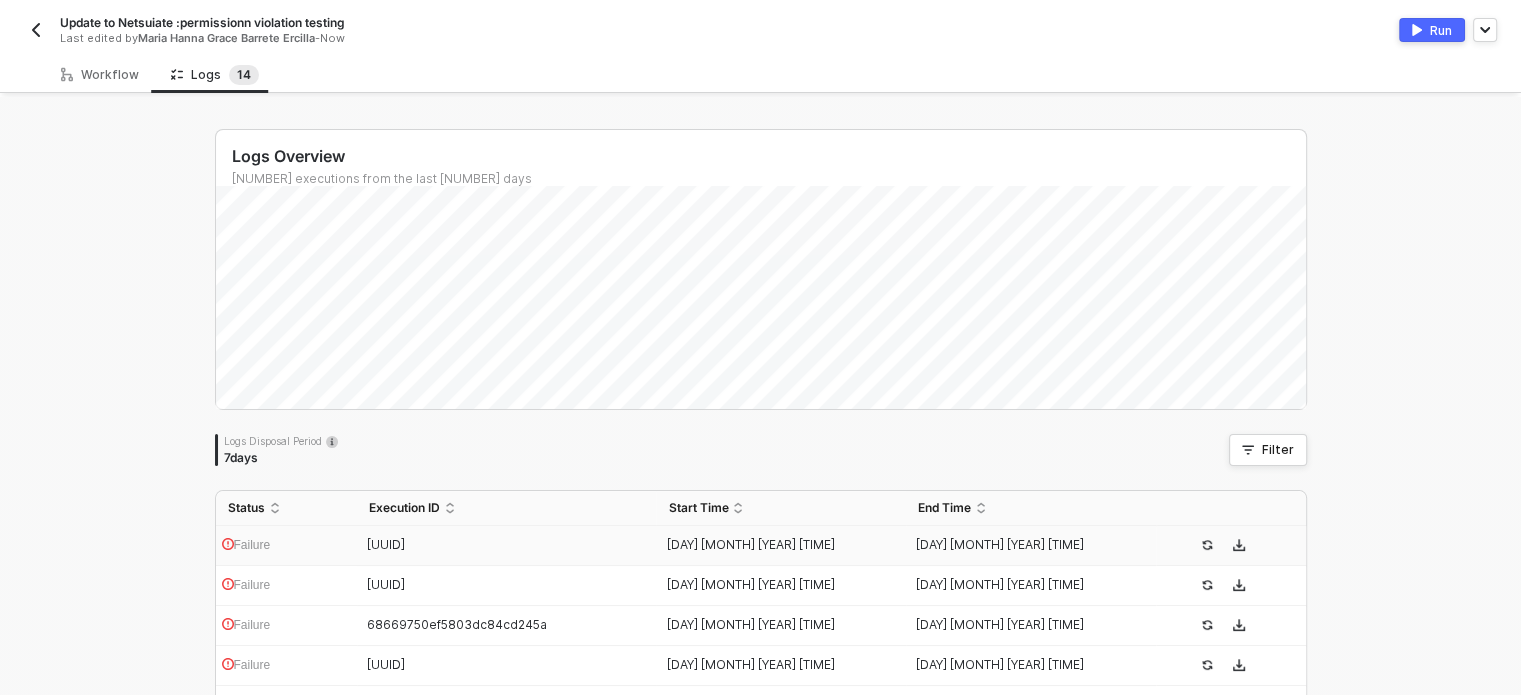 click on "[UUID]" at bounding box center (386, 544) 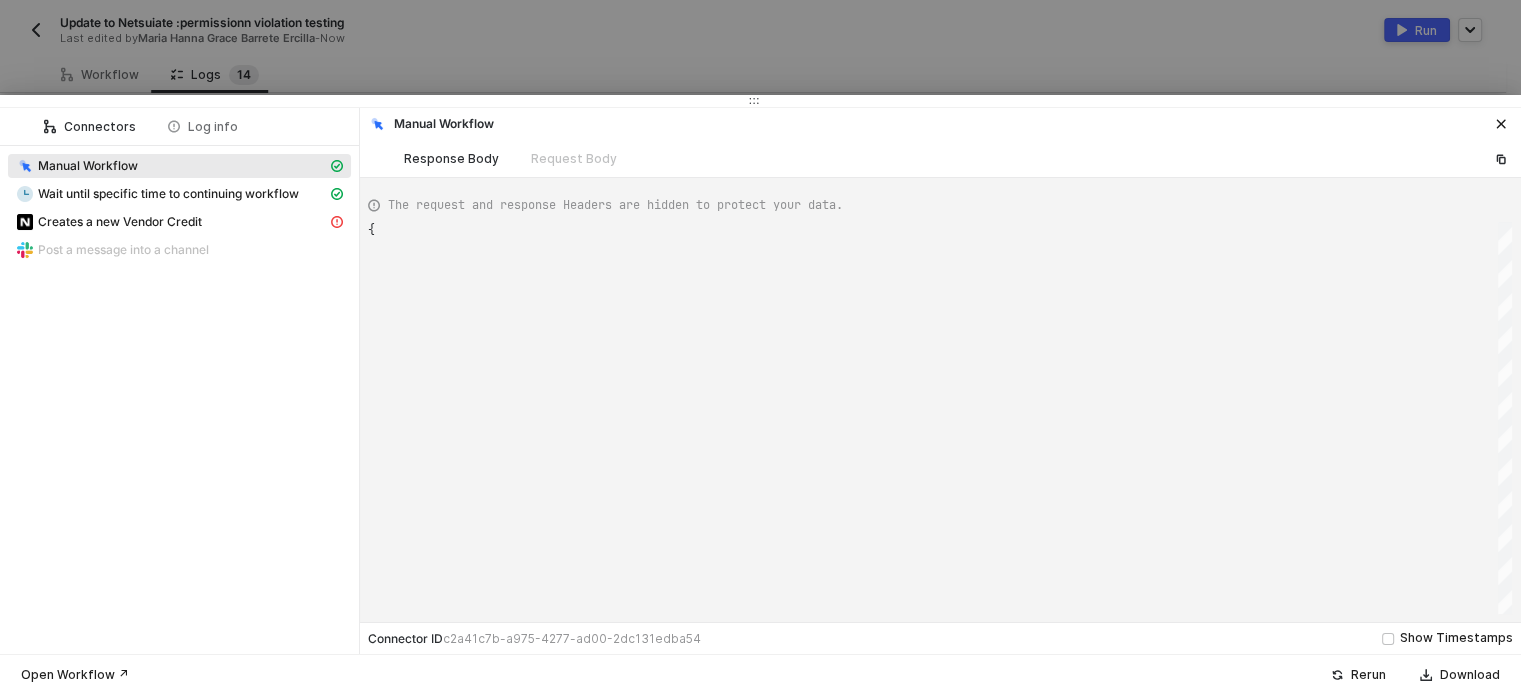 click on "{" at bounding box center [940, 710] 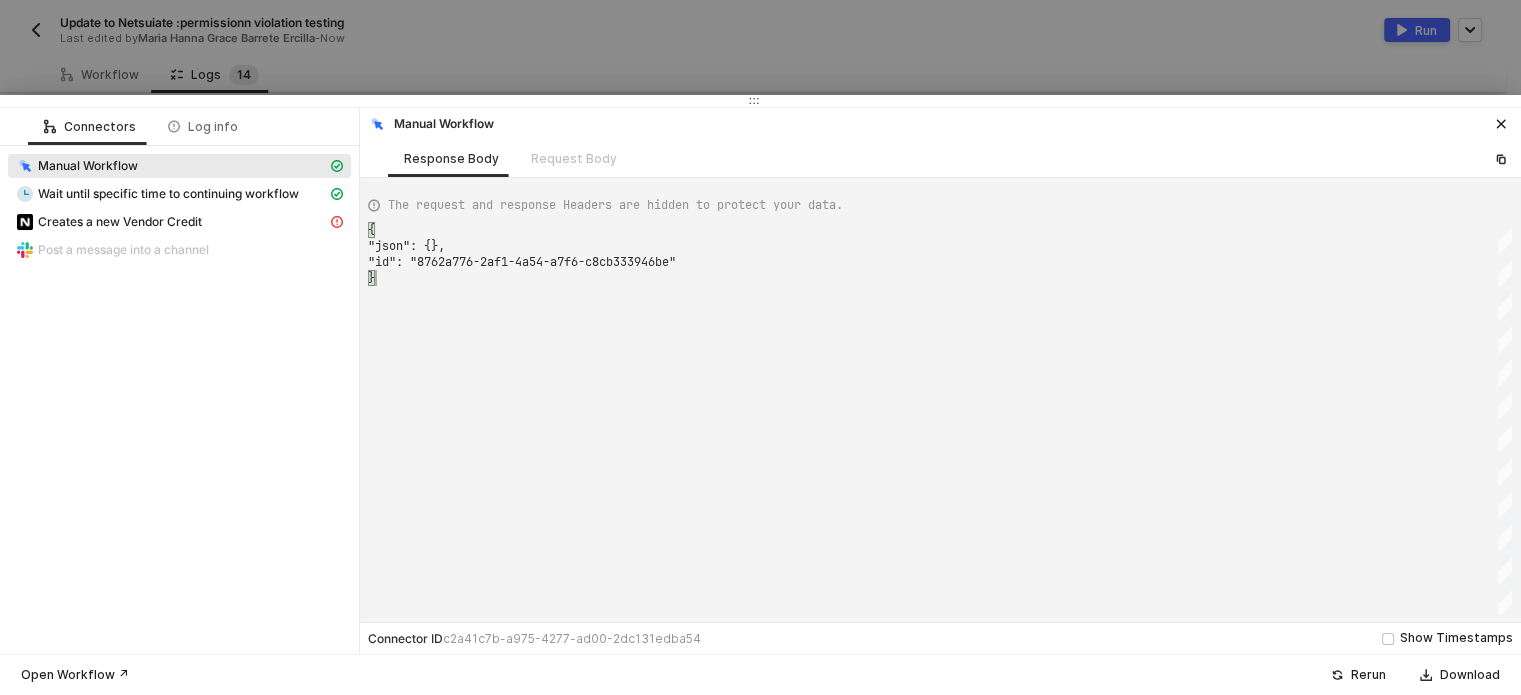 scroll, scrollTop: 0, scrollLeft: 5, axis: horizontal 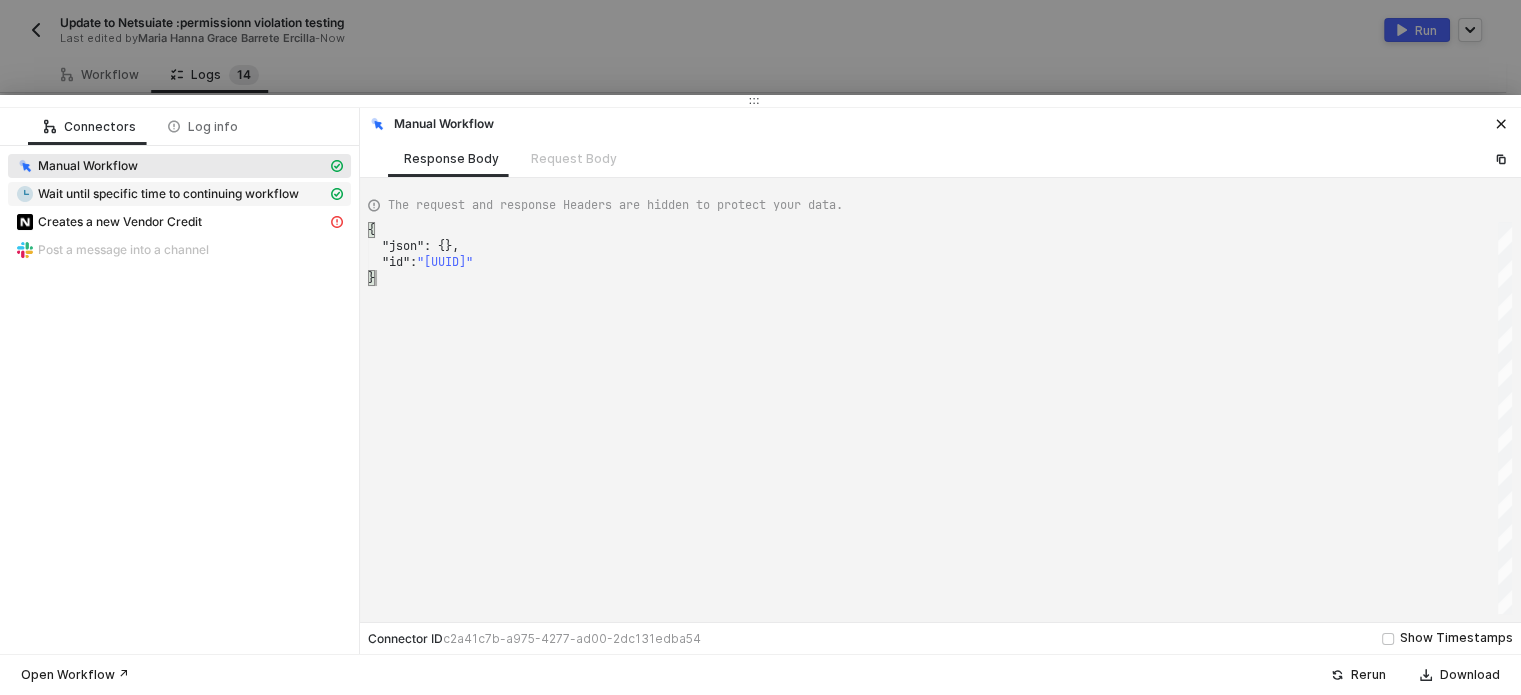 click on "Wait until specific time to continuing workflow" at bounding box center [88, 166] 